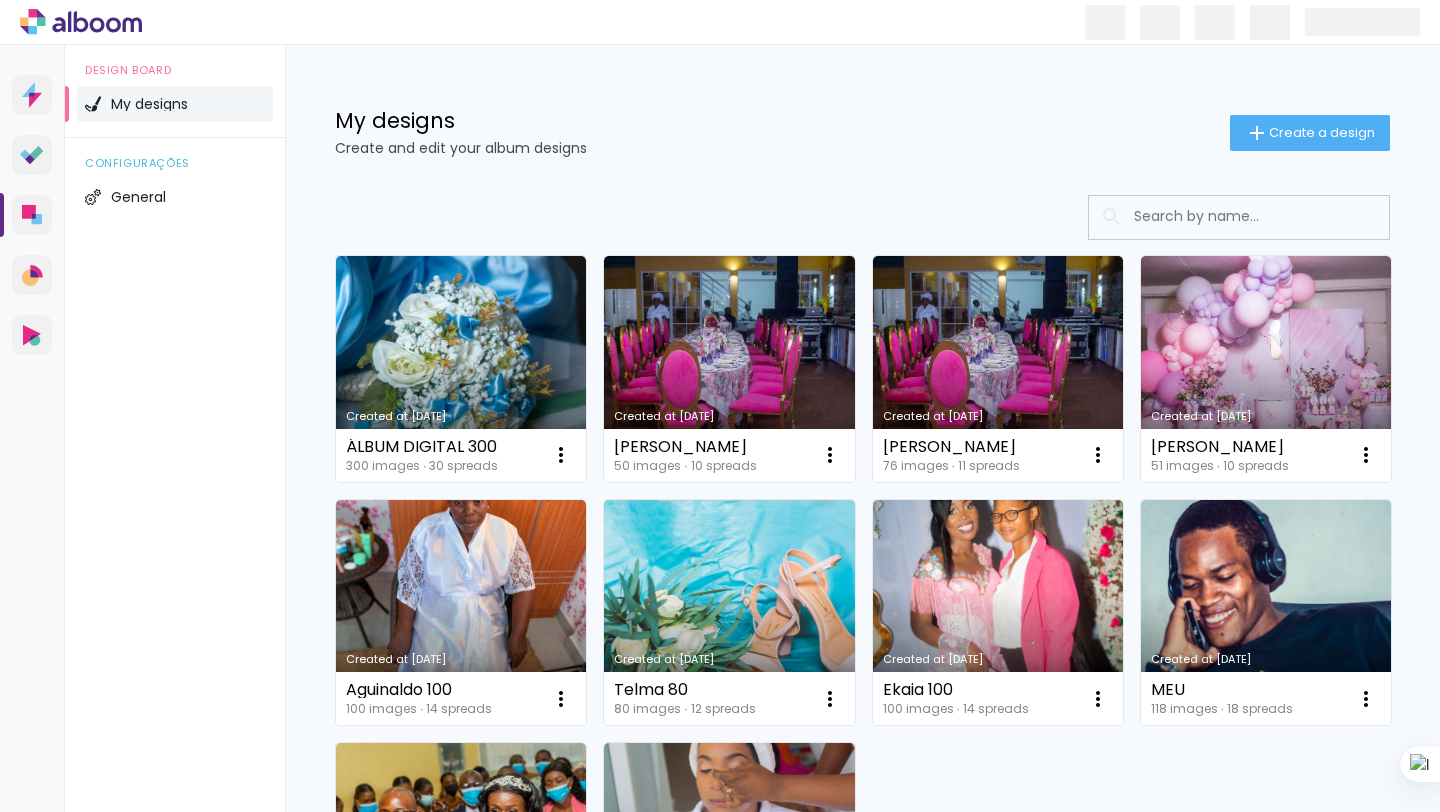 scroll, scrollTop: 0, scrollLeft: 0, axis: both 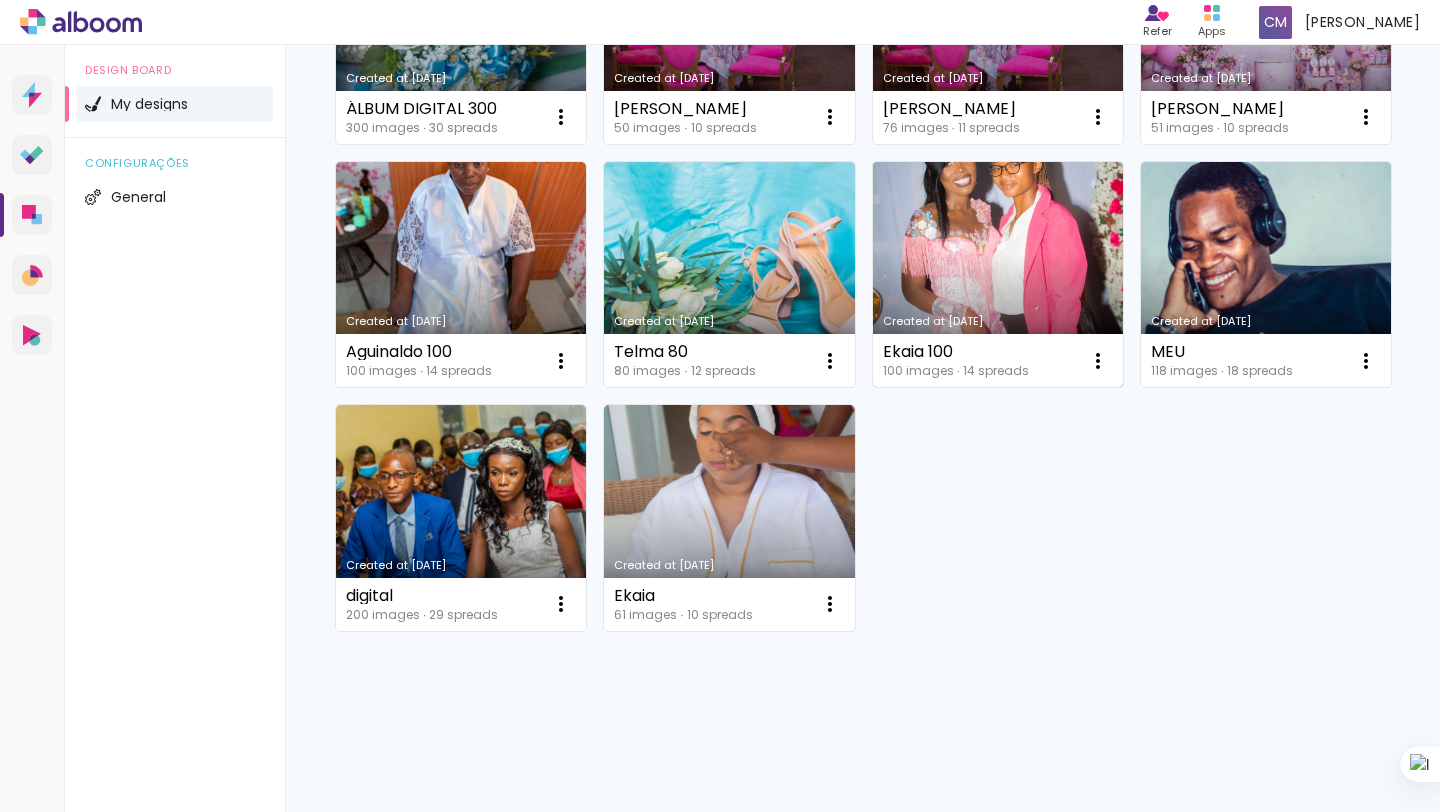 click on "Created at [DATE]" at bounding box center (998, 275) 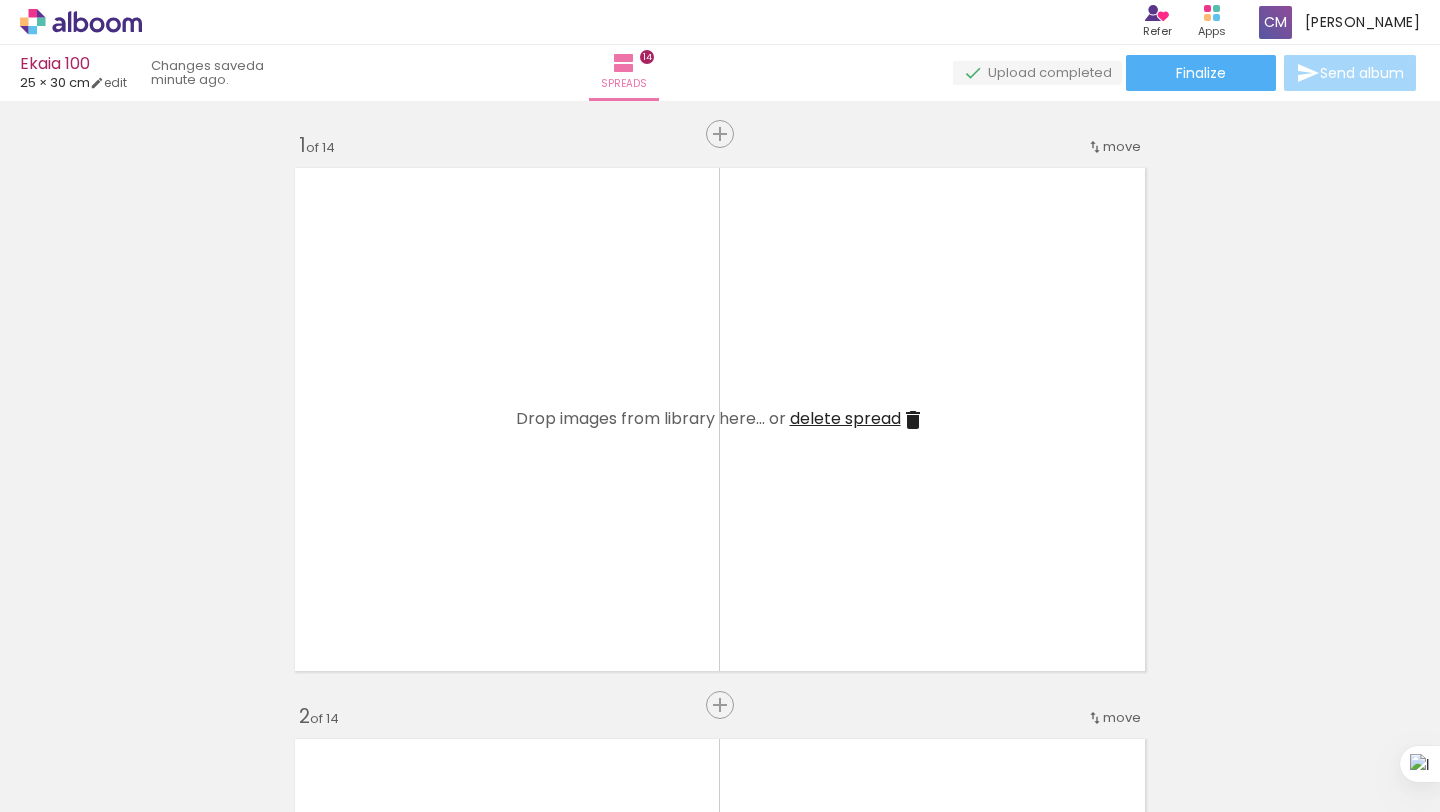 scroll, scrollTop: 0, scrollLeft: 0, axis: both 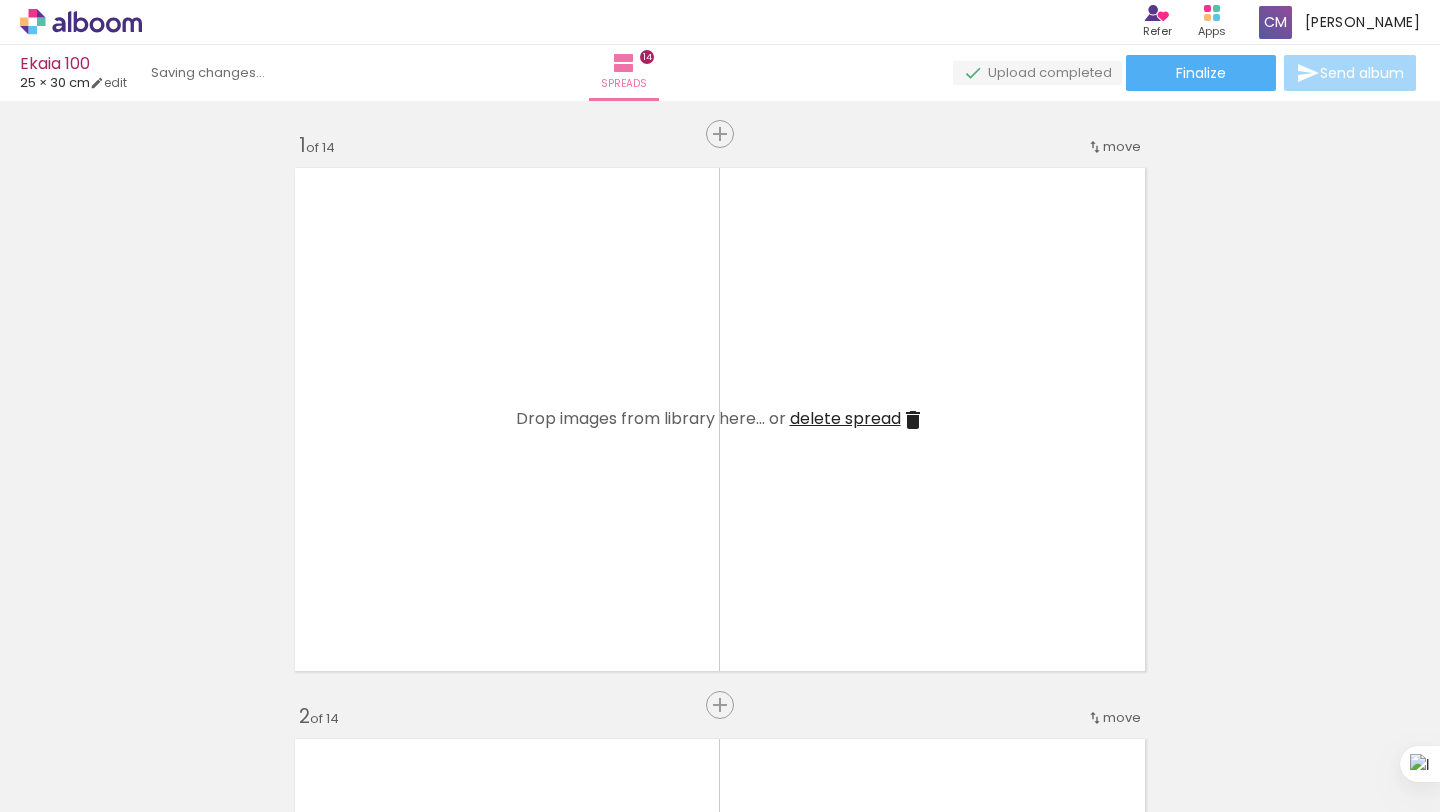 click at bounding box center [138, 704] 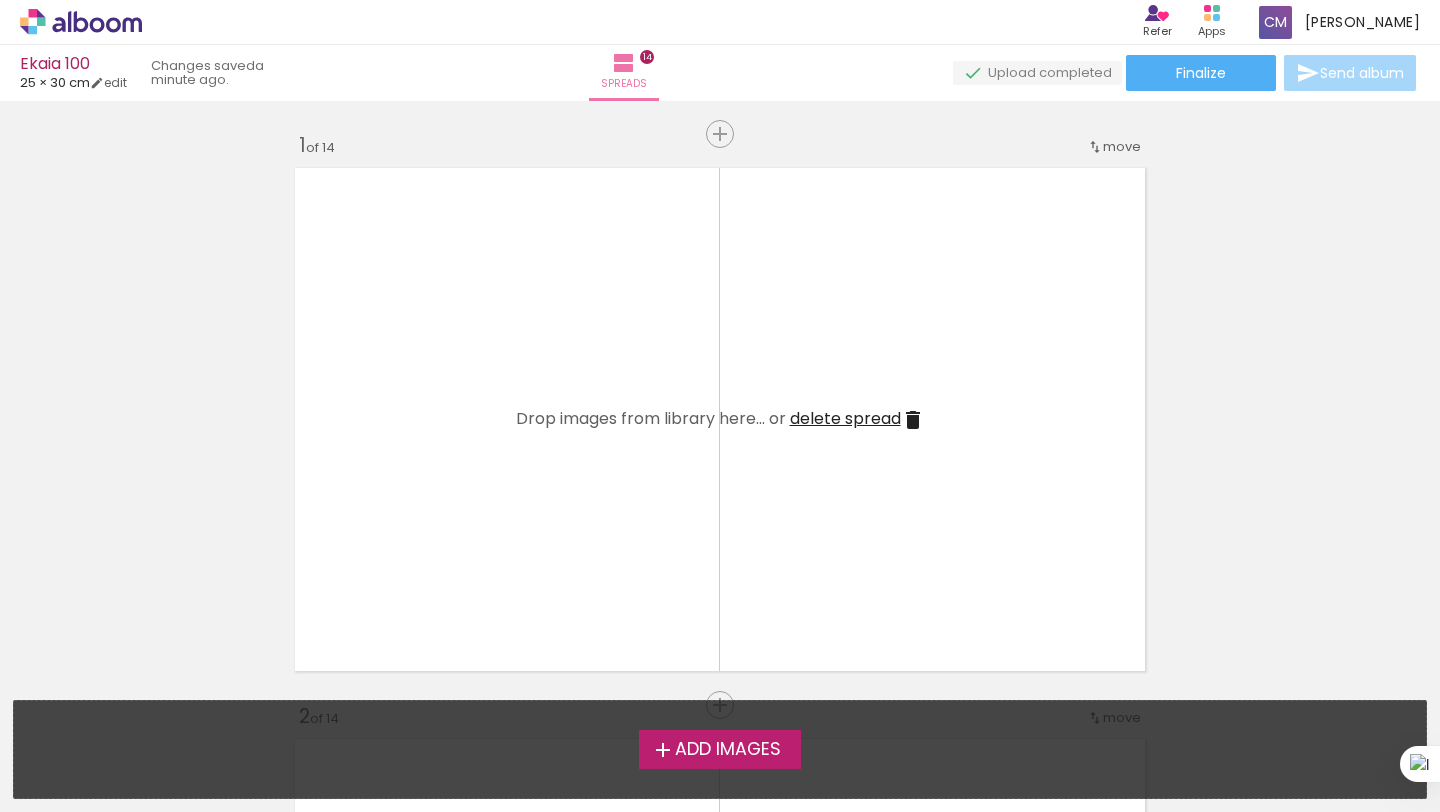 click on "Add Images" at bounding box center [728, 750] 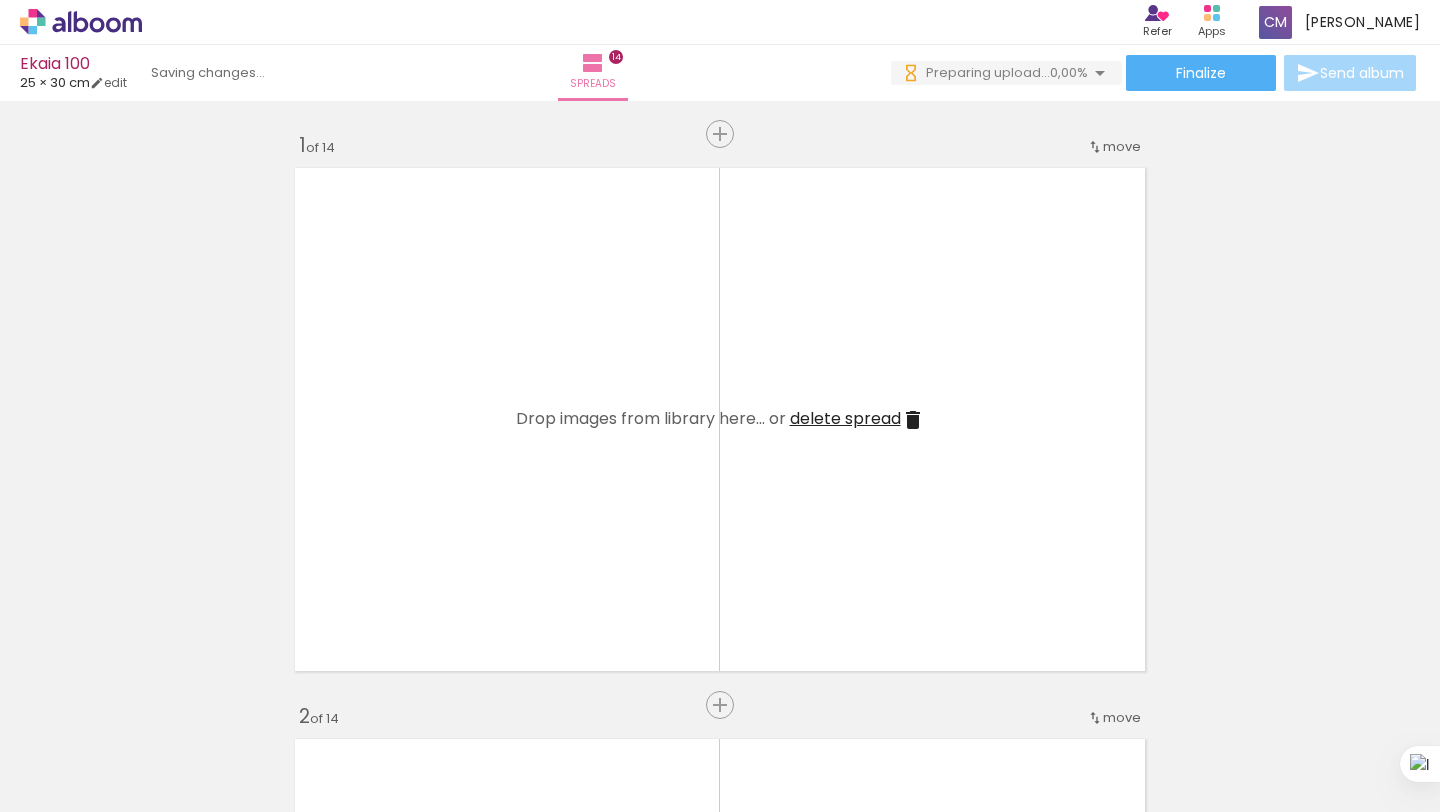 scroll, scrollTop: 0, scrollLeft: 2863, axis: horizontal 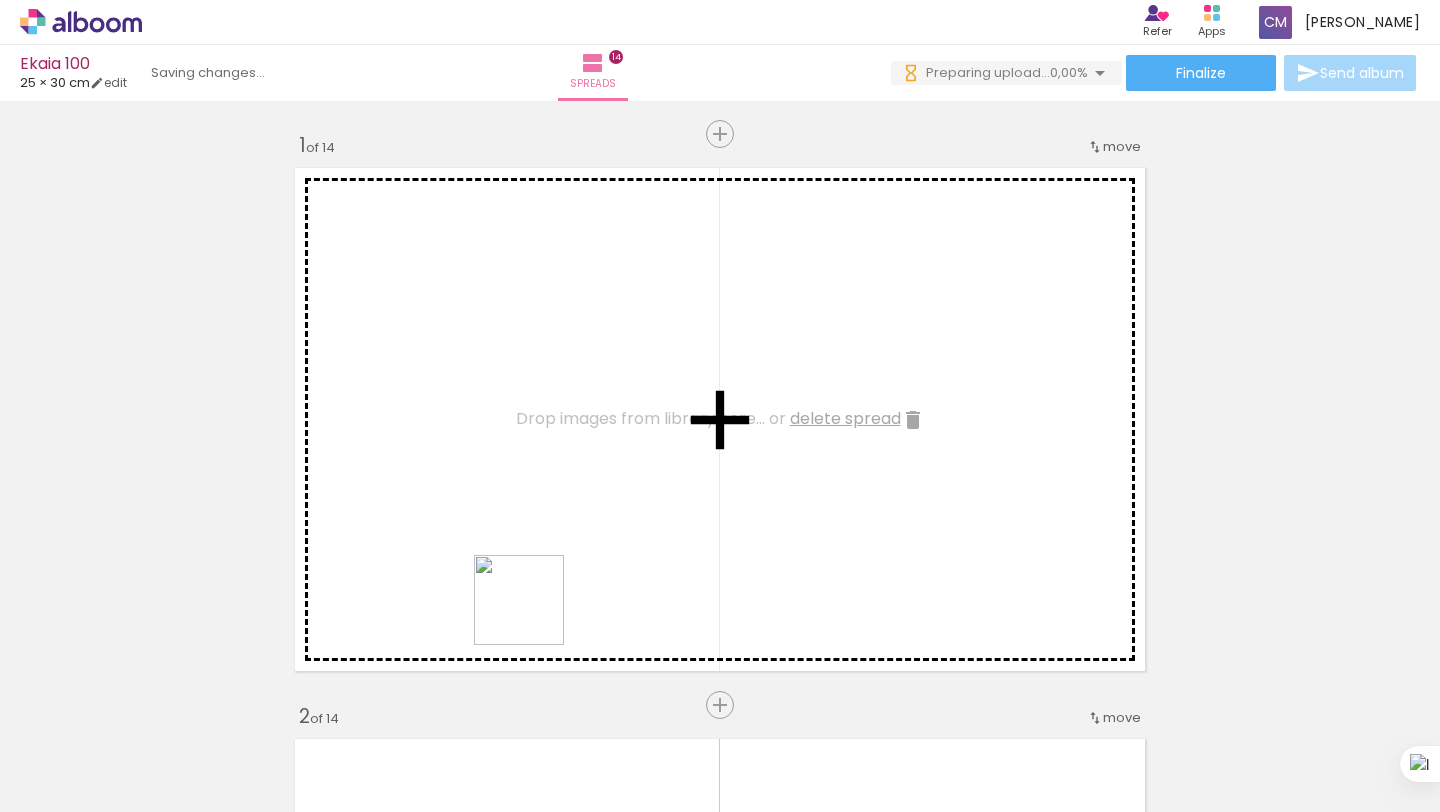 drag, startPoint x: 535, startPoint y: 755, endPoint x: 529, endPoint y: 530, distance: 225.07999 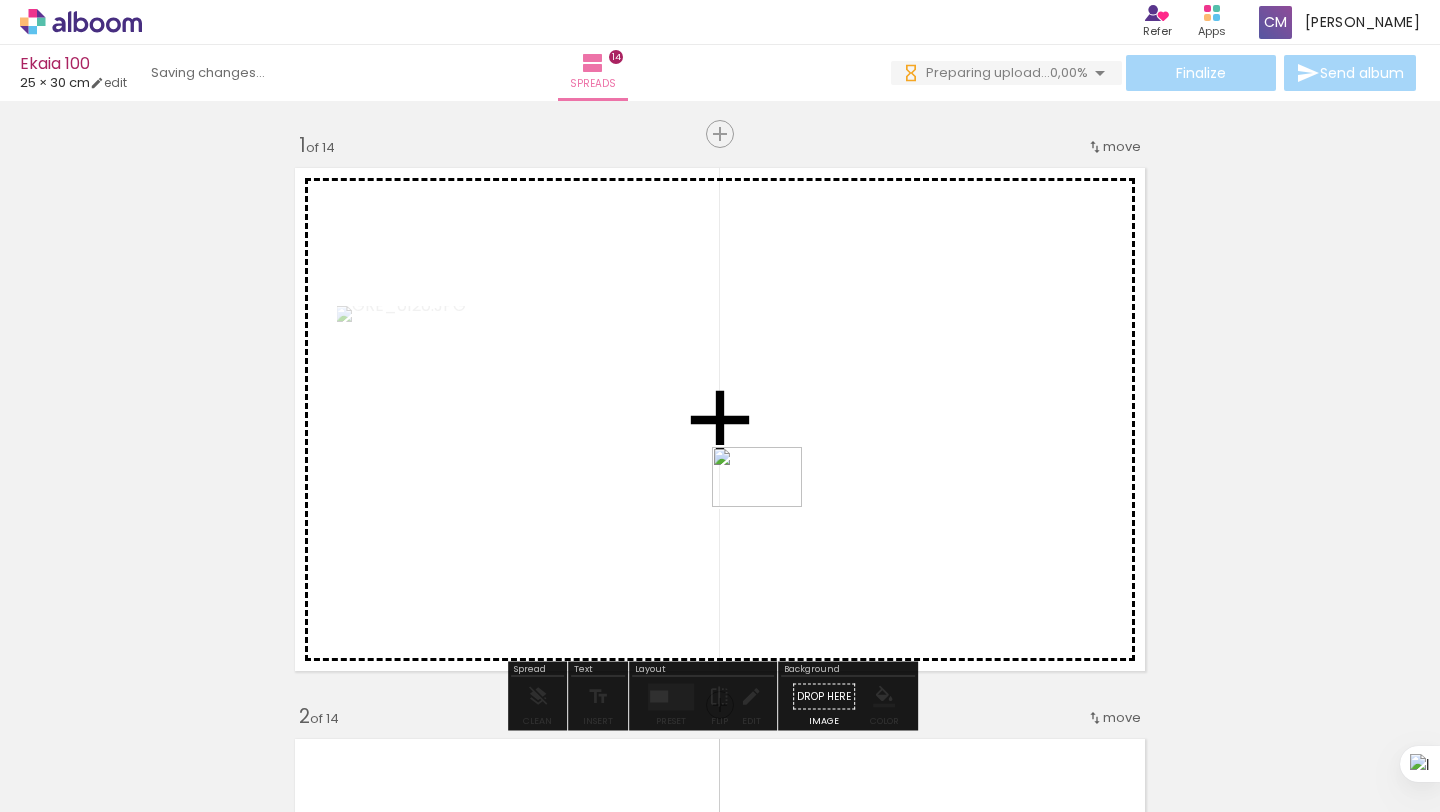 drag, startPoint x: 549, startPoint y: 745, endPoint x: 773, endPoint y: 507, distance: 326.83328 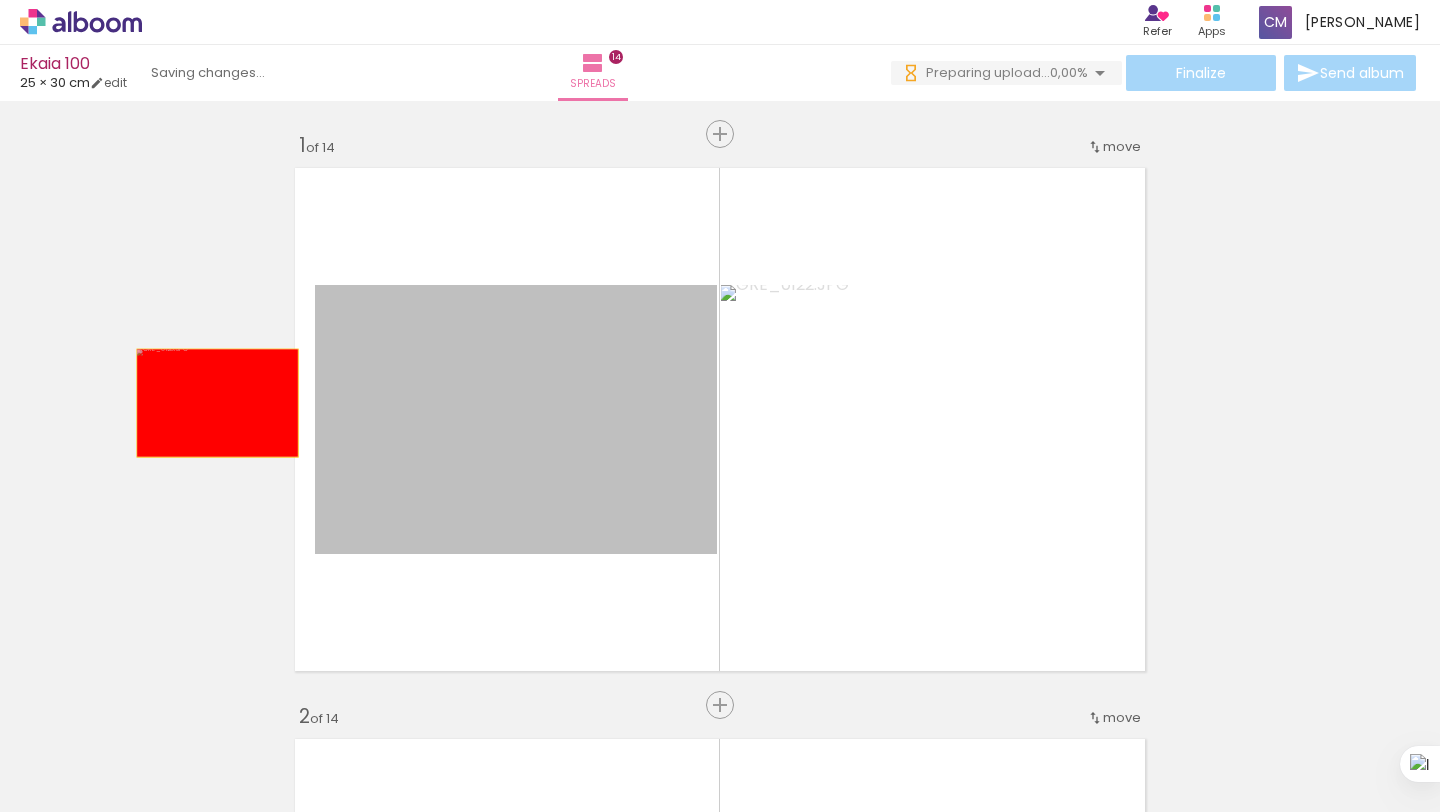 drag, startPoint x: 471, startPoint y: 447, endPoint x: 143, endPoint y: 399, distance: 331.4936 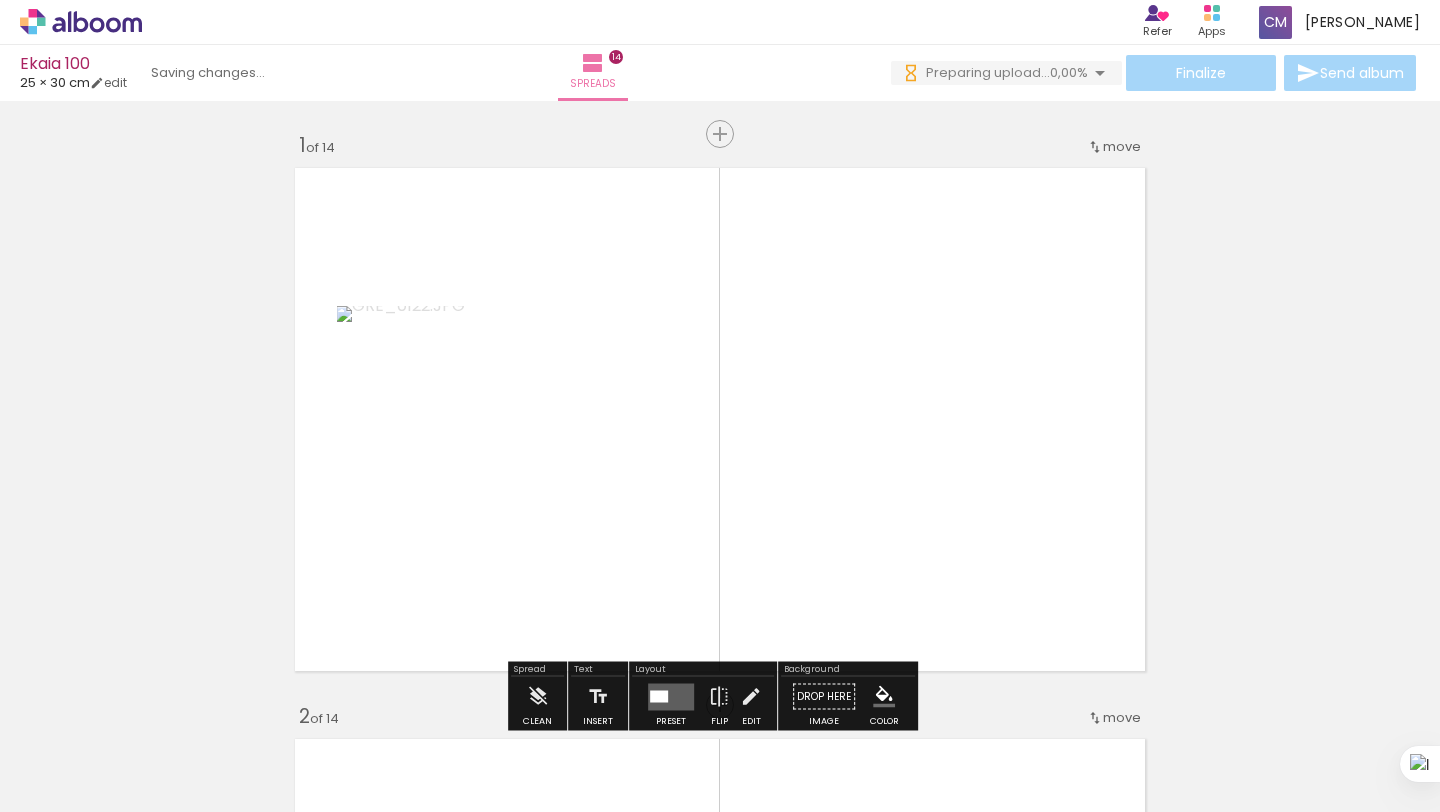 click at bounding box center (-95, 704) 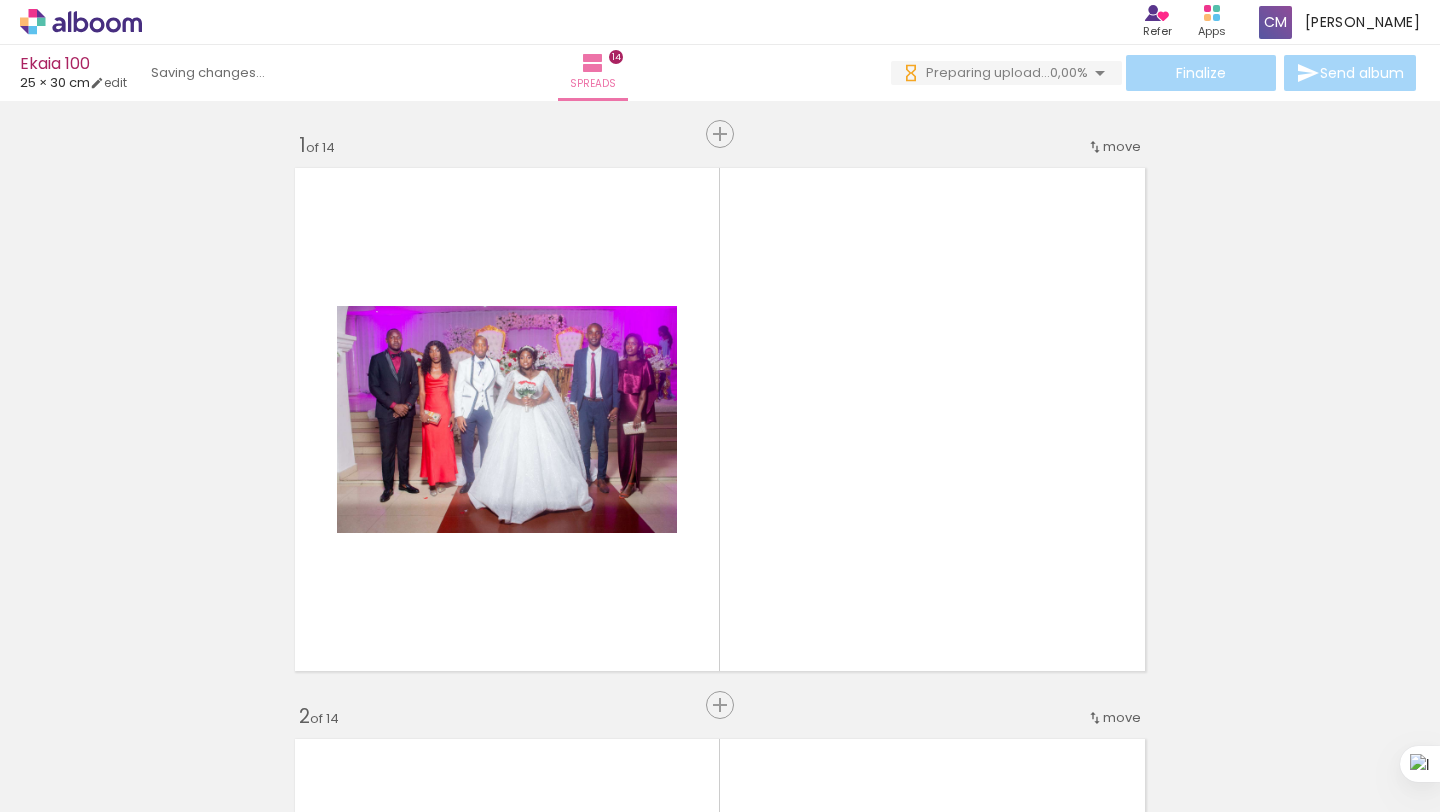 scroll, scrollTop: 0, scrollLeft: 3616, axis: horizontal 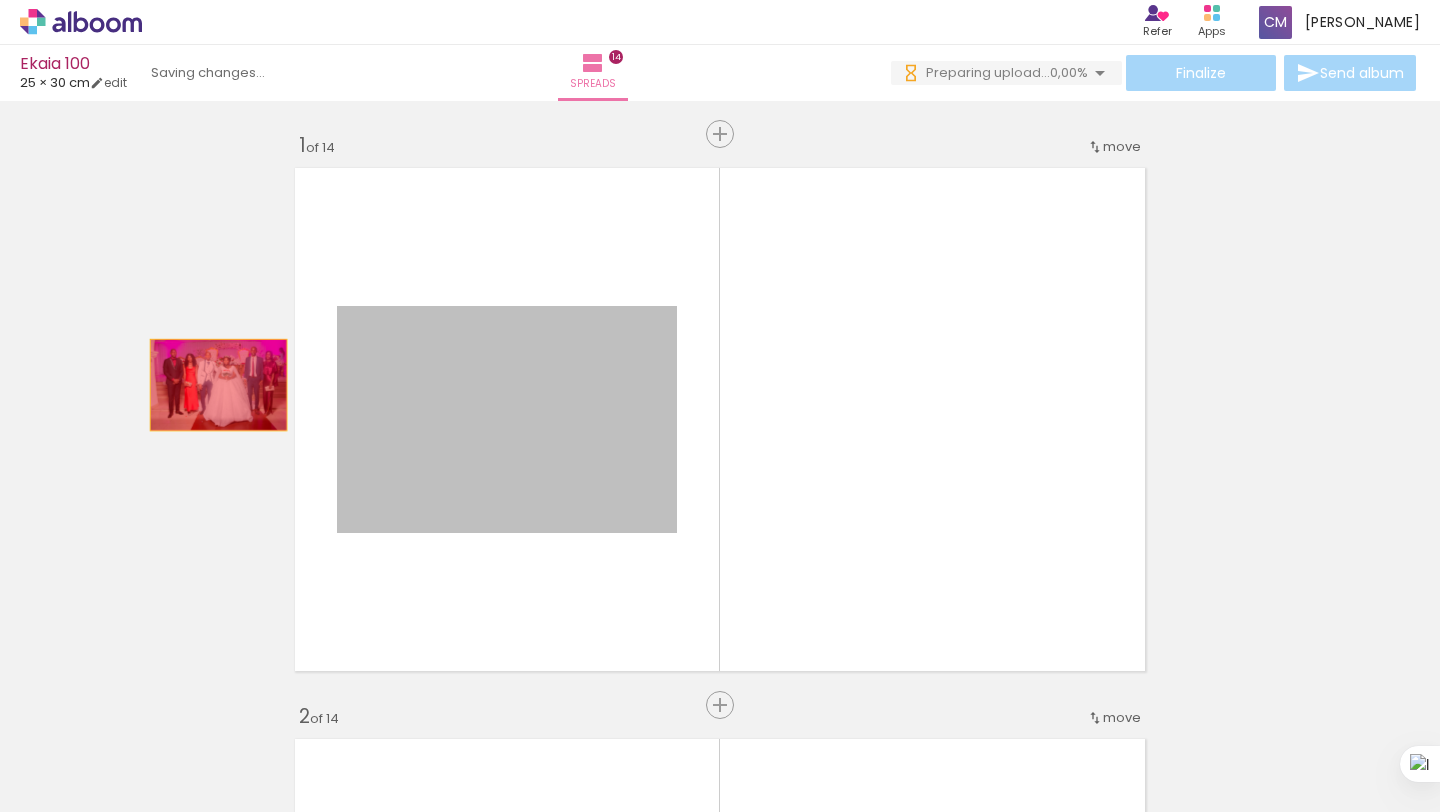 drag, startPoint x: 475, startPoint y: 429, endPoint x: 200, endPoint y: 379, distance: 279.50848 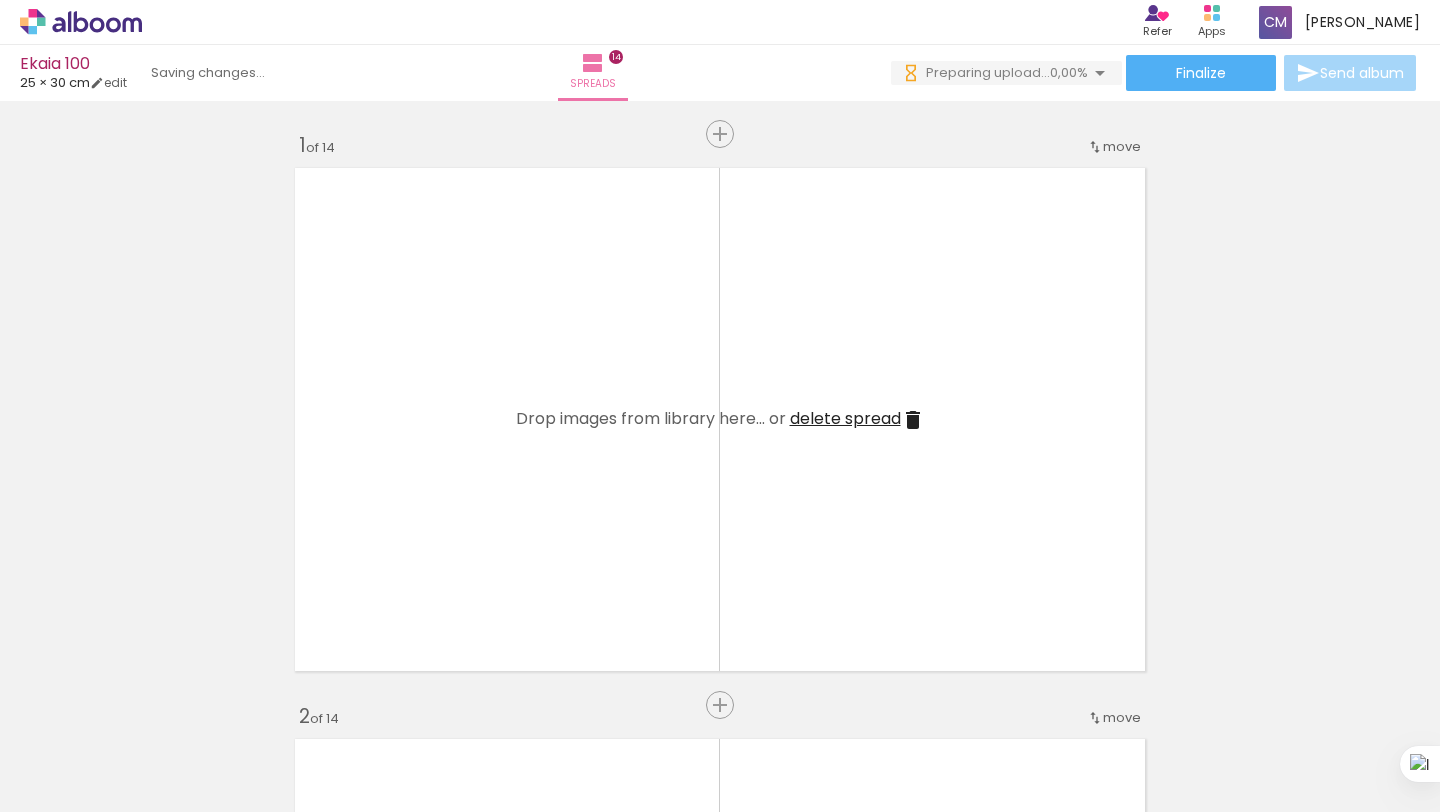 scroll, scrollTop: 0, scrollLeft: 7256, axis: horizontal 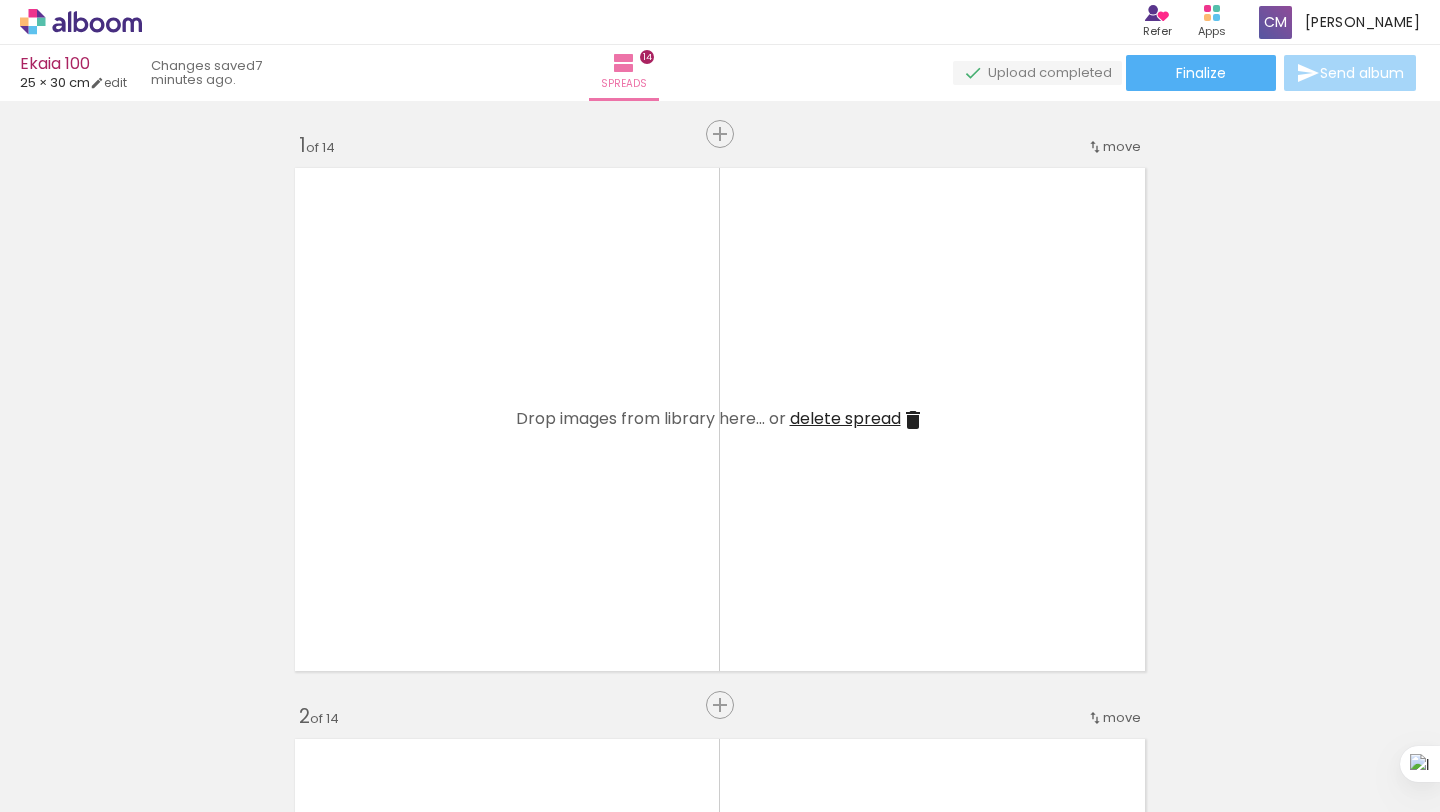 click on "Add
Images" at bounding box center (62, 801) 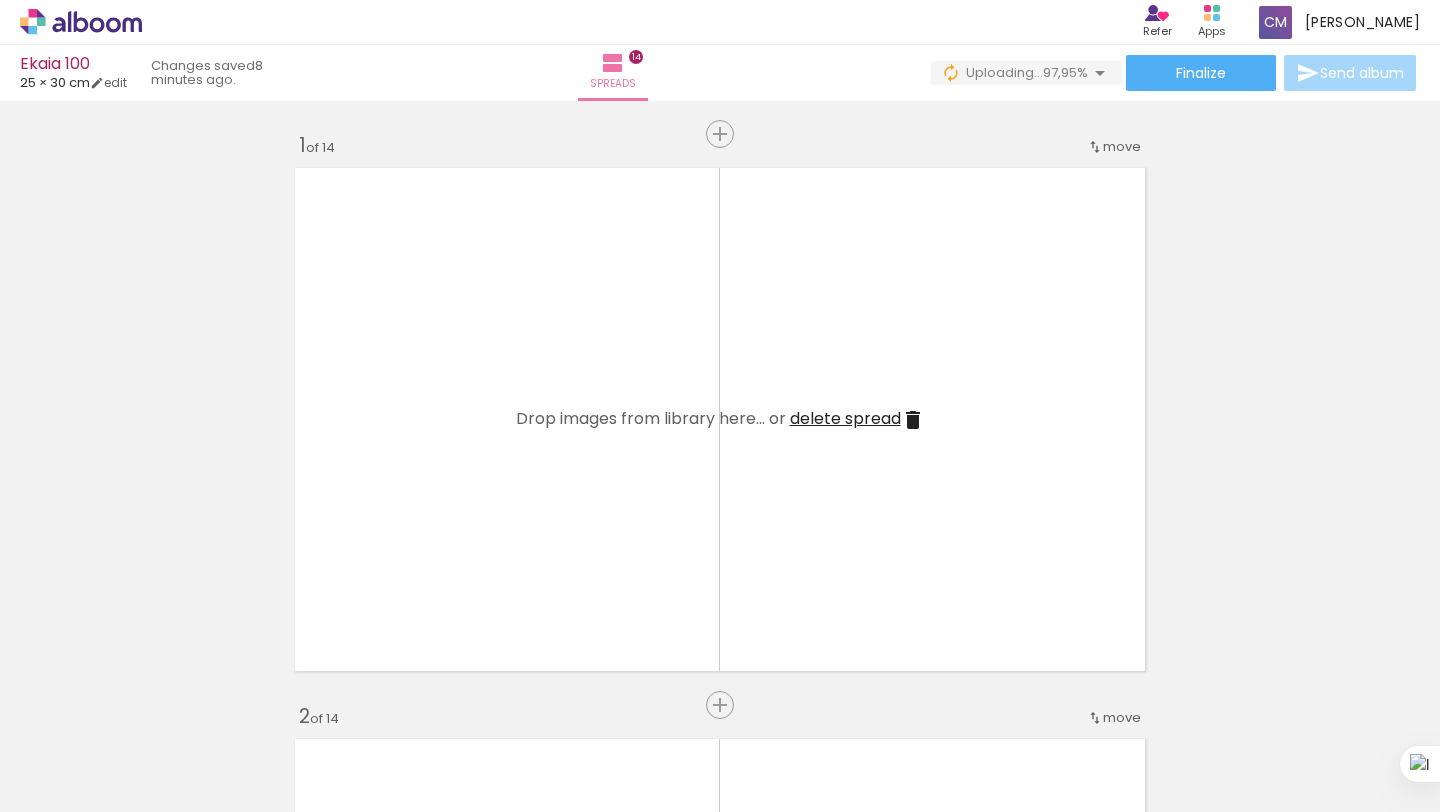 scroll, scrollTop: 0, scrollLeft: 10161, axis: horizontal 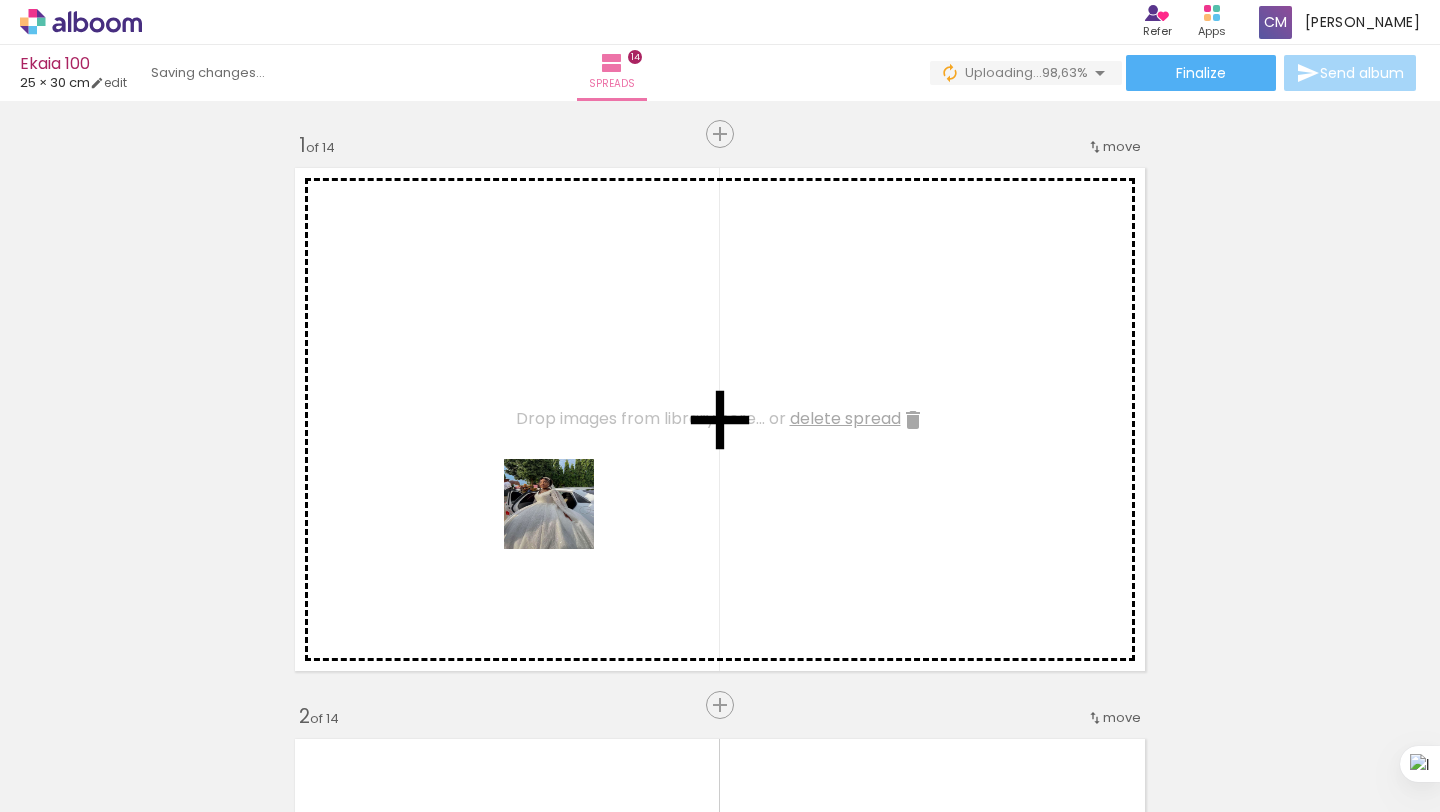 drag, startPoint x: 577, startPoint y: 740, endPoint x: 729, endPoint y: 627, distance: 189.40169 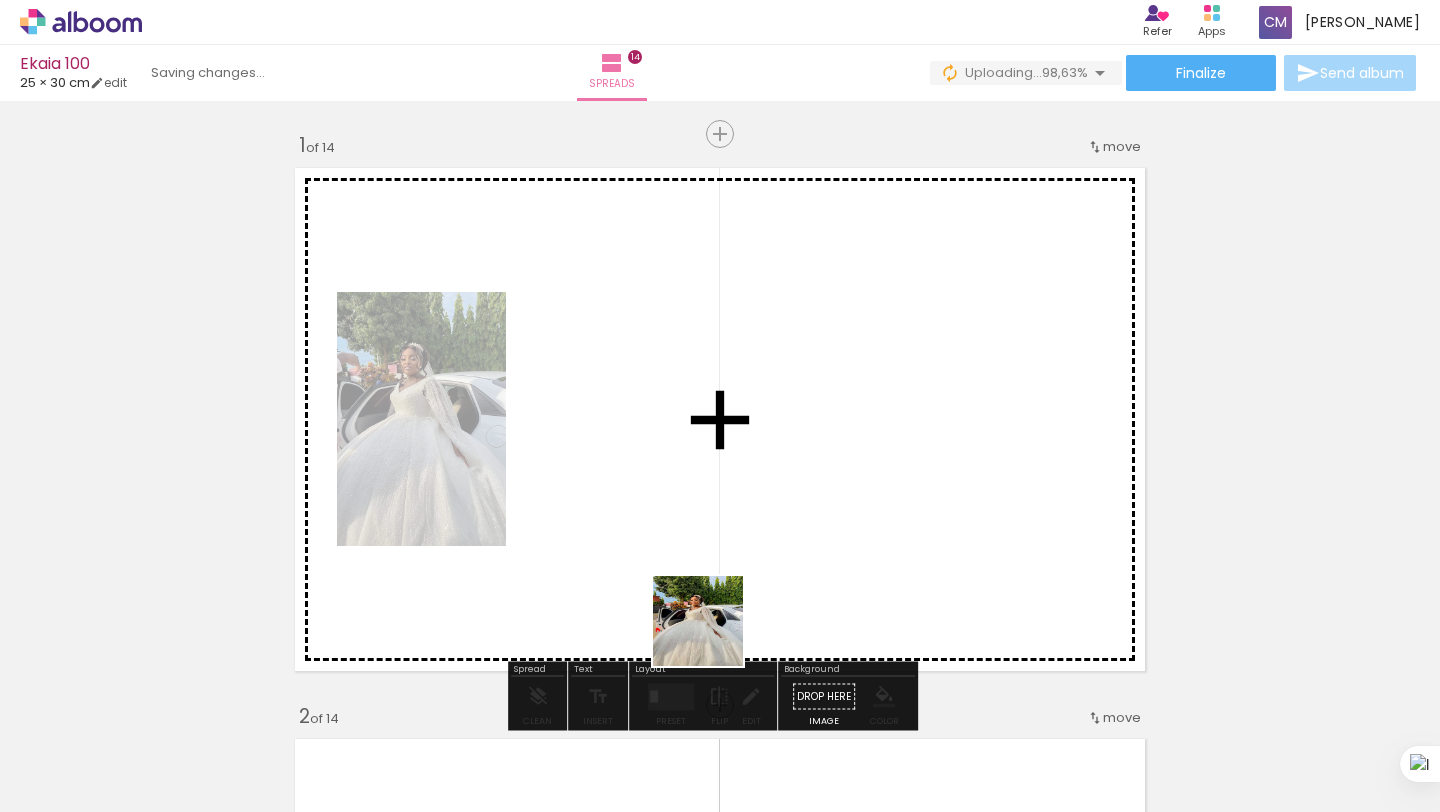 drag, startPoint x: 713, startPoint y: 636, endPoint x: 720, endPoint y: 534, distance: 102.239914 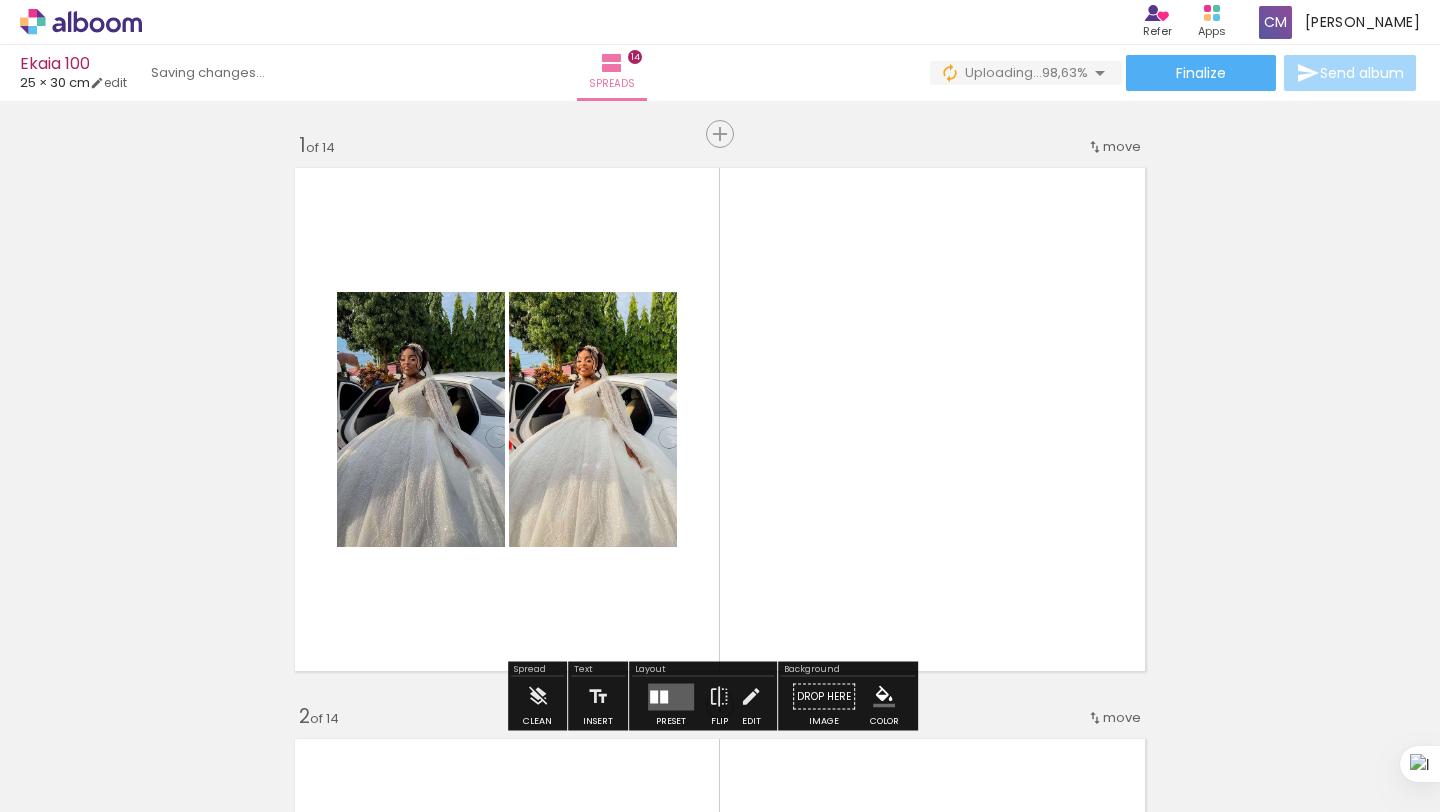 scroll, scrollTop: 0, scrollLeft: 14858, axis: horizontal 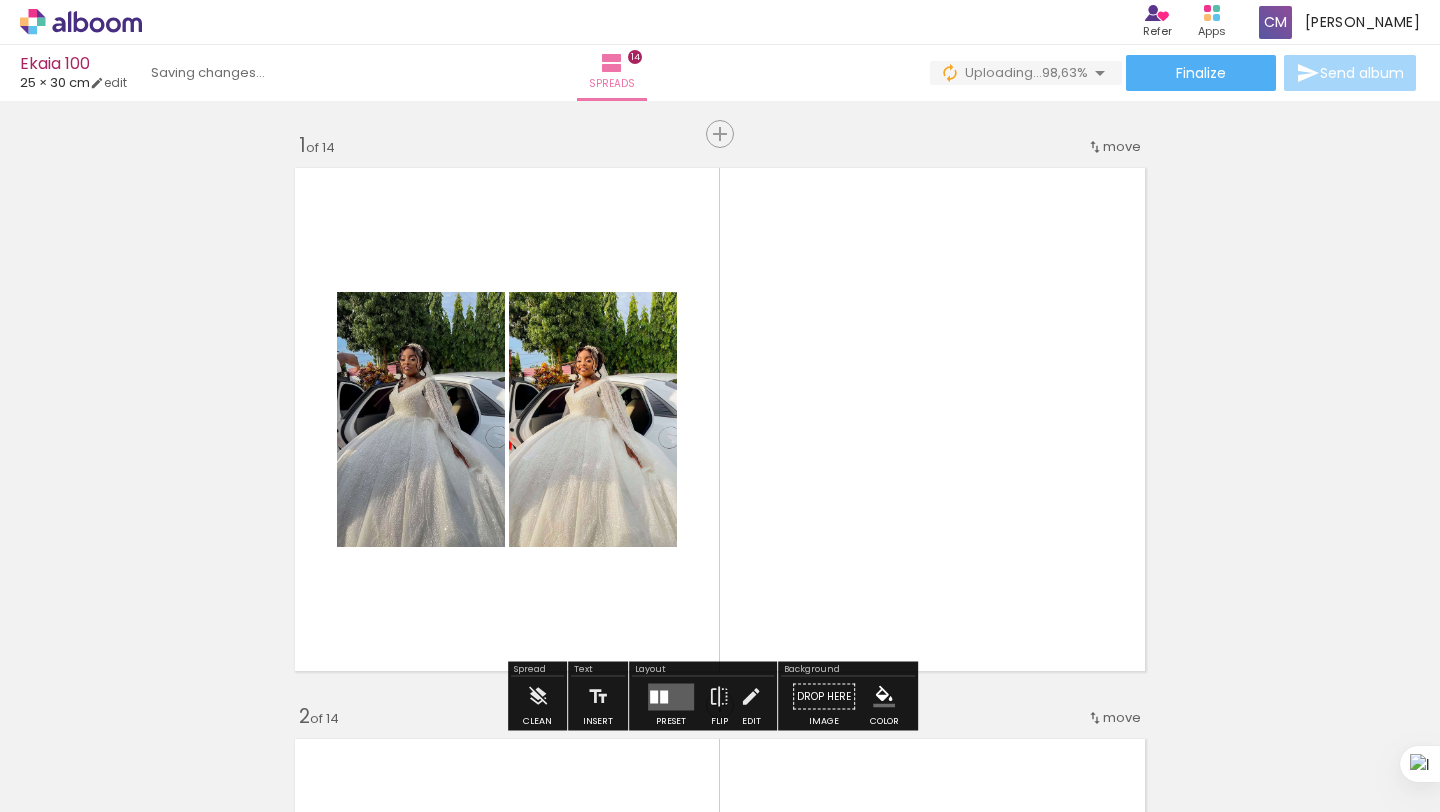 click 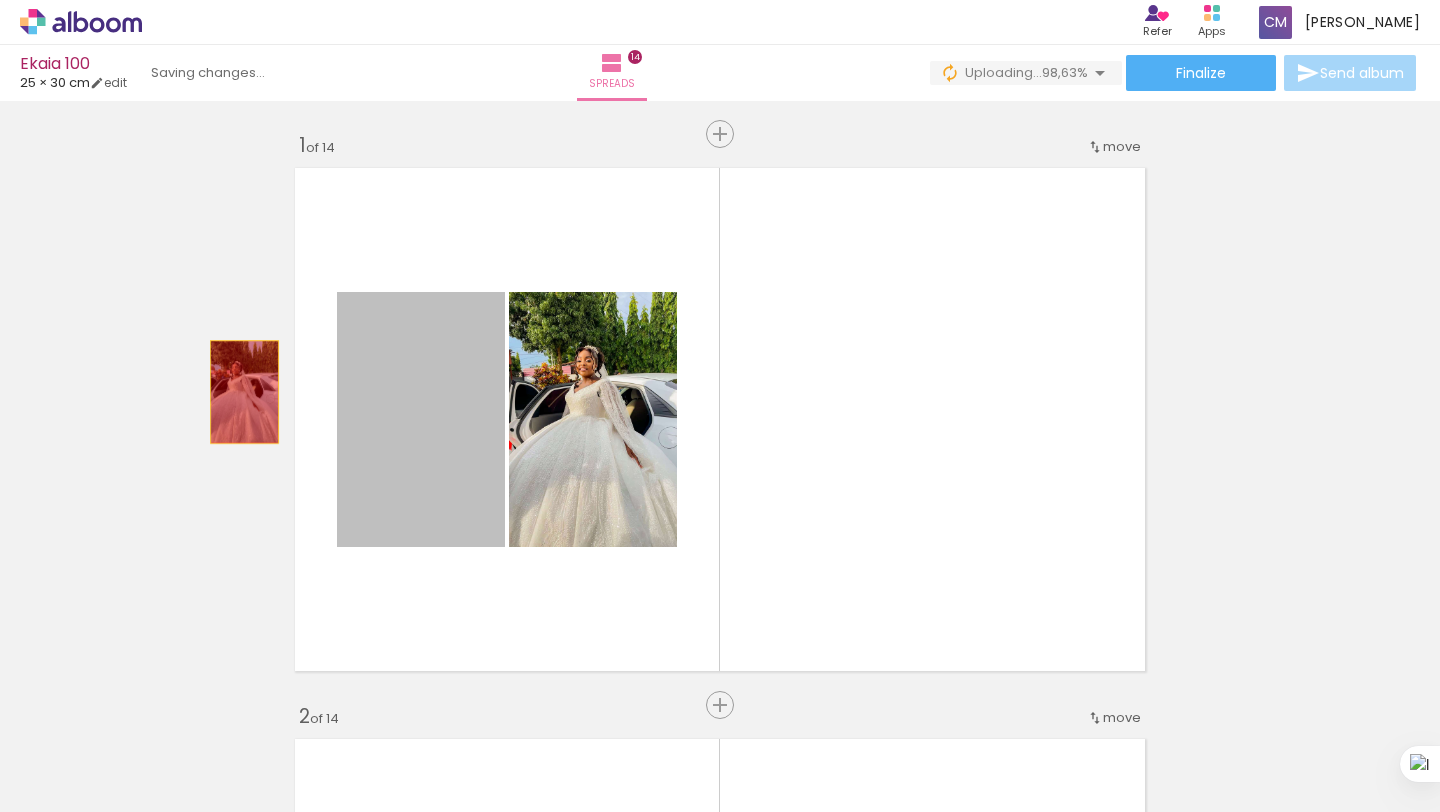 drag, startPoint x: 410, startPoint y: 445, endPoint x: 262, endPoint y: 414, distance: 151.21178 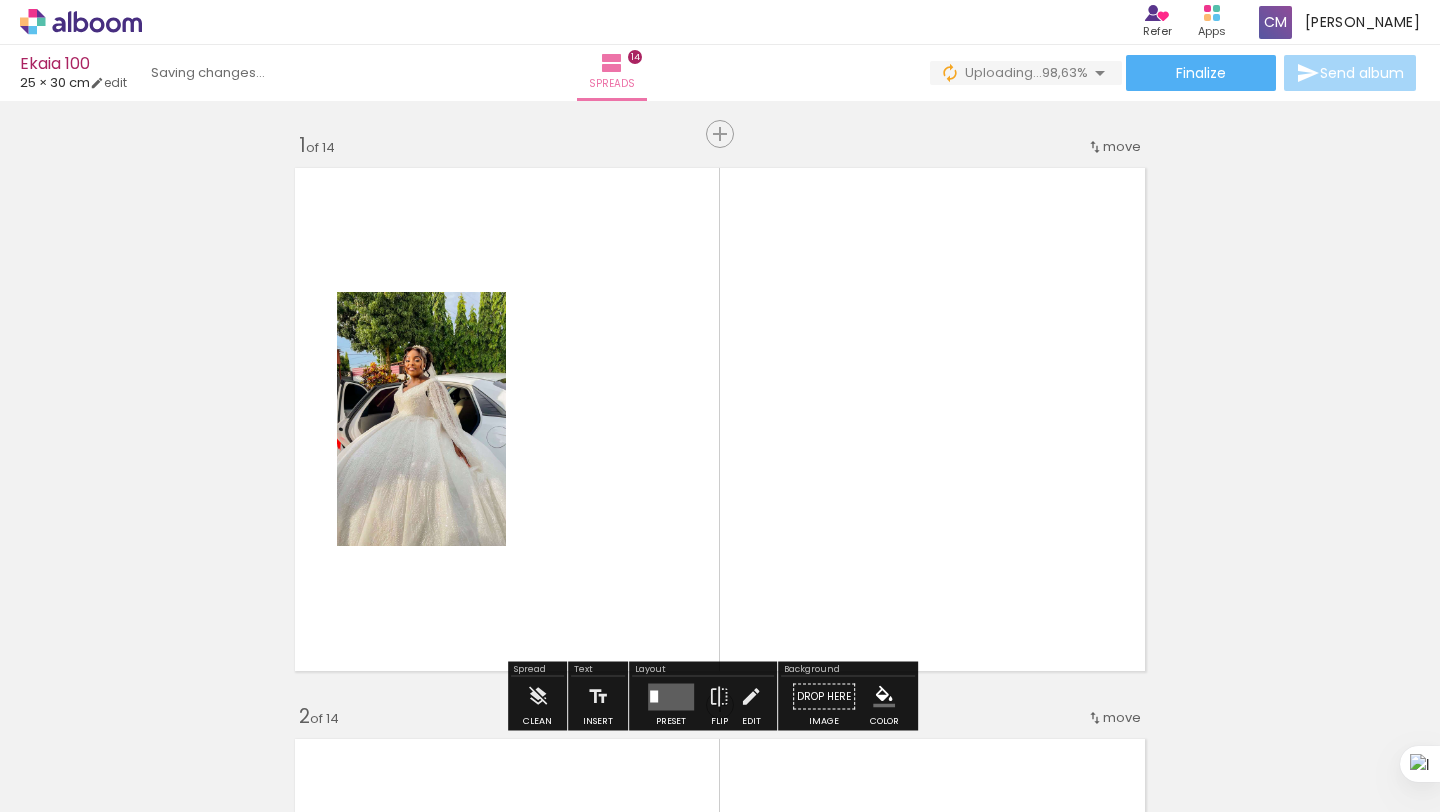 click at bounding box center (1072, 704) 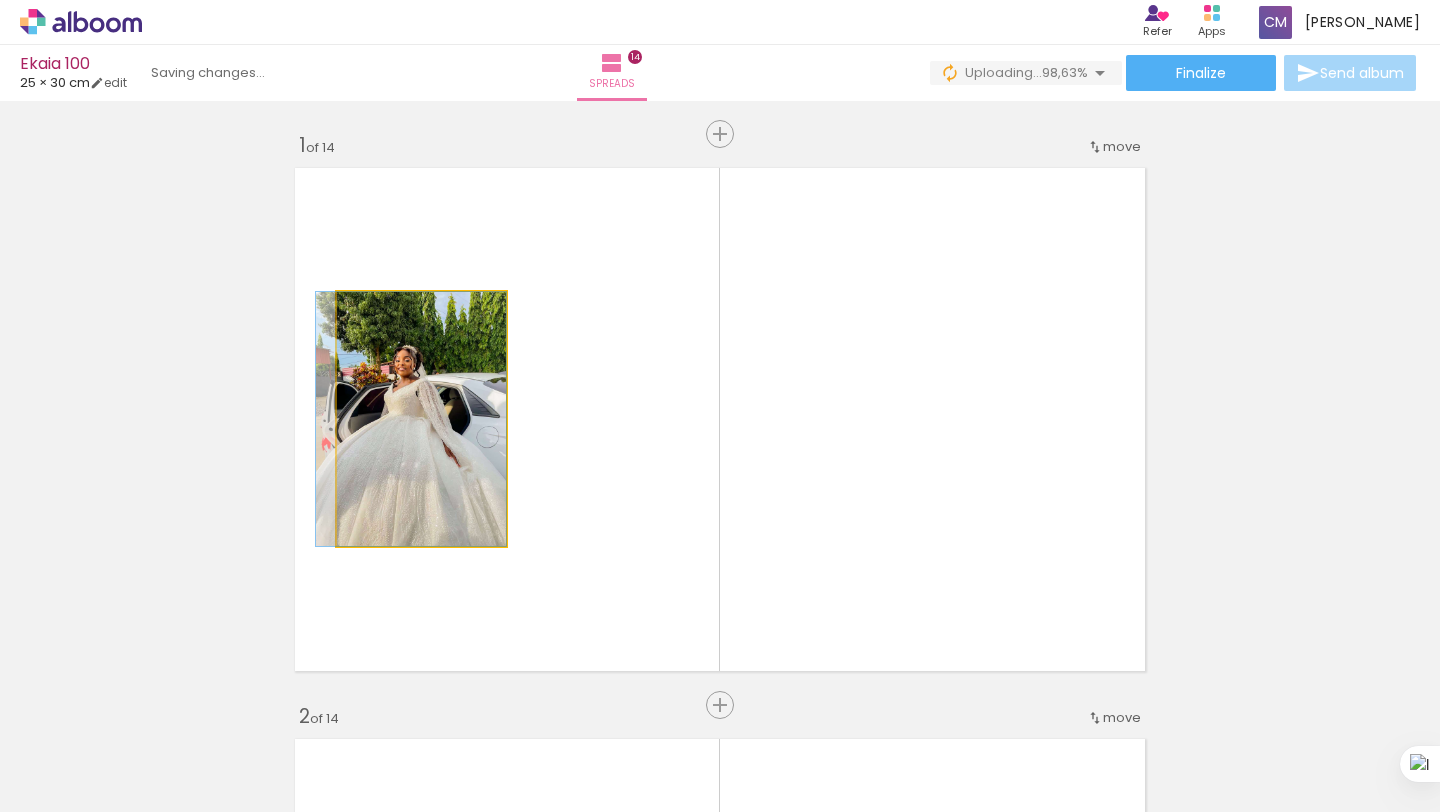 drag, startPoint x: 395, startPoint y: 482, endPoint x: 246, endPoint y: 443, distance: 154.01949 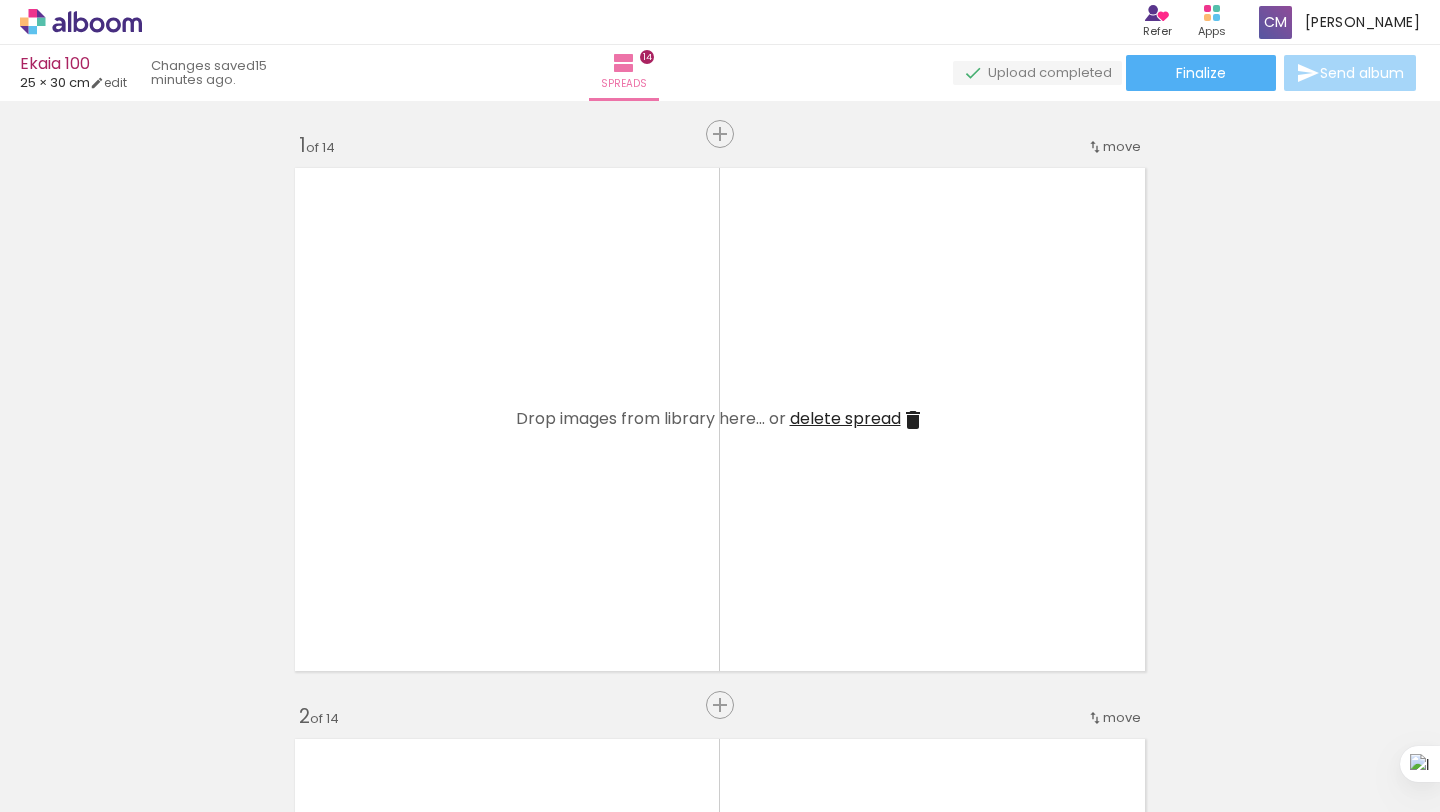 click on "Add
Images" at bounding box center (62, 801) 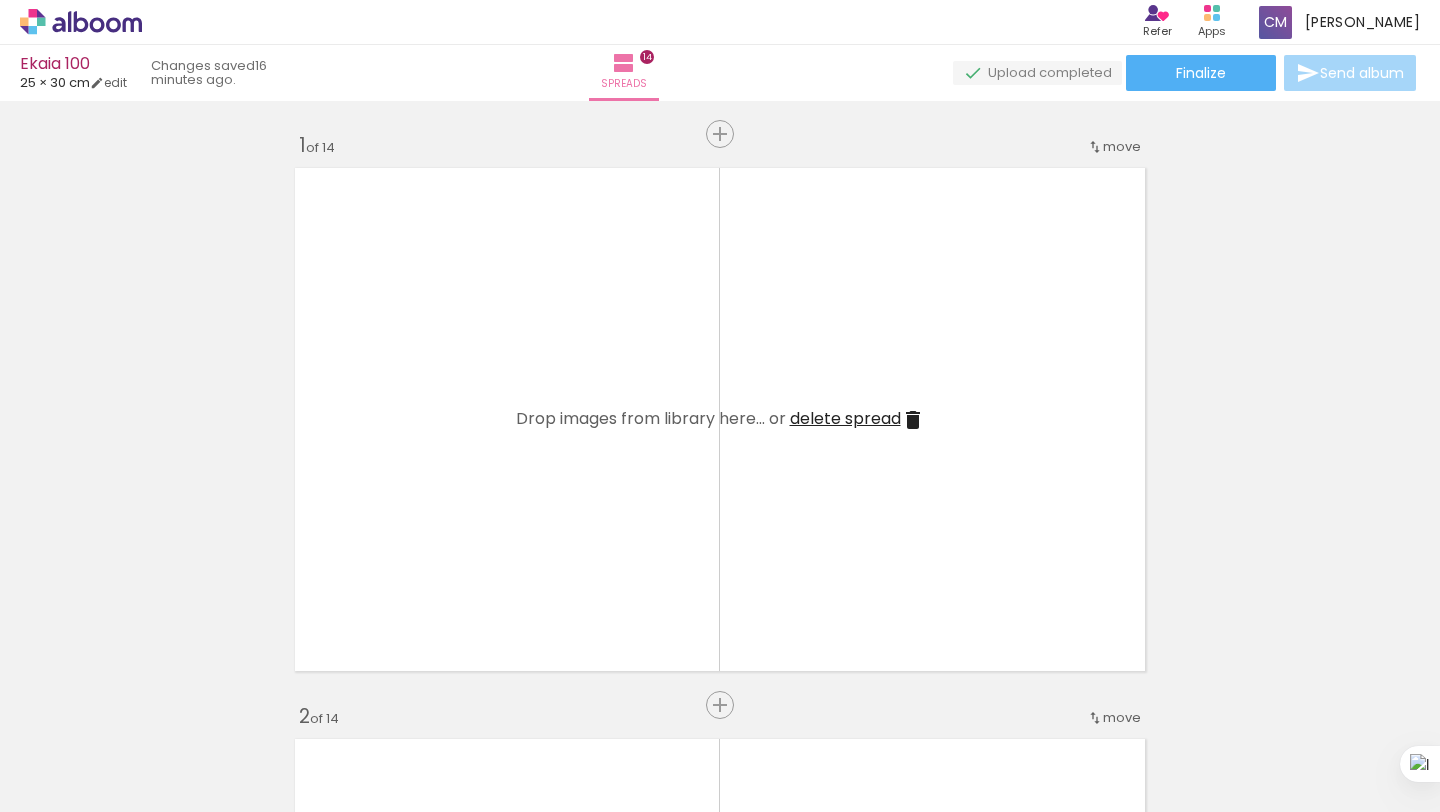click on "Add
Images" at bounding box center [62, 801] 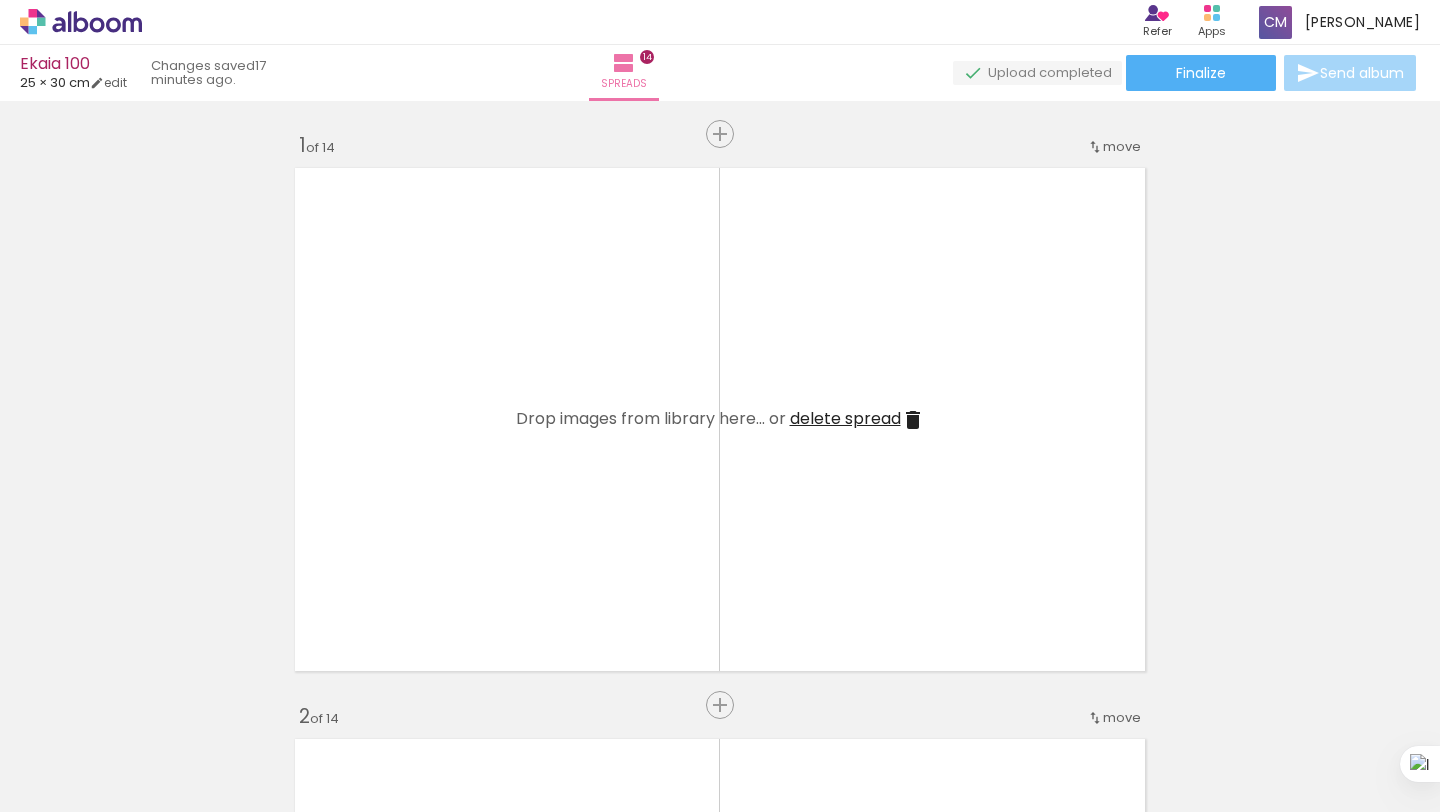 scroll, scrollTop: 0, scrollLeft: 10249, axis: horizontal 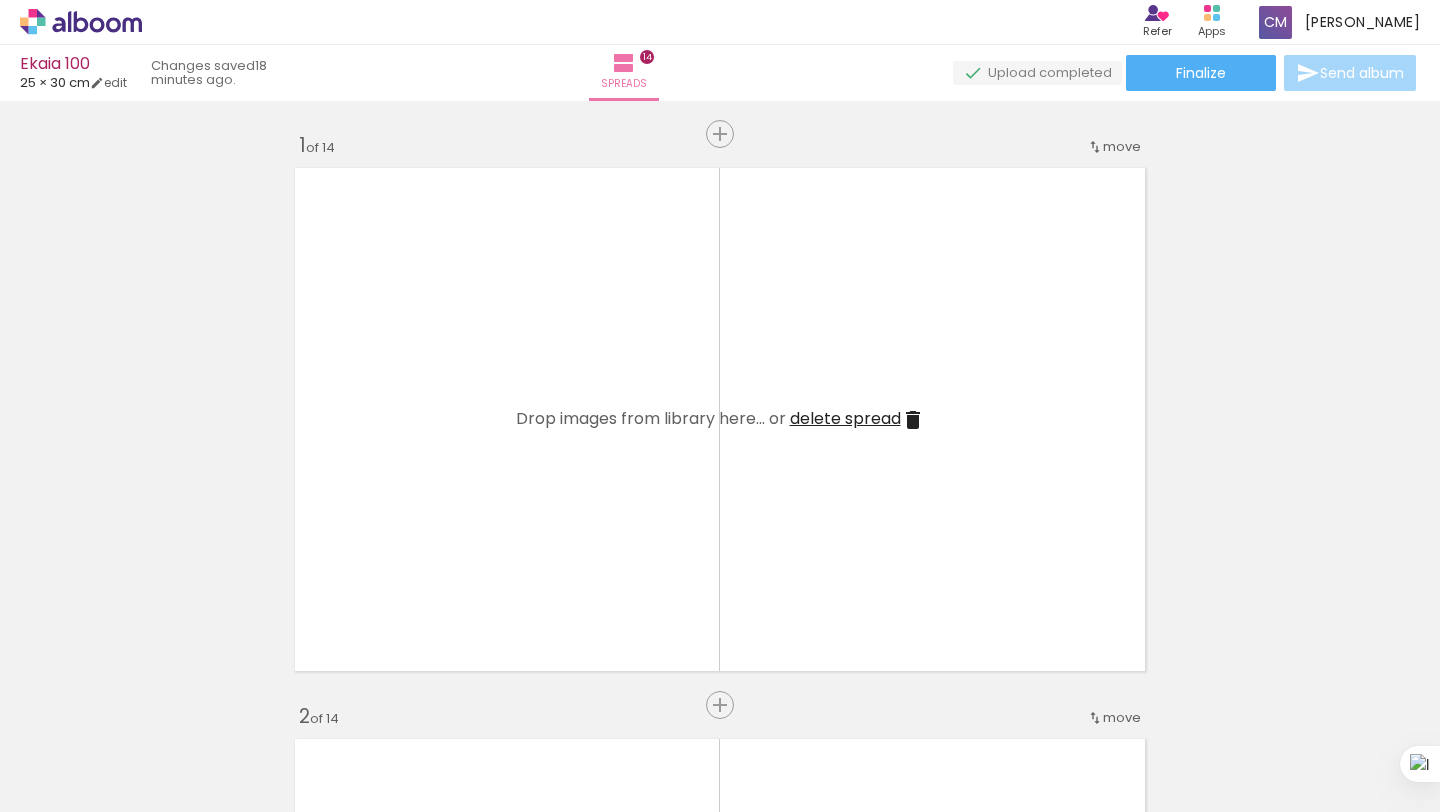 click on "Add
Images" at bounding box center [62, 801] 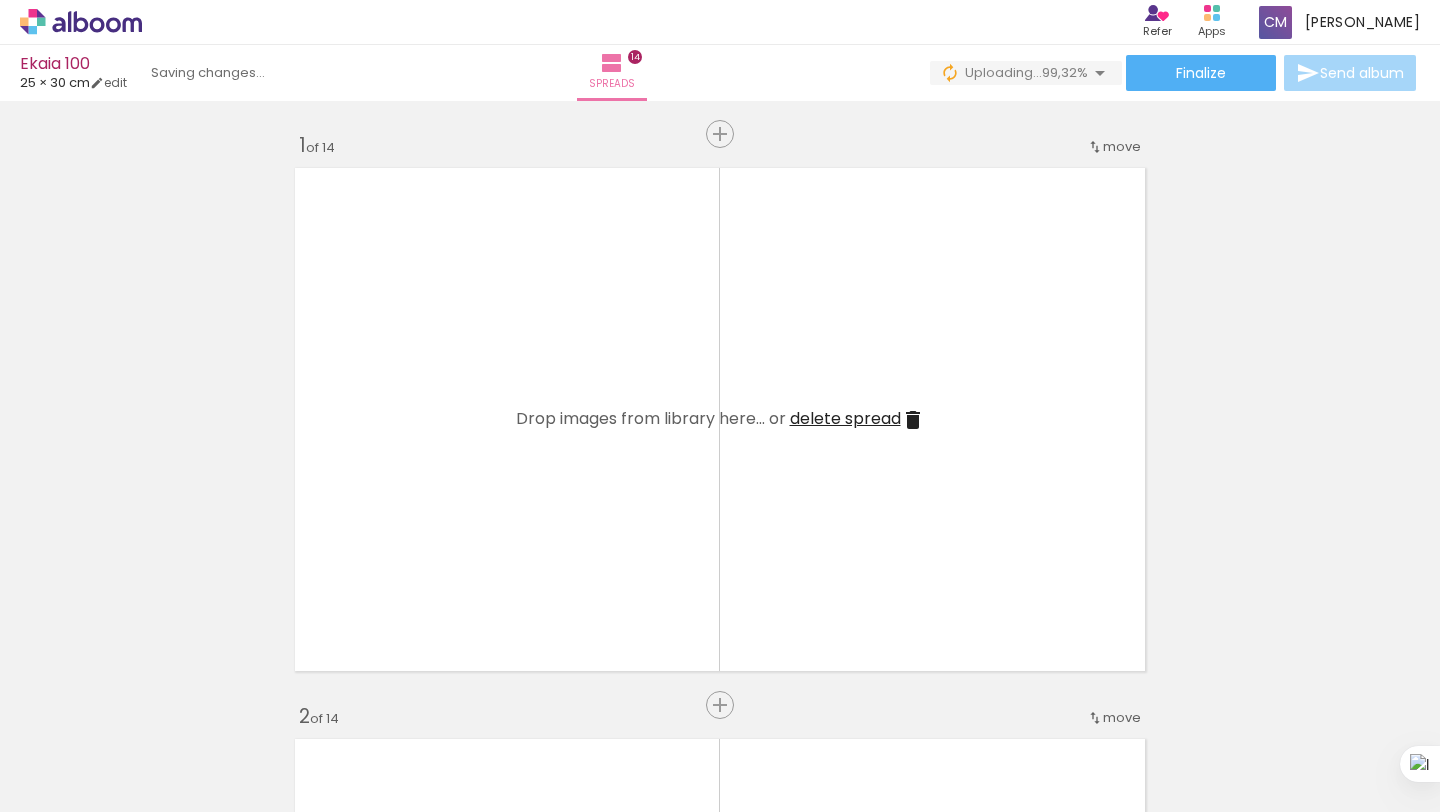 scroll, scrollTop: 0, scrollLeft: 15530, axis: horizontal 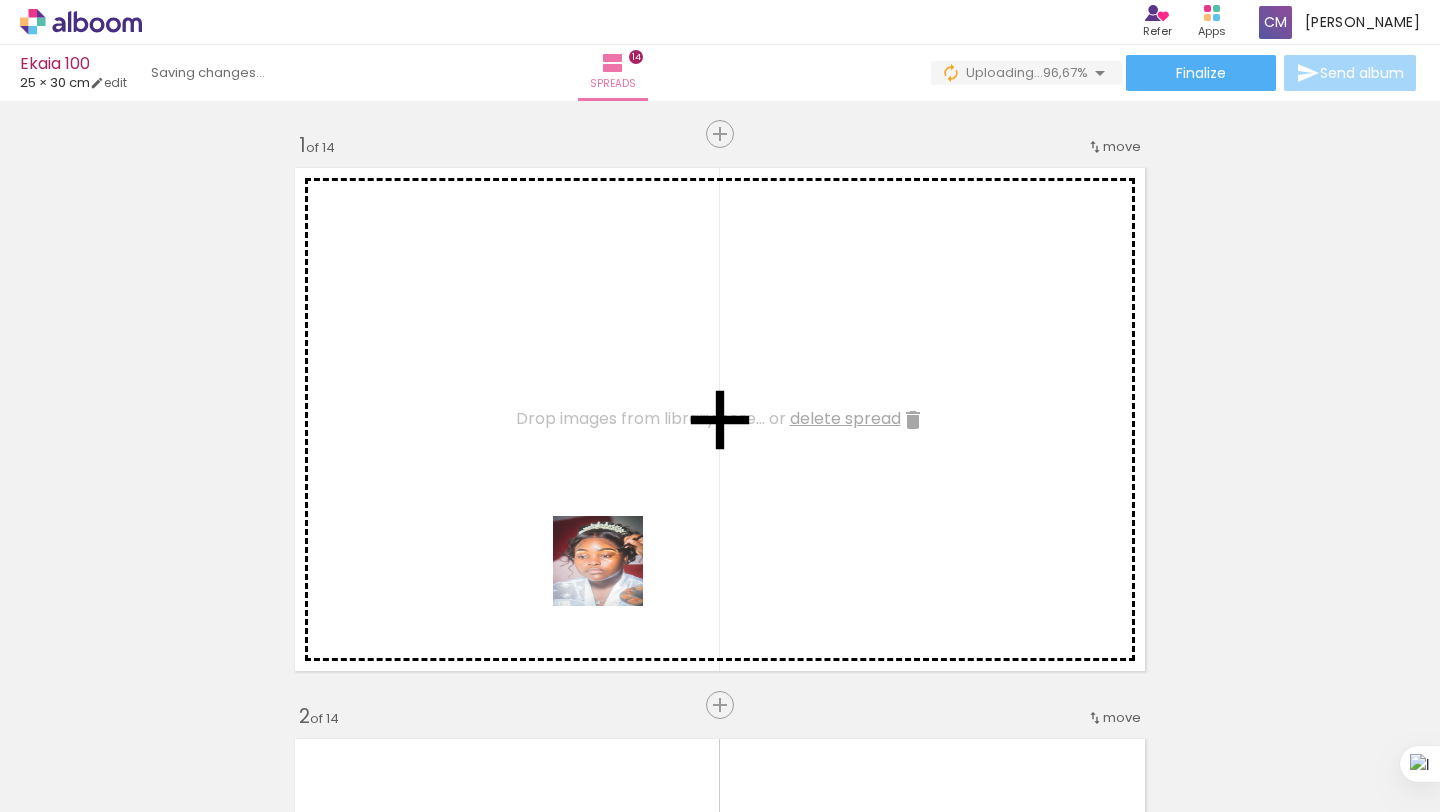 drag, startPoint x: 750, startPoint y: 748, endPoint x: 695, endPoint y: 609, distance: 149.48578 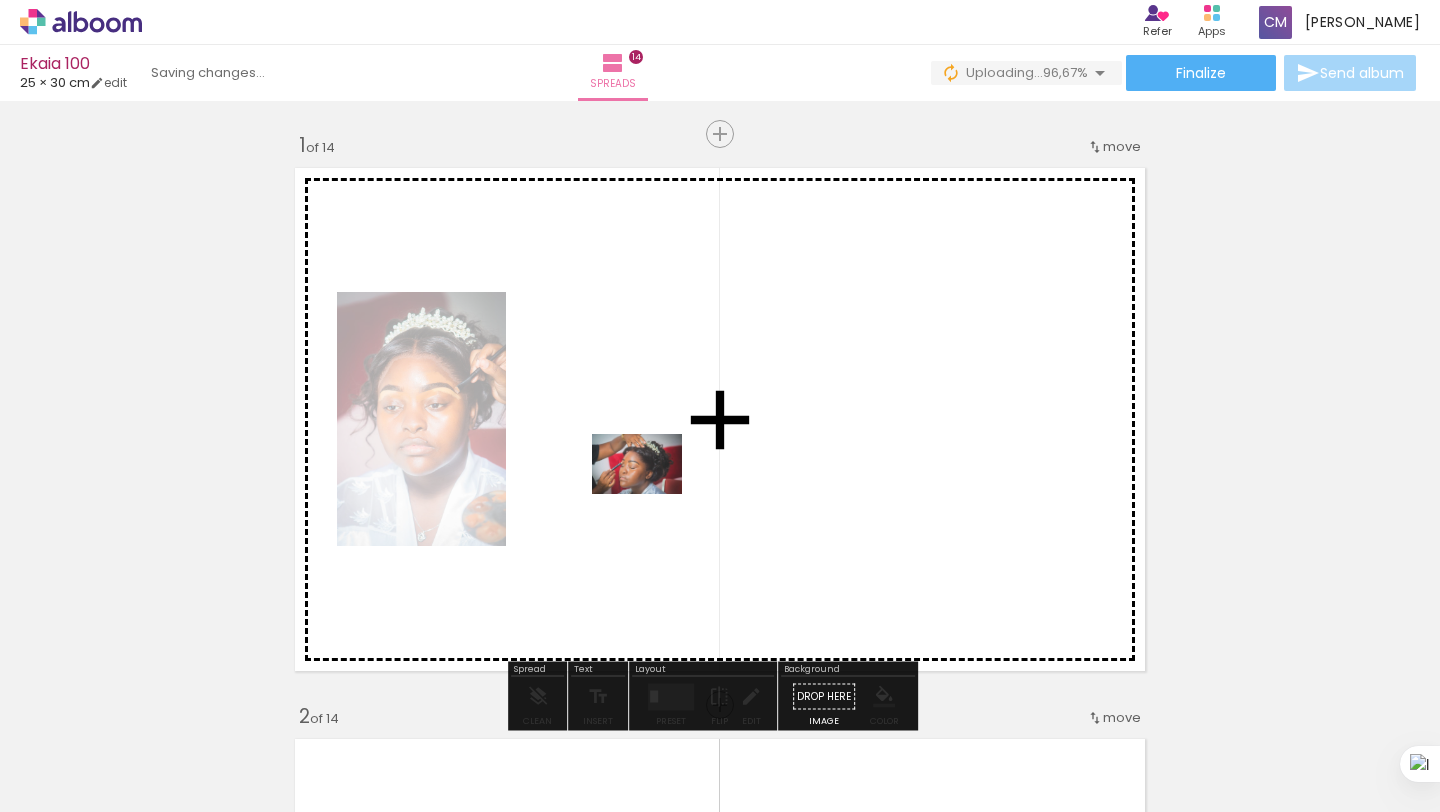 drag, startPoint x: 696, startPoint y: 608, endPoint x: 652, endPoint y: 494, distance: 122.19656 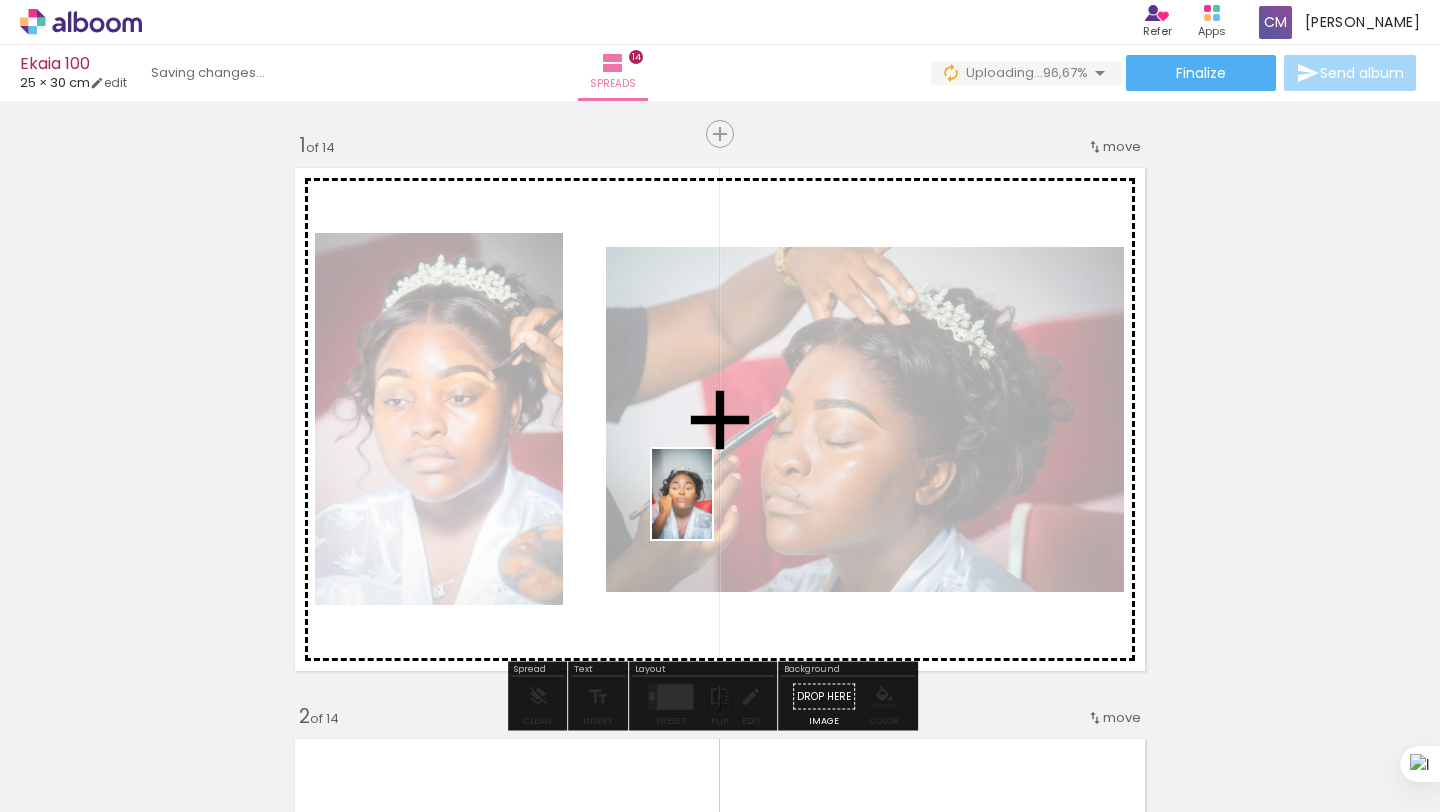 drag, startPoint x: 750, startPoint y: 741, endPoint x: 712, endPoint y: 509, distance: 235.09148 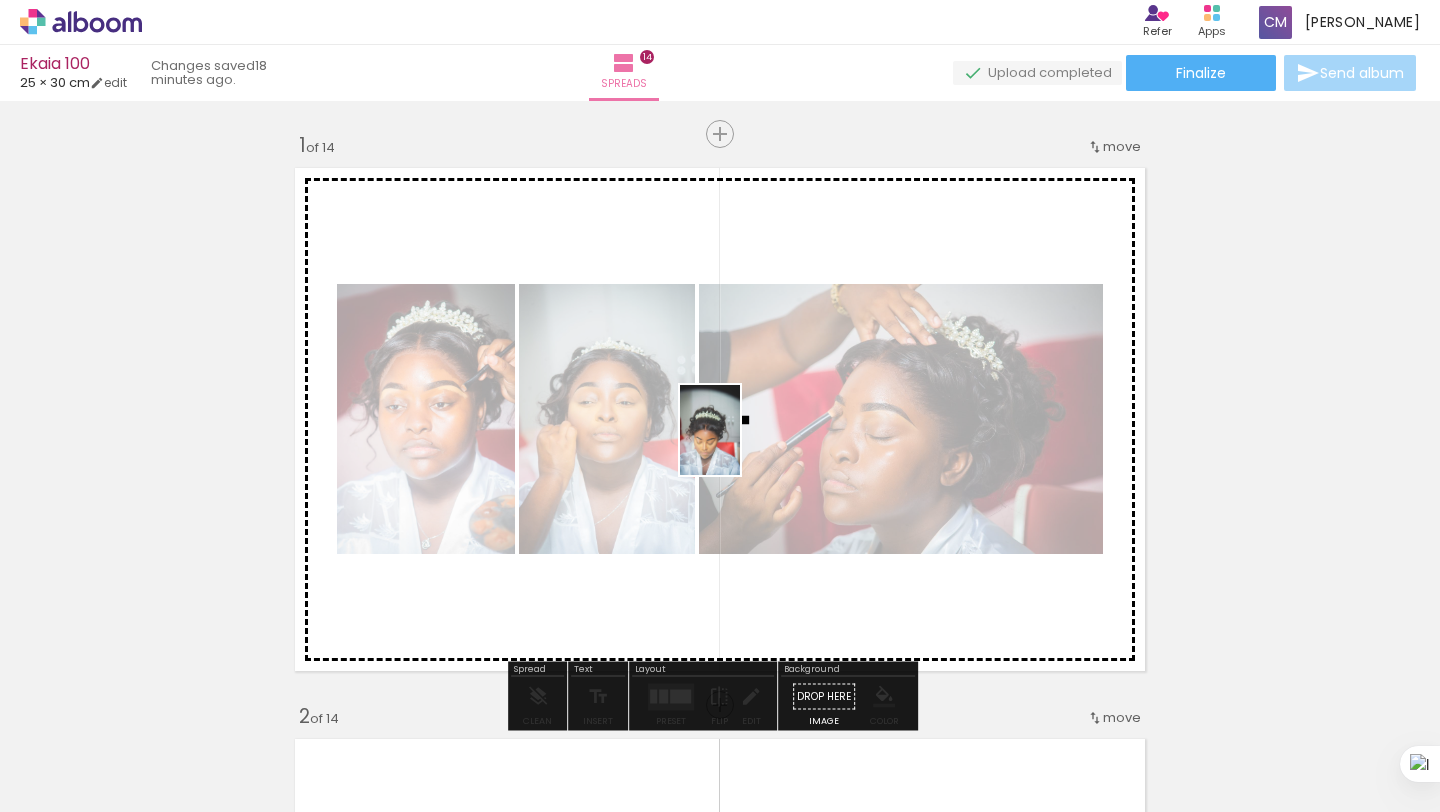 drag, startPoint x: 755, startPoint y: 747, endPoint x: 740, endPoint y: 445, distance: 302.37228 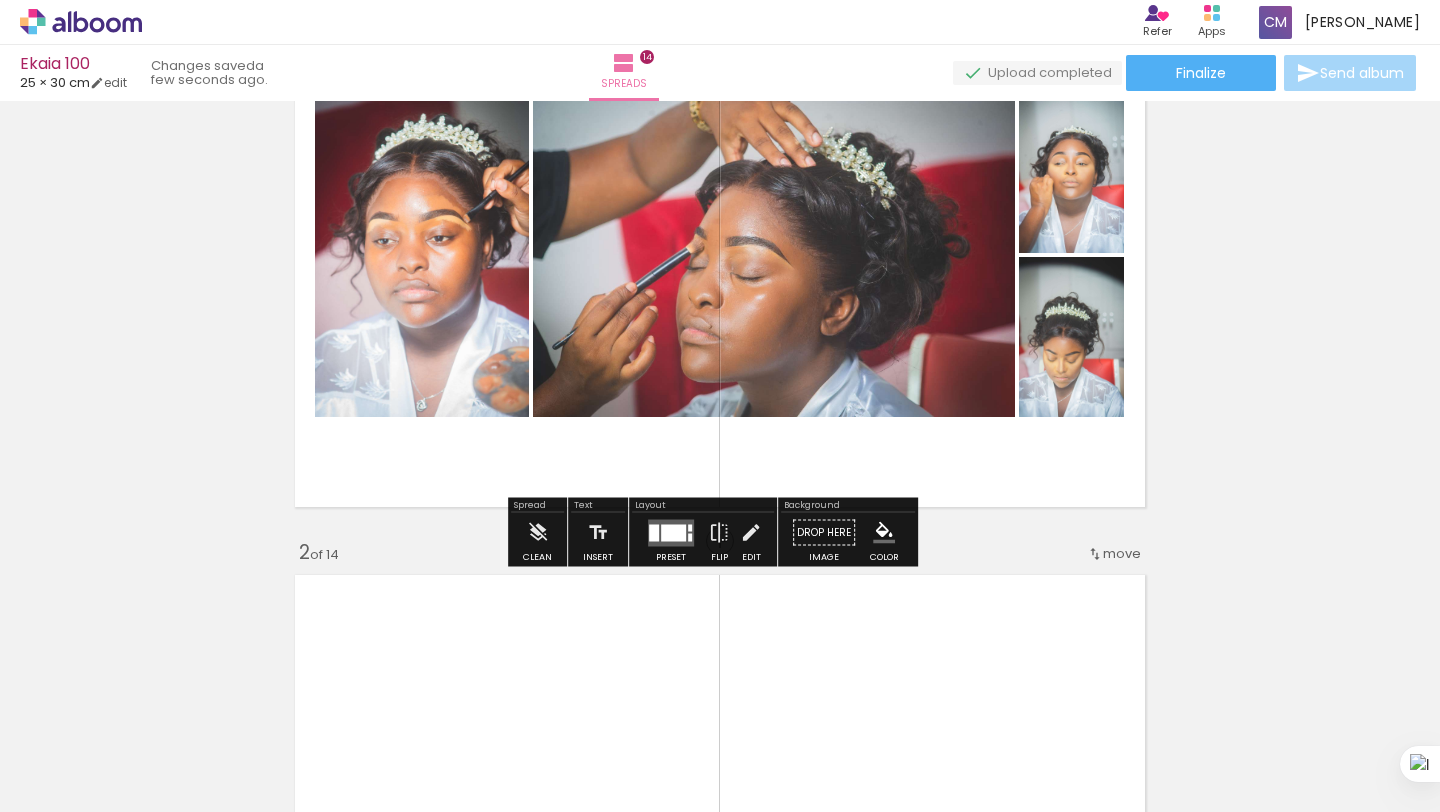 scroll, scrollTop: 160, scrollLeft: 0, axis: vertical 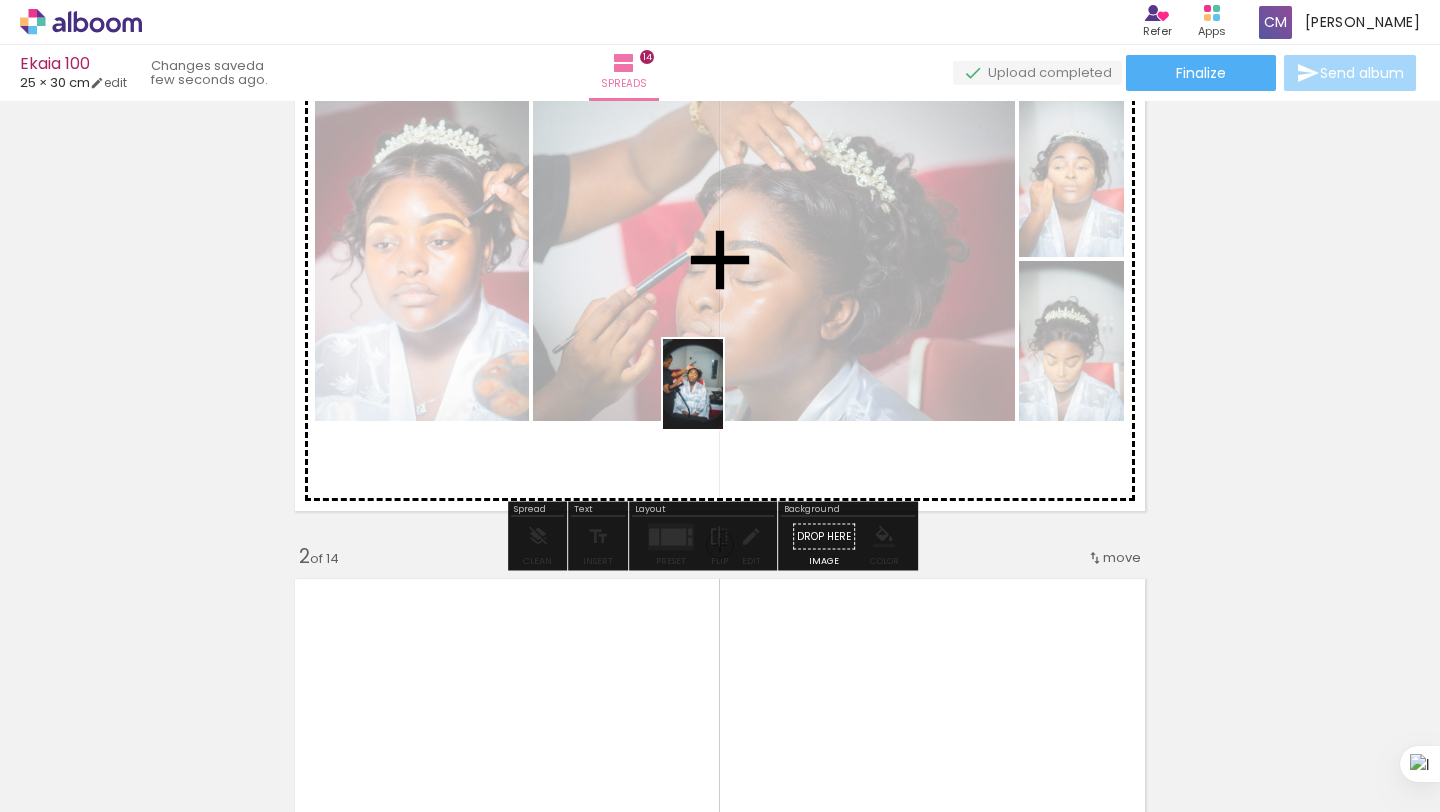 drag, startPoint x: 758, startPoint y: 739, endPoint x: 723, endPoint y: 399, distance: 341.79672 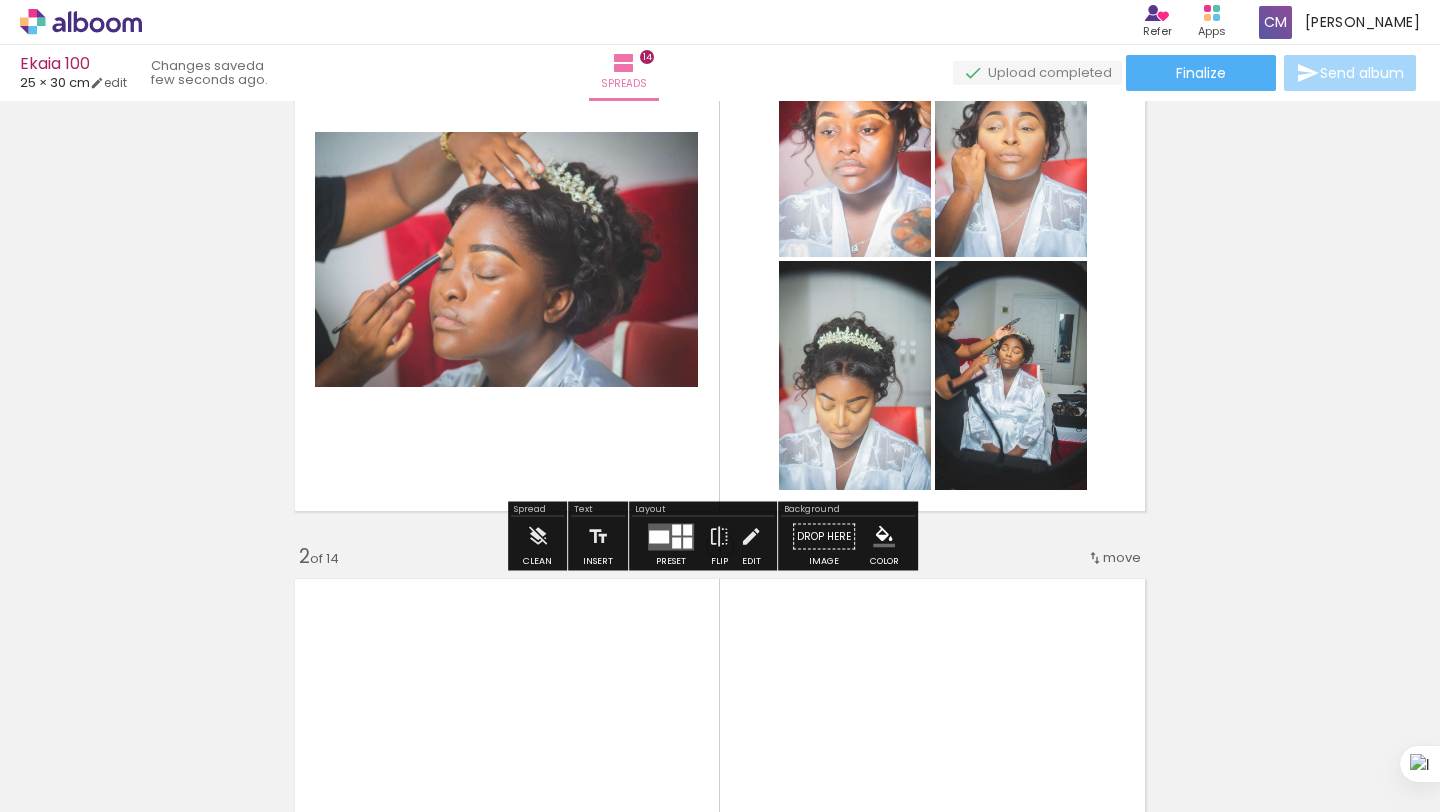 click at bounding box center (687, 542) 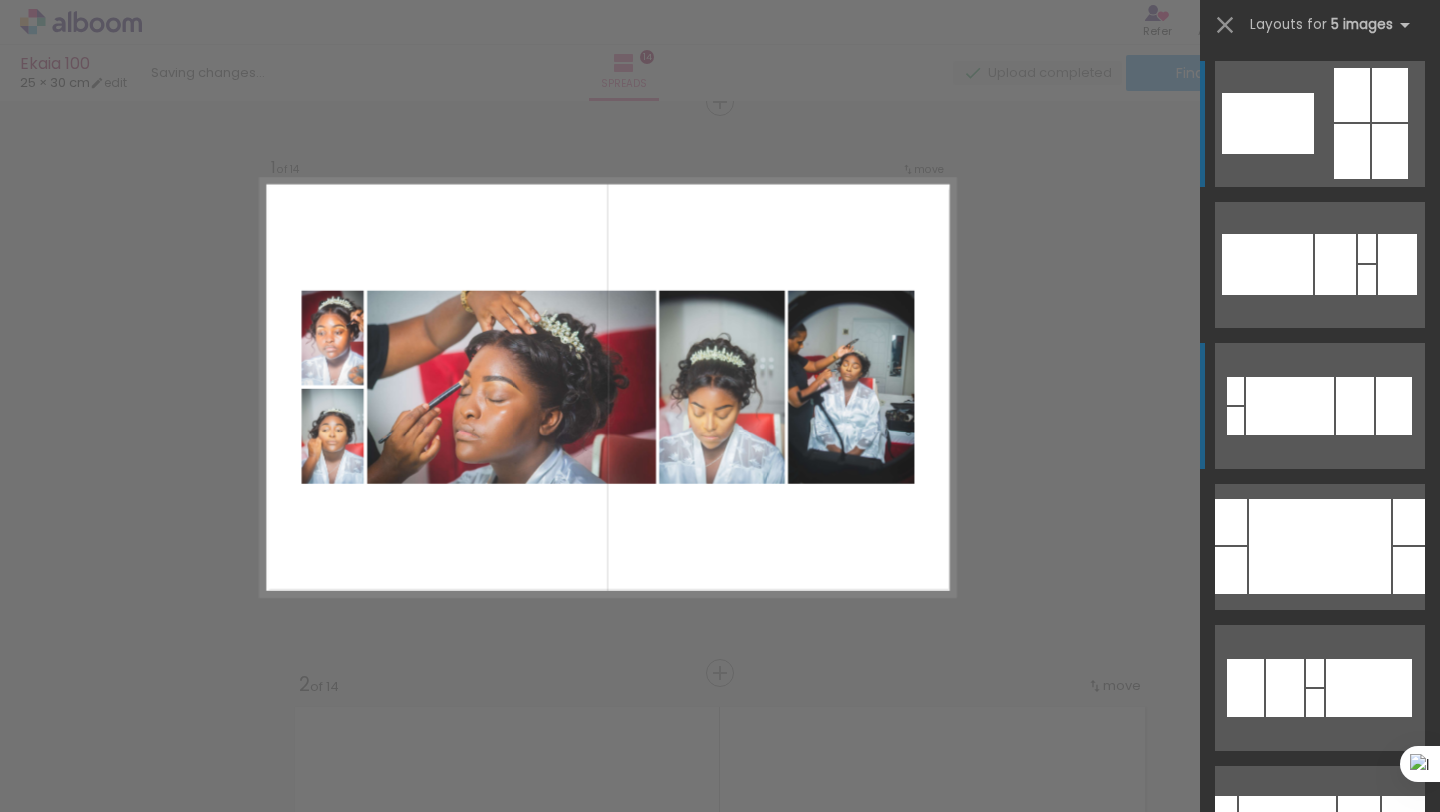 scroll, scrollTop: 25, scrollLeft: 0, axis: vertical 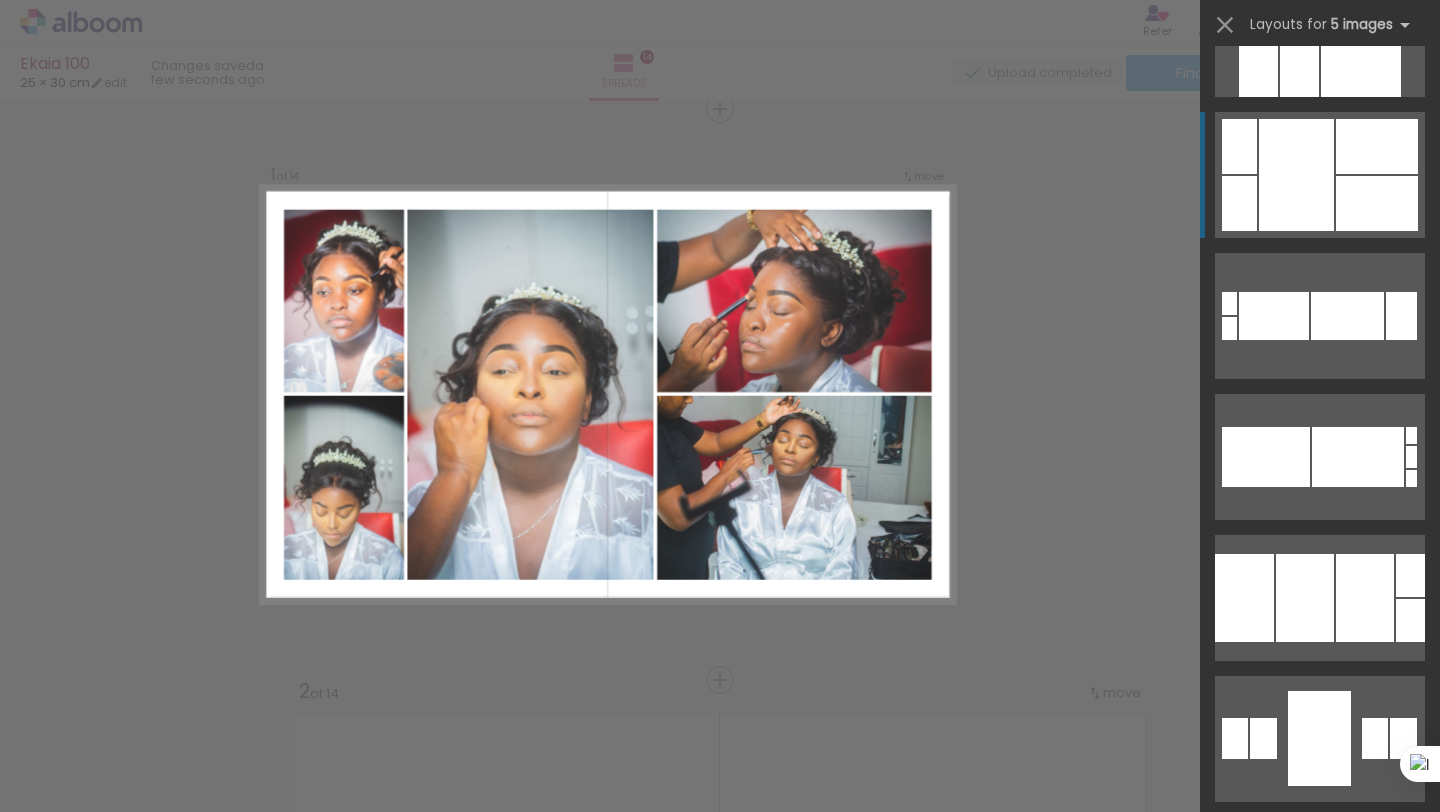 click at bounding box center (1390, -16707) 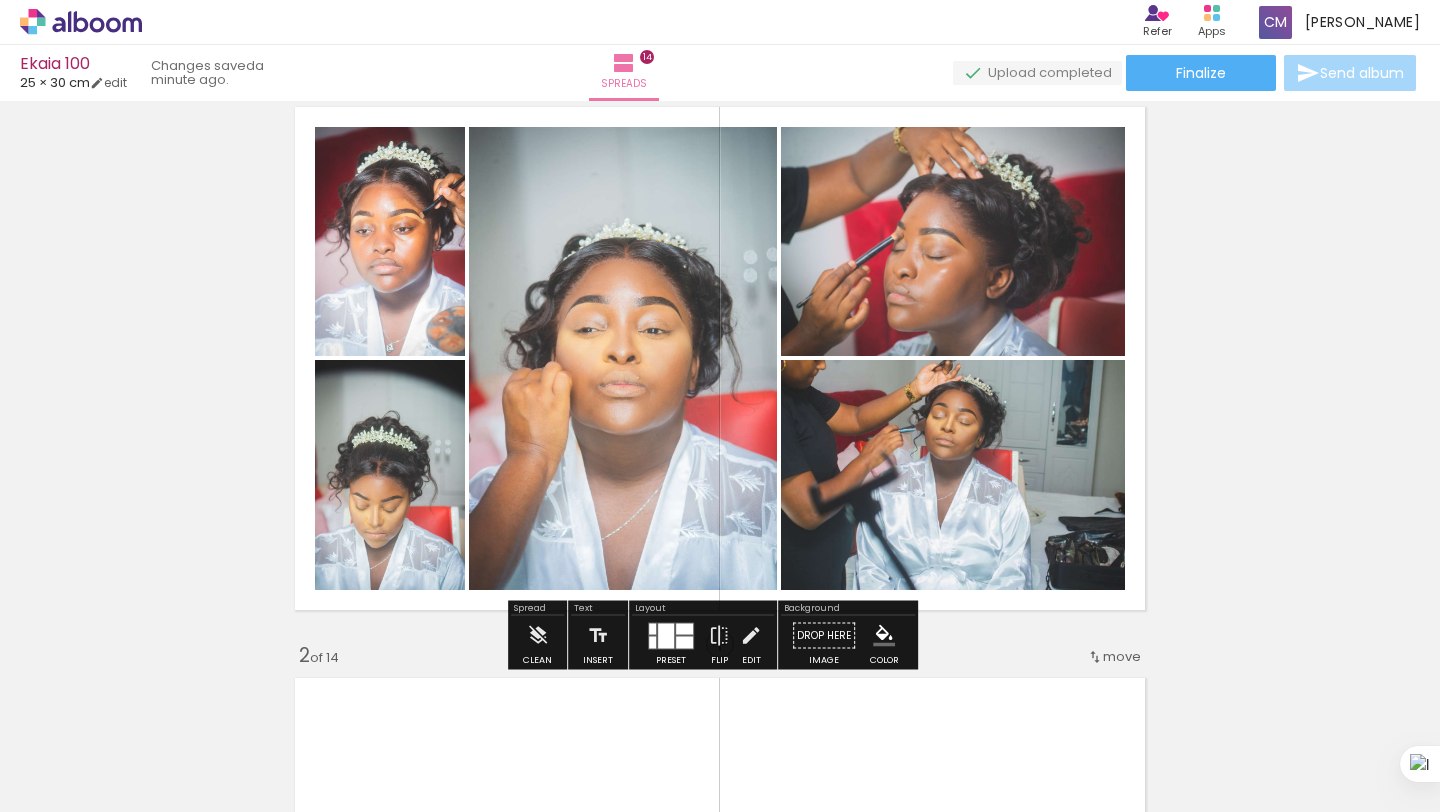 scroll, scrollTop: 79, scrollLeft: 0, axis: vertical 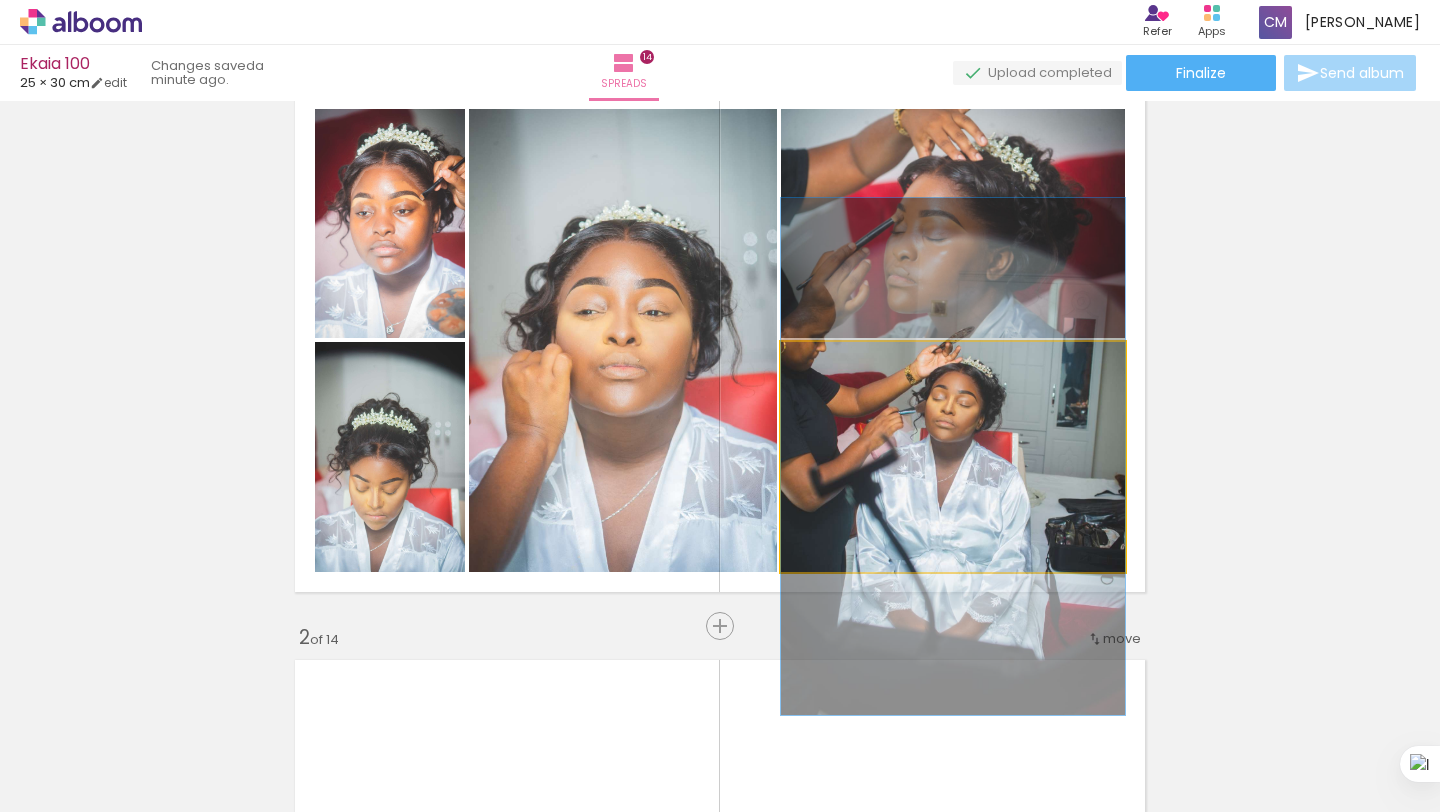 click 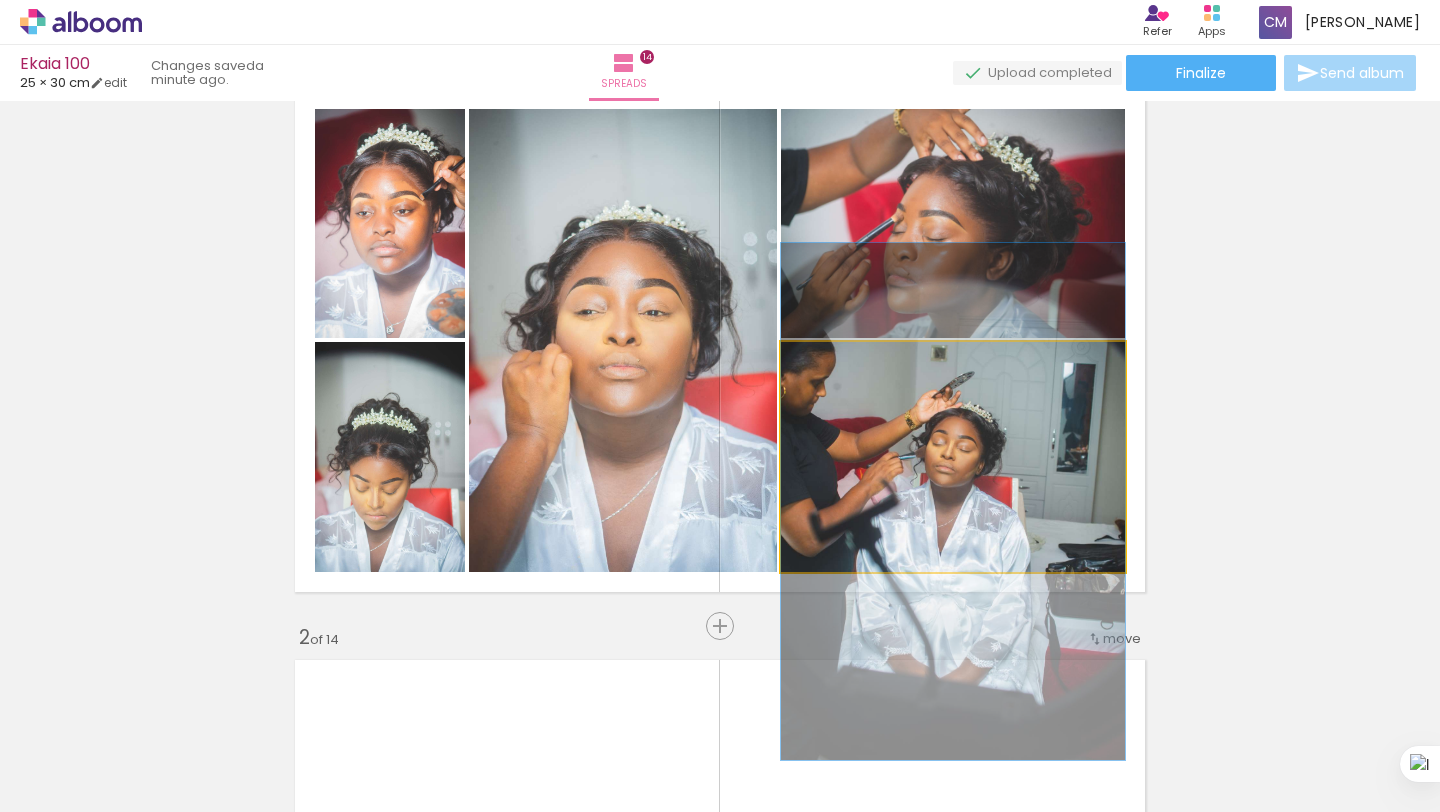 drag, startPoint x: 925, startPoint y: 487, endPoint x: 977, endPoint y: 532, distance: 68.76772 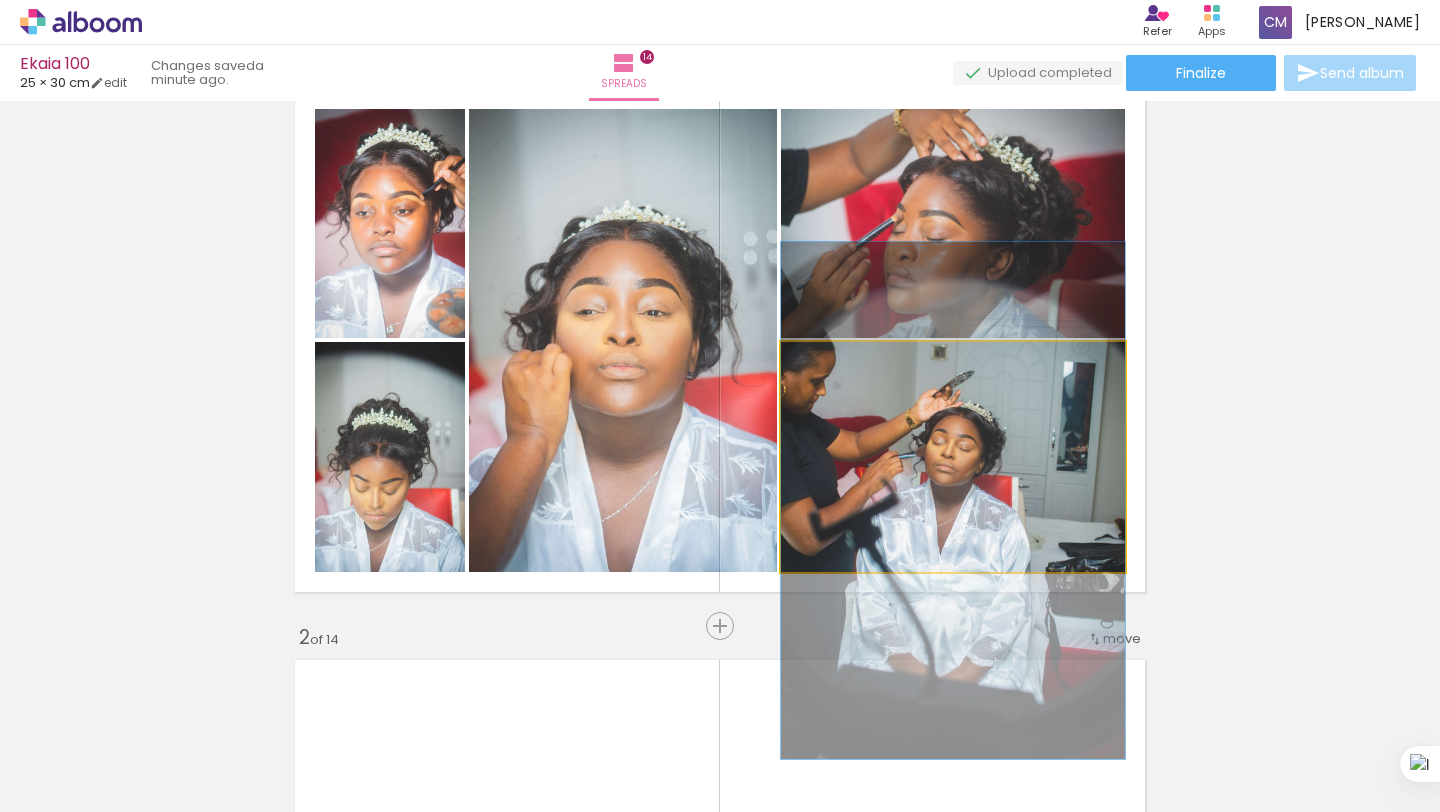 drag, startPoint x: 900, startPoint y: 480, endPoint x: 912, endPoint y: 479, distance: 12.0415945 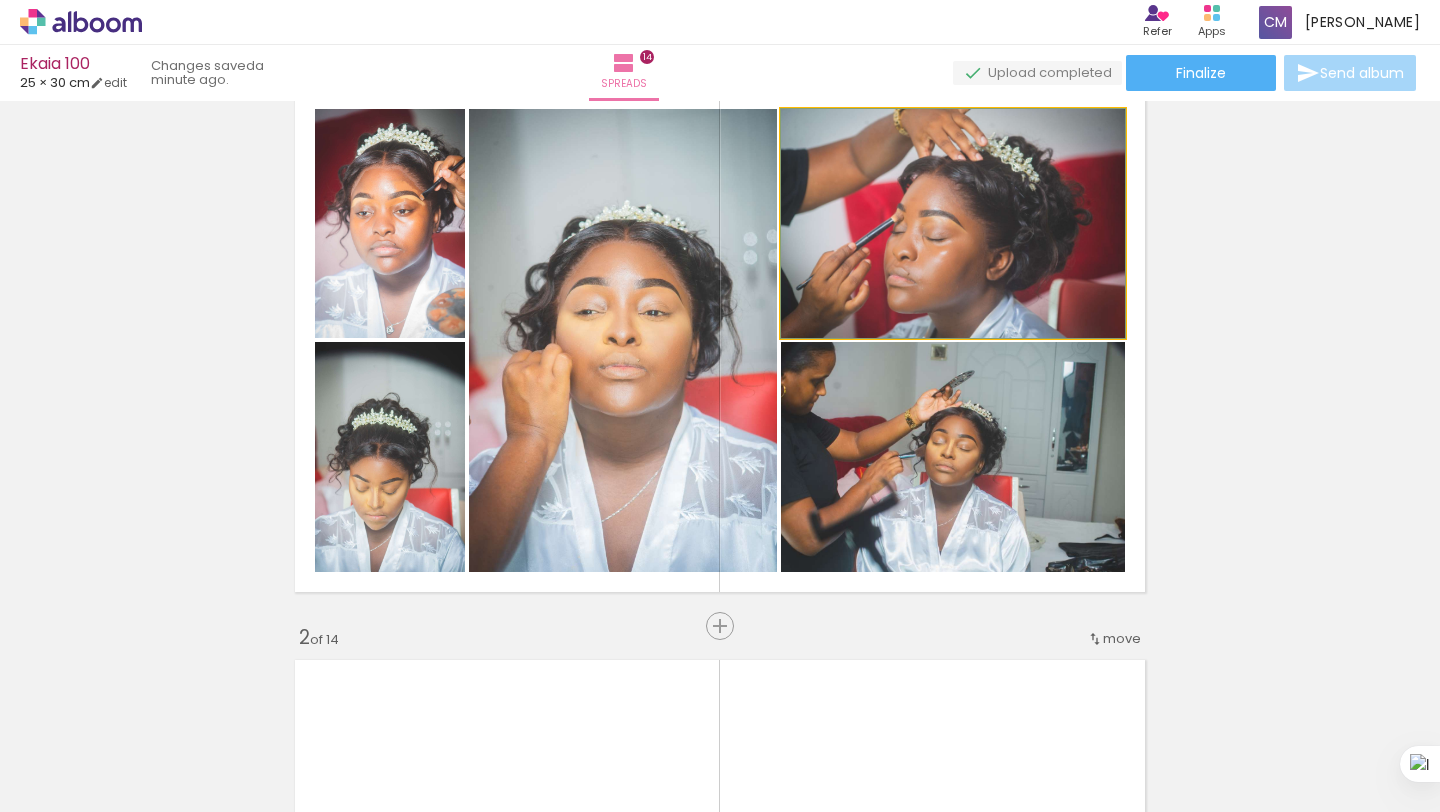 click 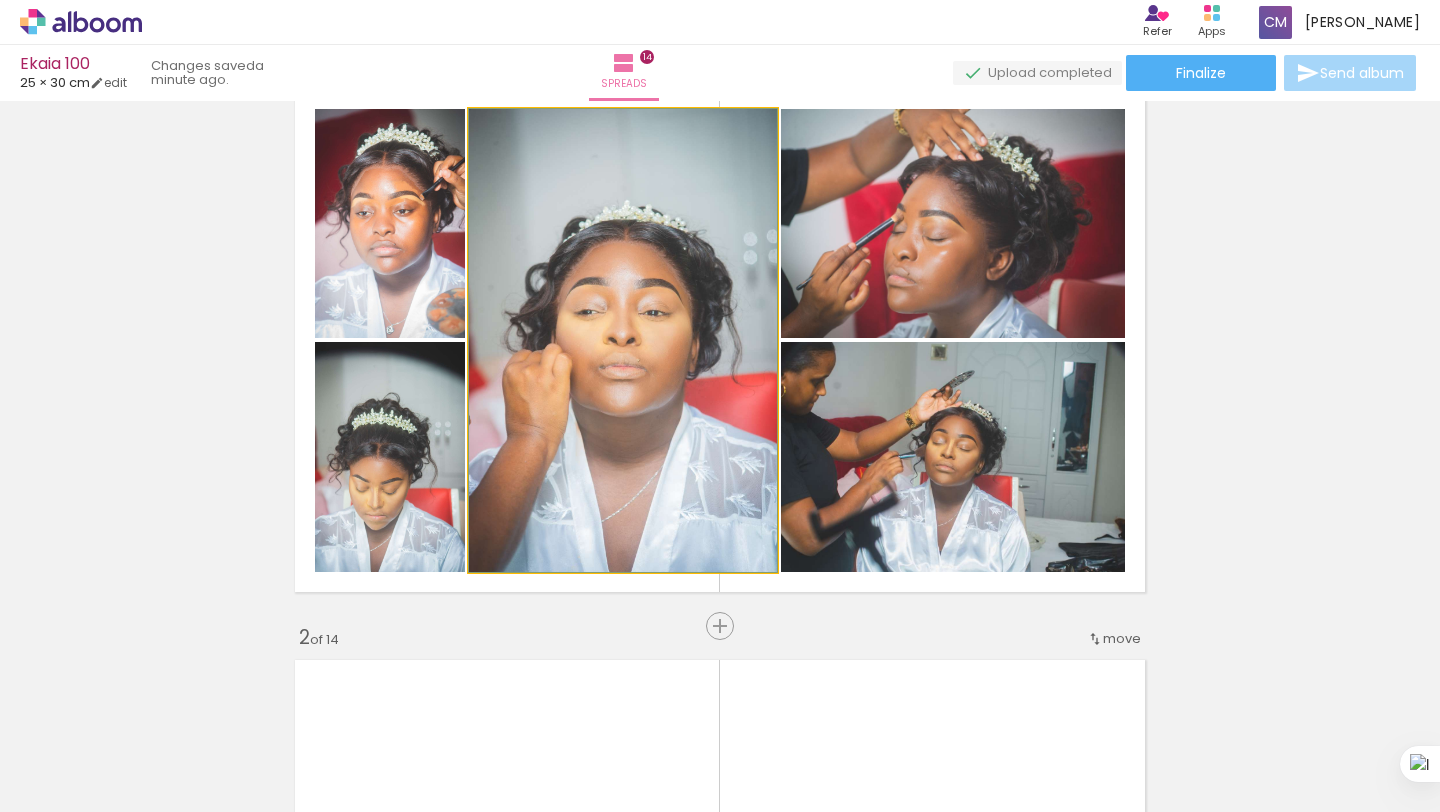 click 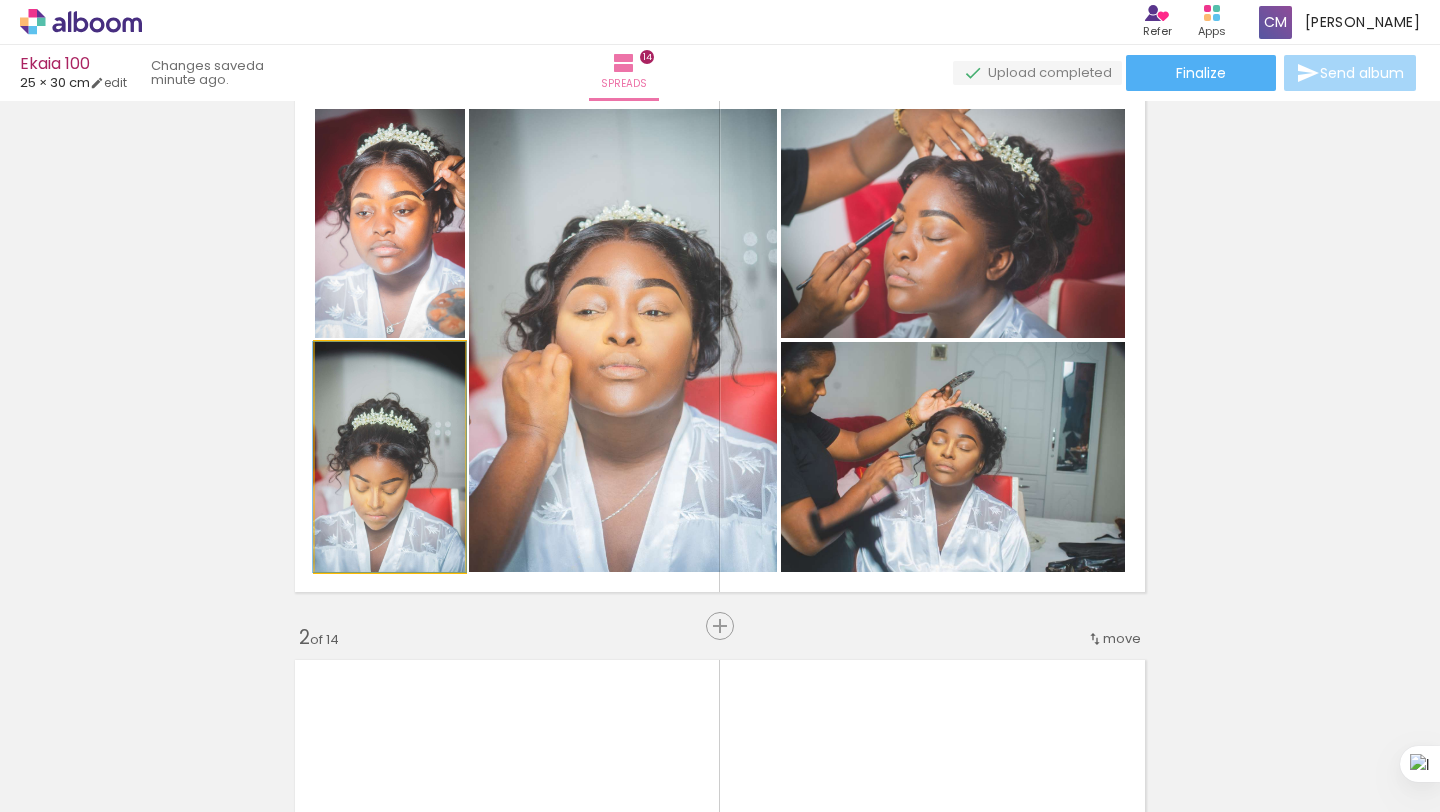 drag, startPoint x: 399, startPoint y: 448, endPoint x: 392, endPoint y: 321, distance: 127.192764 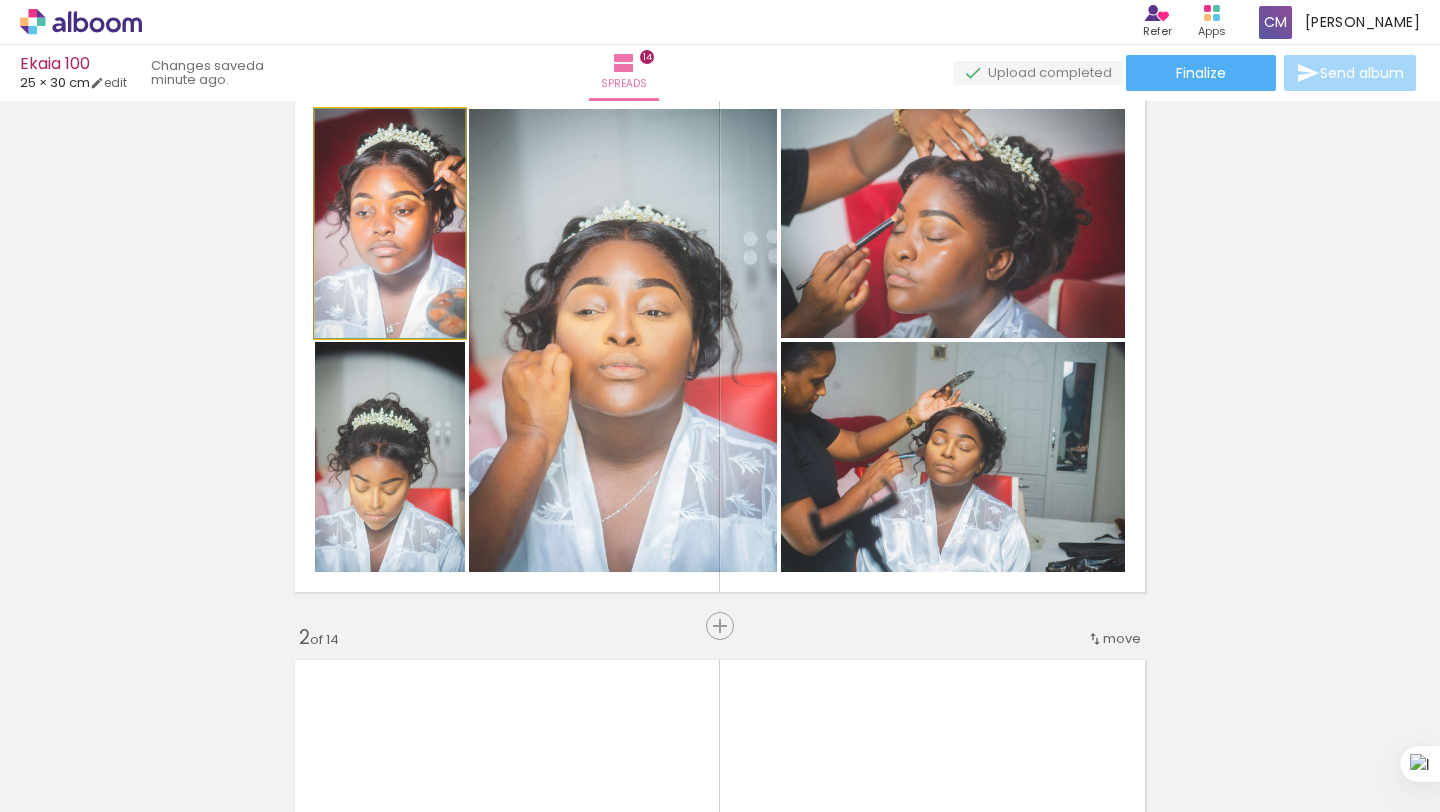 click 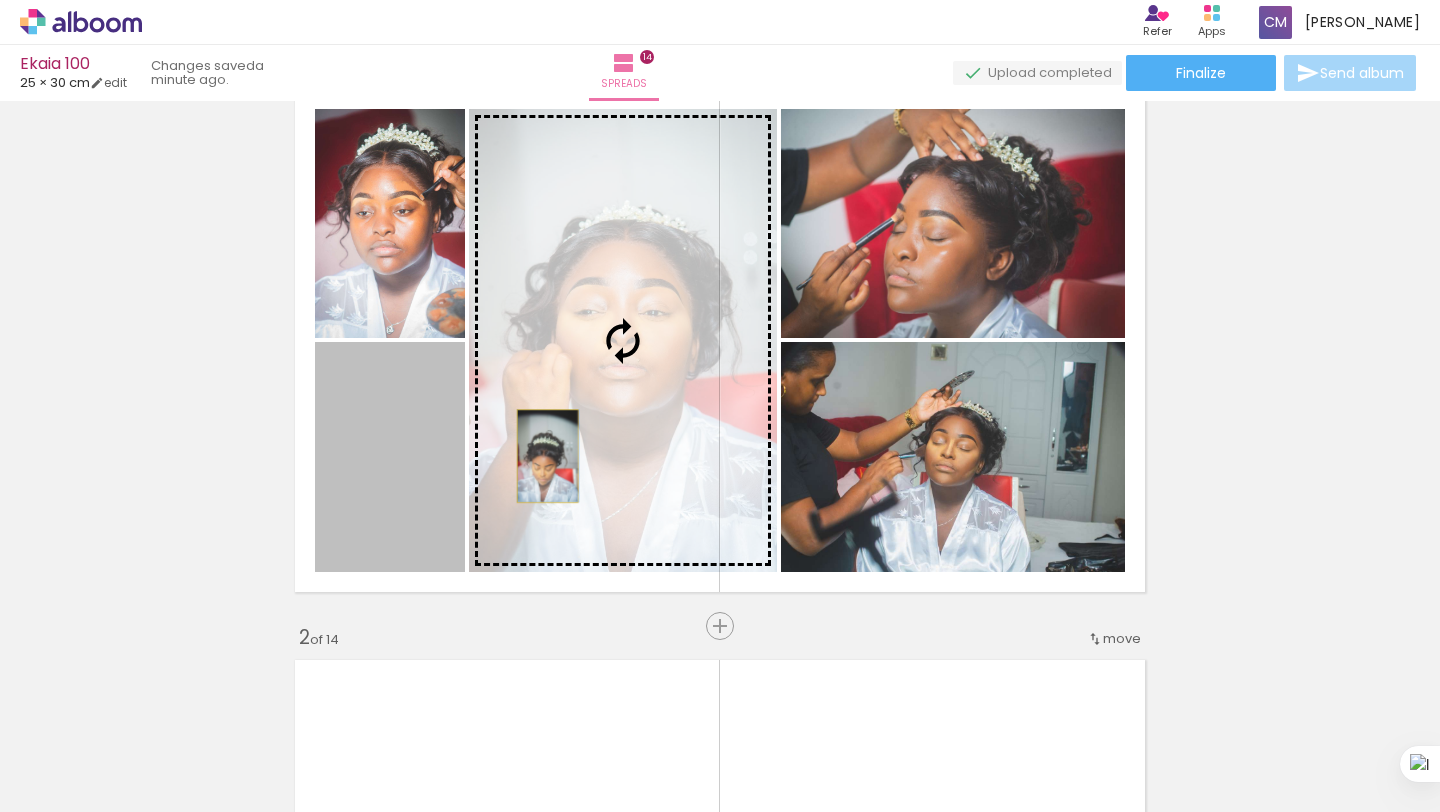 drag, startPoint x: 404, startPoint y: 483, endPoint x: 540, endPoint y: 456, distance: 138.65425 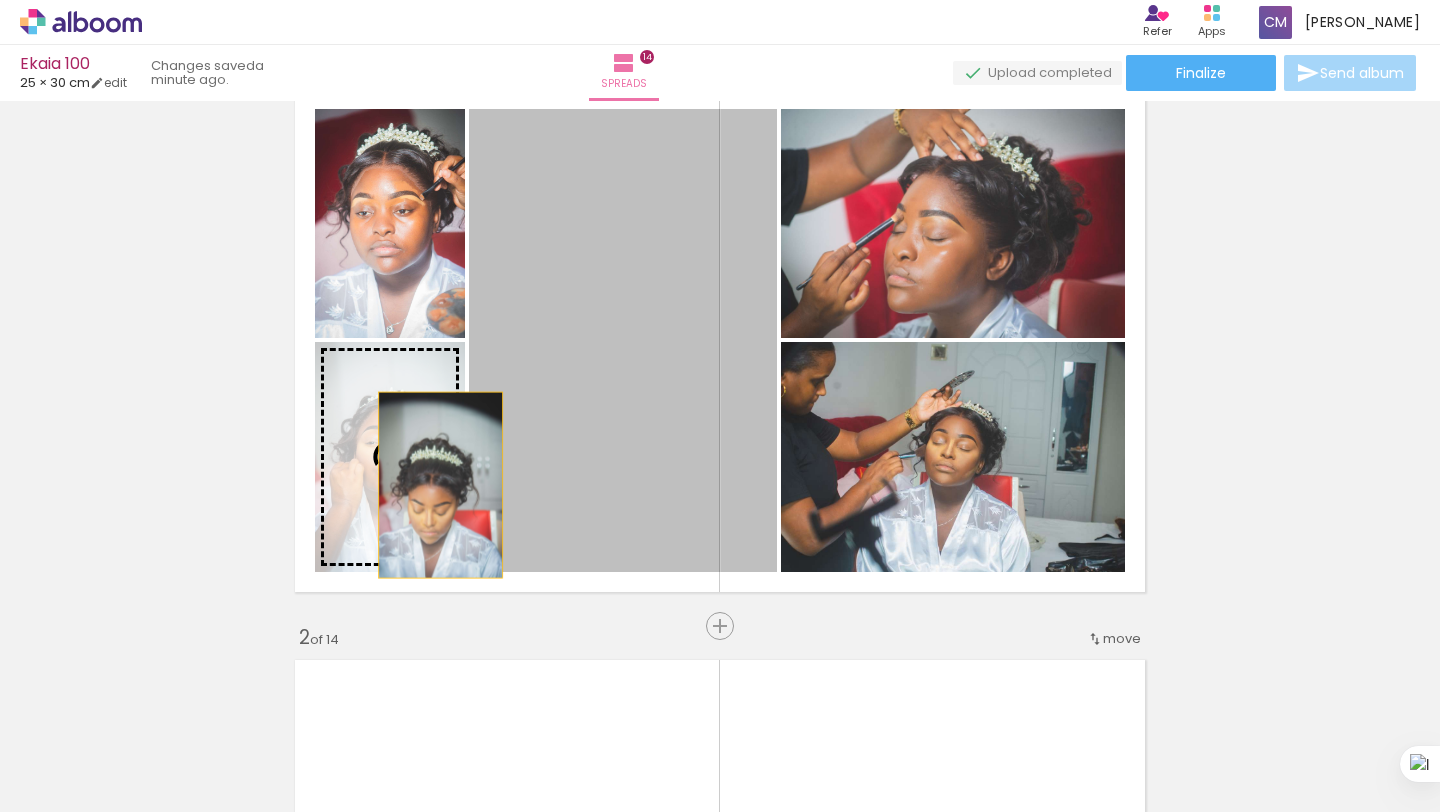 drag, startPoint x: 568, startPoint y: 485, endPoint x: 427, endPoint y: 485, distance: 141 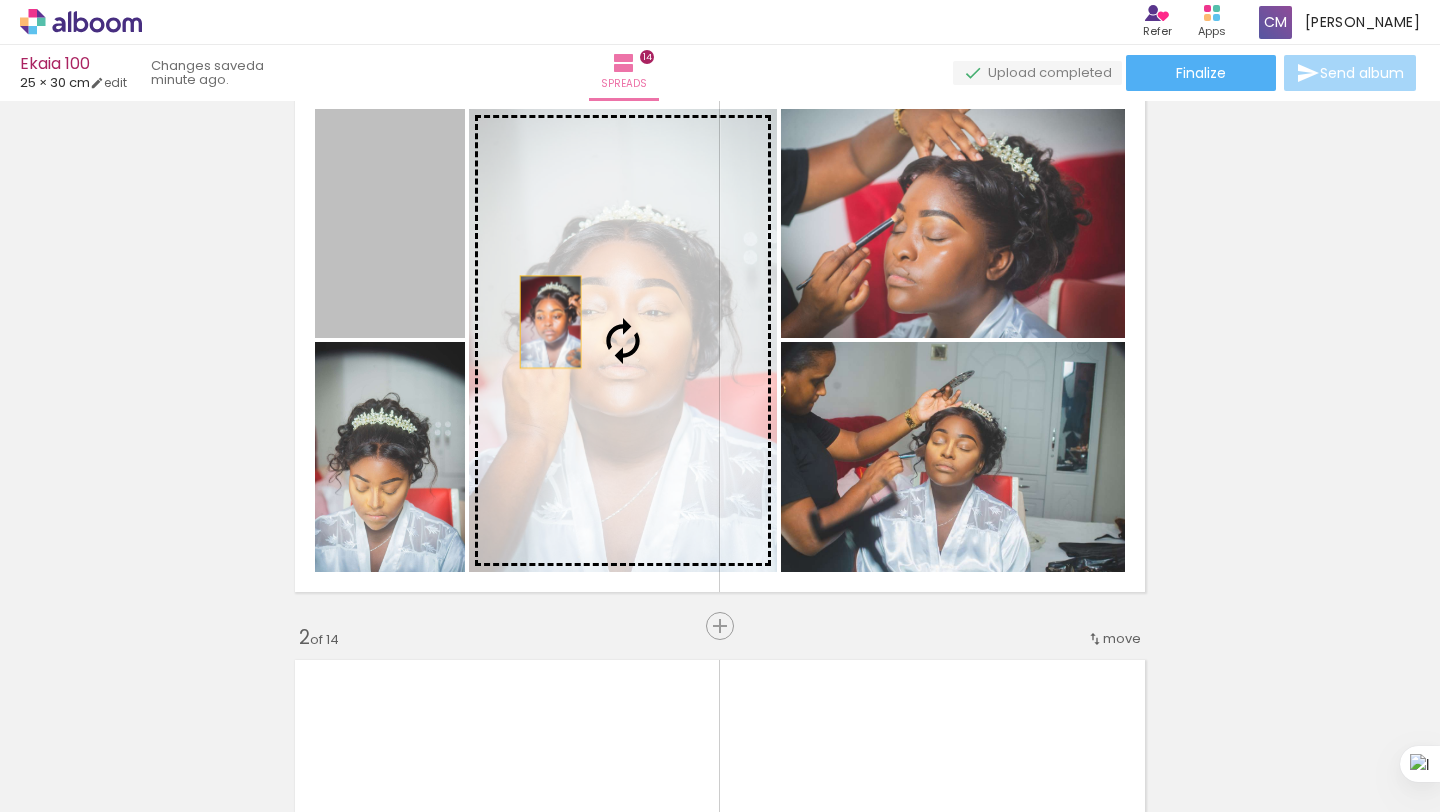 drag, startPoint x: 395, startPoint y: 268, endPoint x: 543, endPoint y: 322, distance: 157.54364 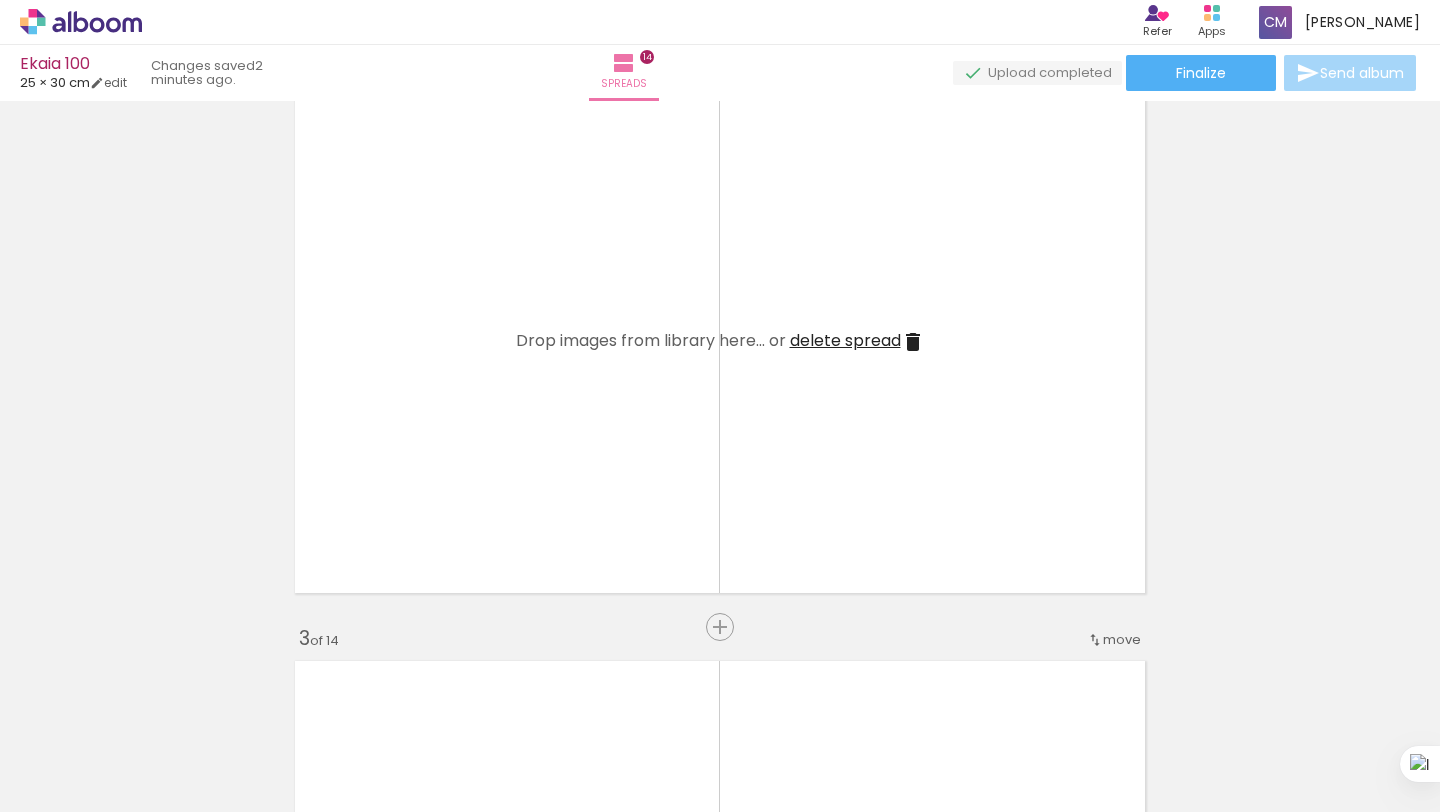 scroll, scrollTop: 648, scrollLeft: 0, axis: vertical 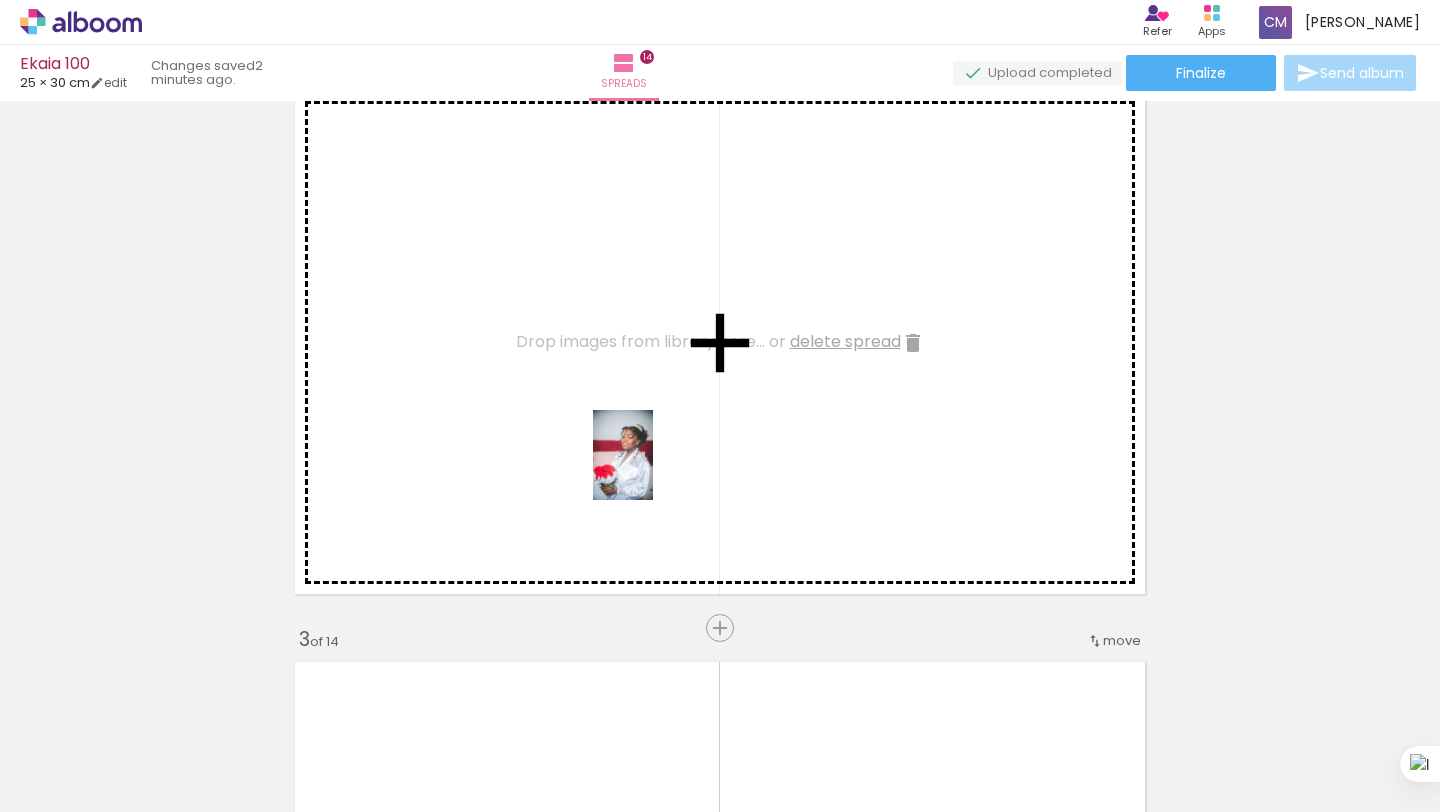 drag, startPoint x: 759, startPoint y: 726, endPoint x: 653, endPoint y: 470, distance: 277.0776 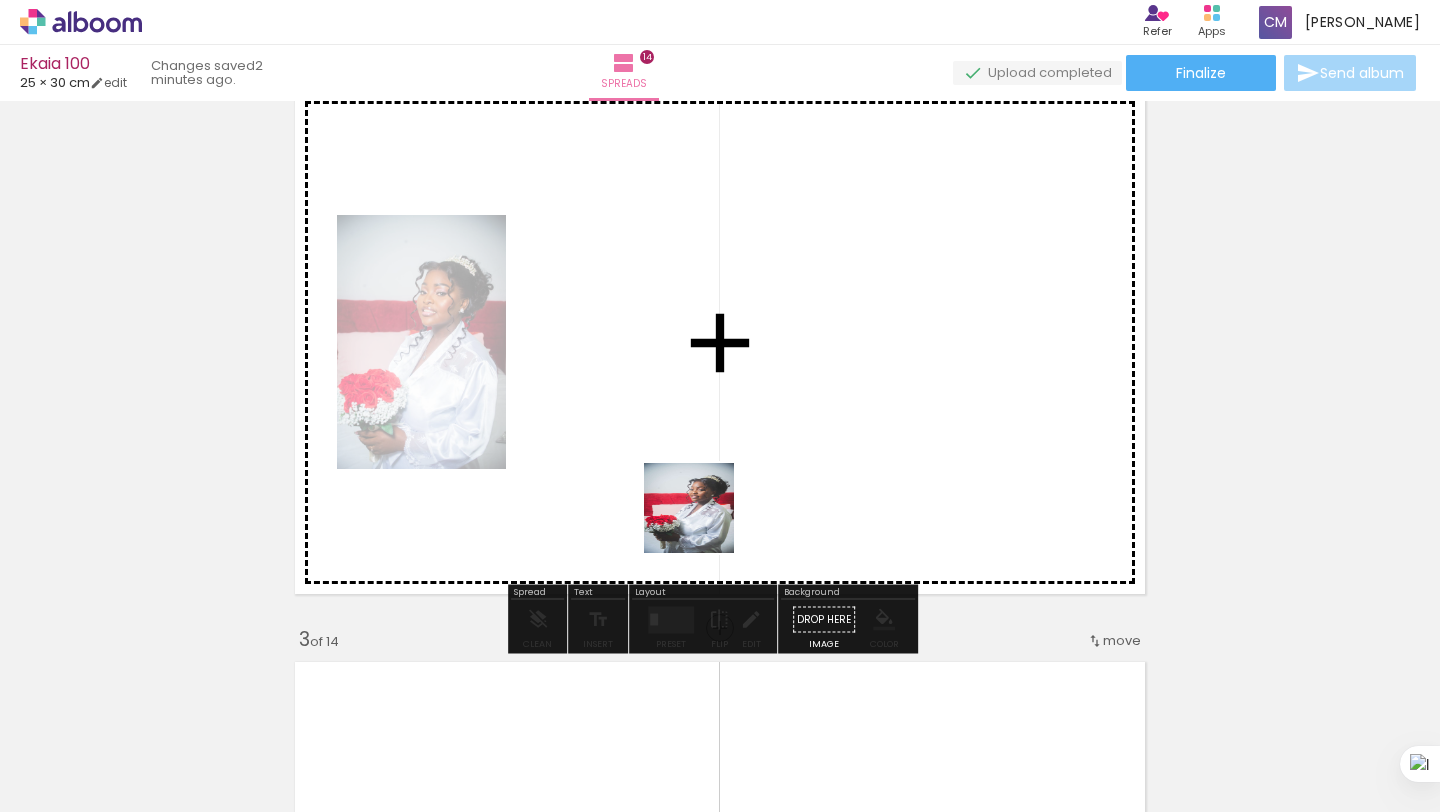 drag, startPoint x: 761, startPoint y: 718, endPoint x: 734, endPoint y: 624, distance: 97.80082 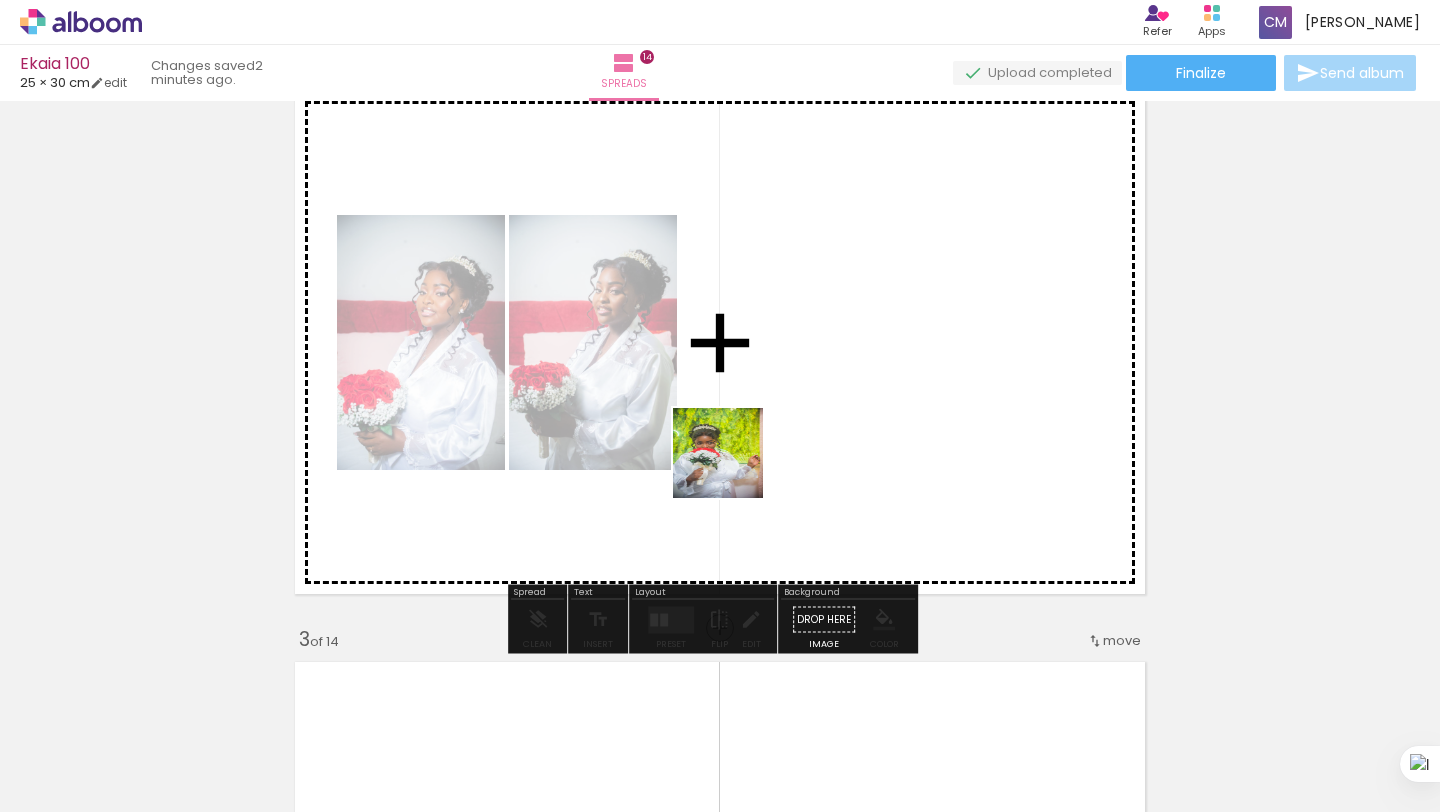 drag, startPoint x: 751, startPoint y: 726, endPoint x: 801, endPoint y: 695, distance: 58.830265 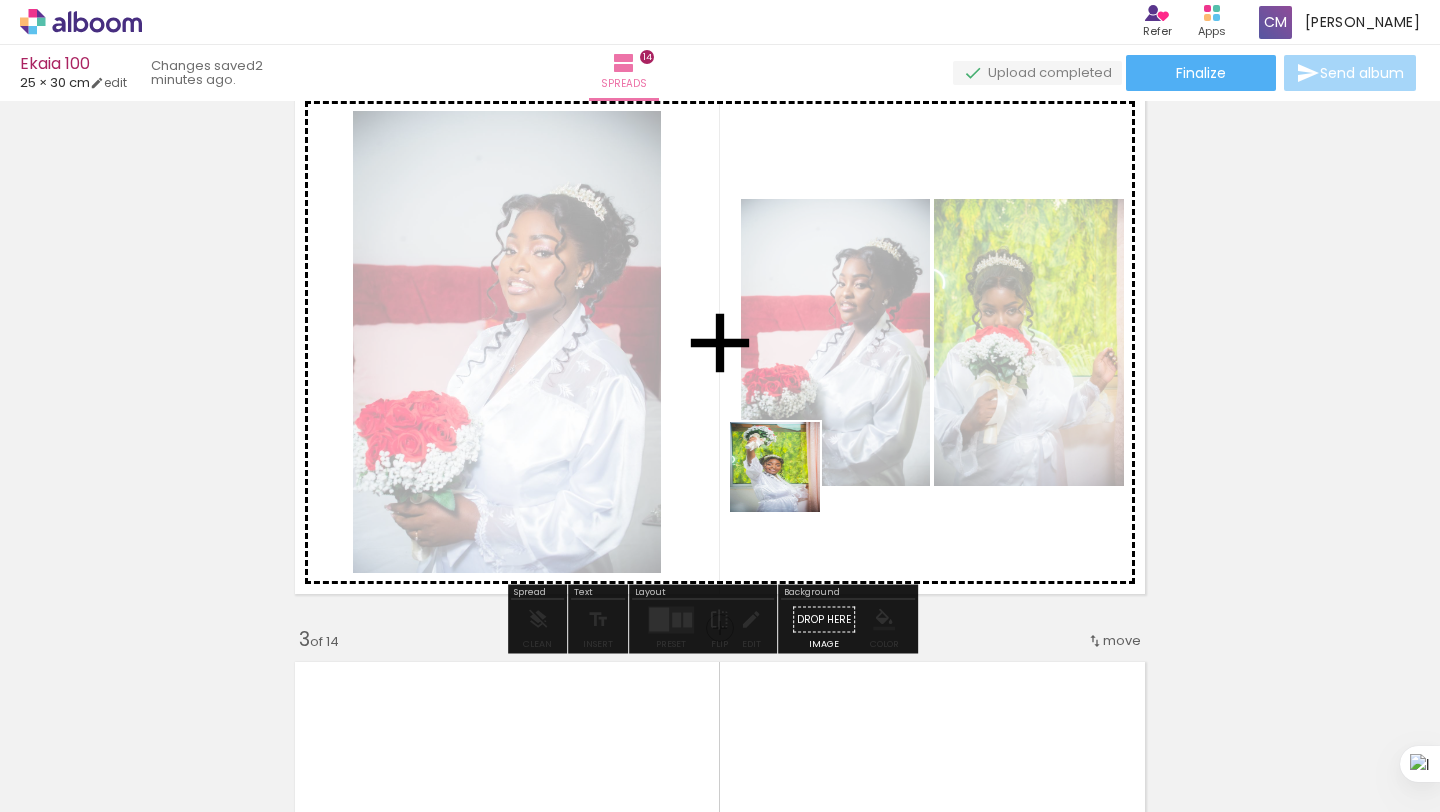 drag, startPoint x: 785, startPoint y: 560, endPoint x: 792, endPoint y: 475, distance: 85.28775 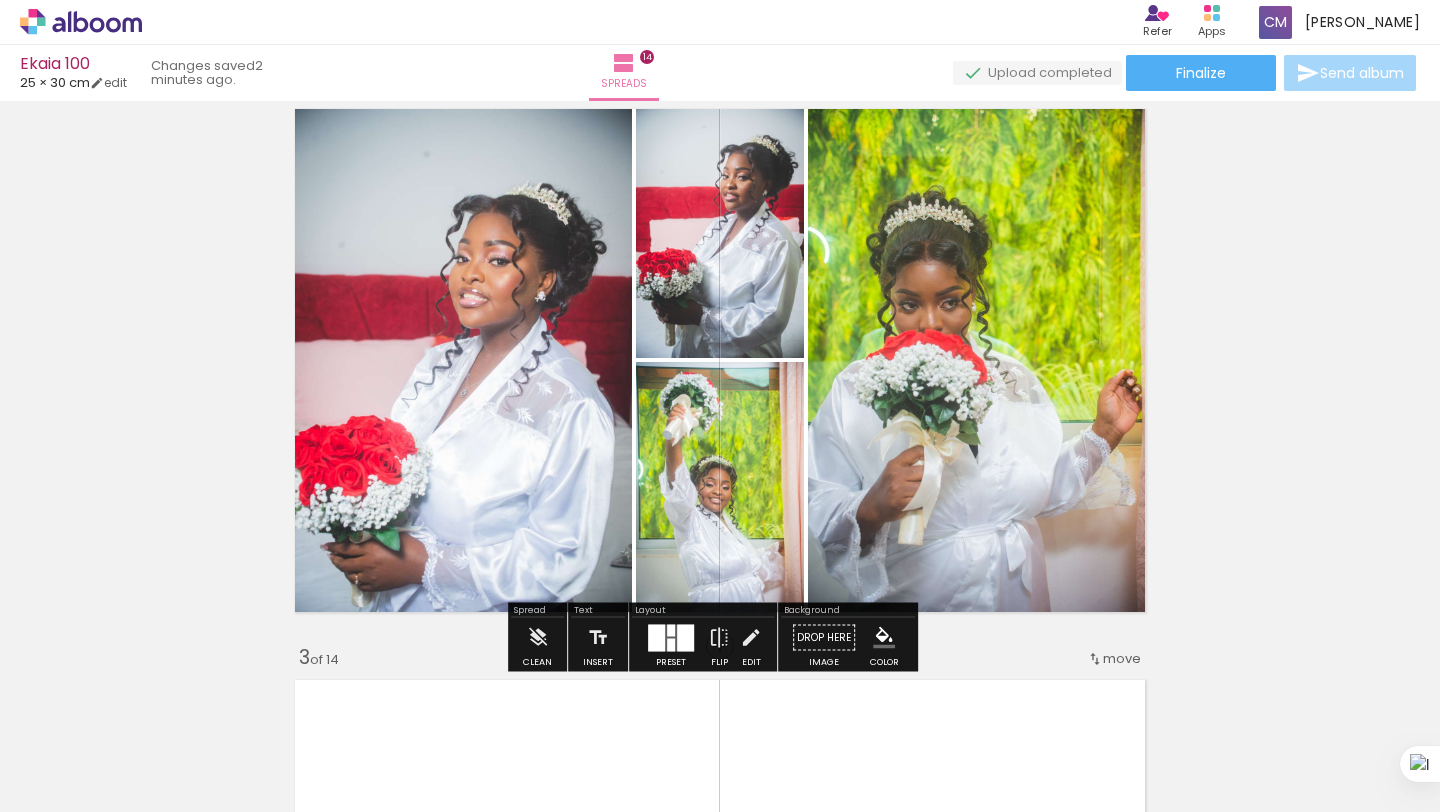 scroll, scrollTop: 601, scrollLeft: 0, axis: vertical 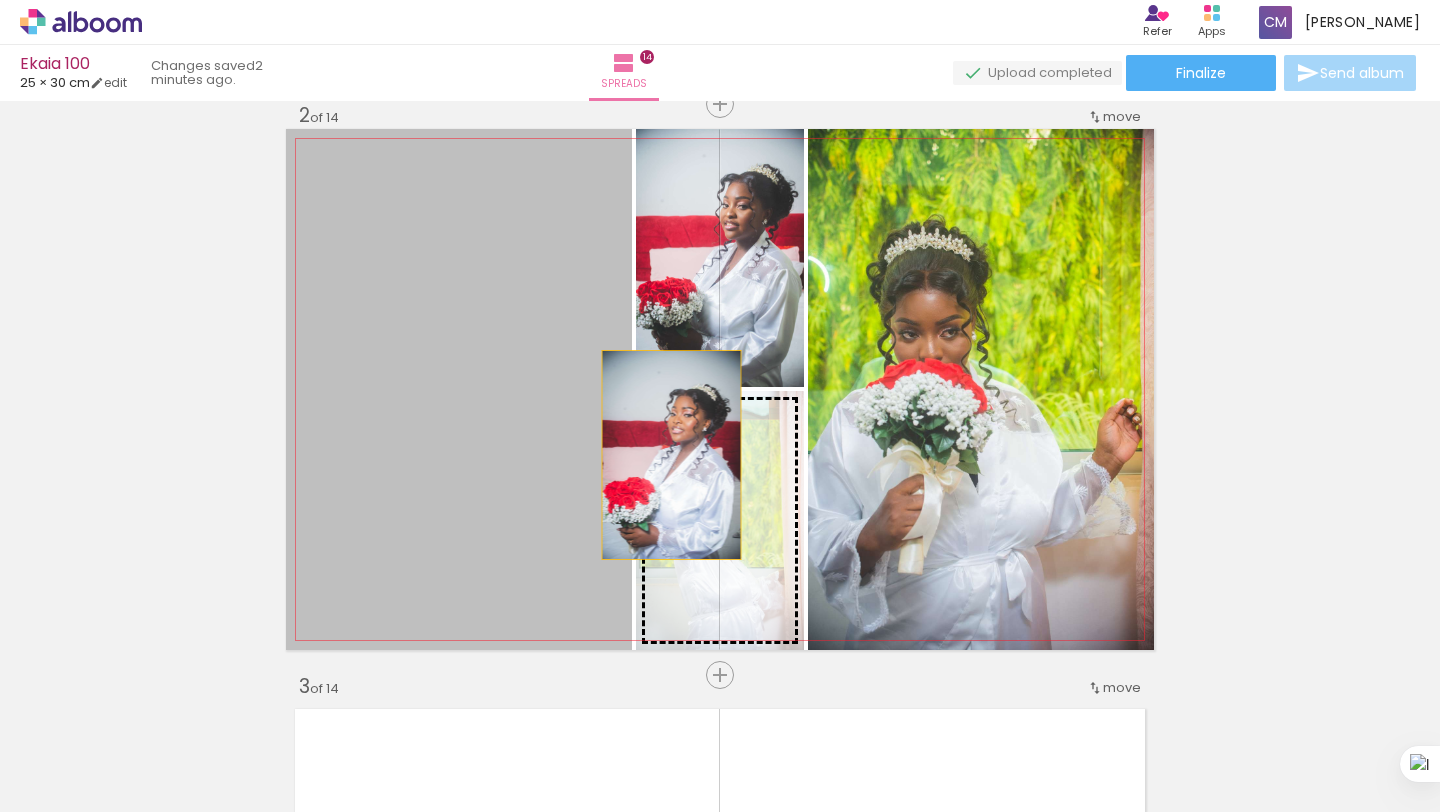 drag, startPoint x: 462, startPoint y: 438, endPoint x: 664, endPoint y: 455, distance: 202.71408 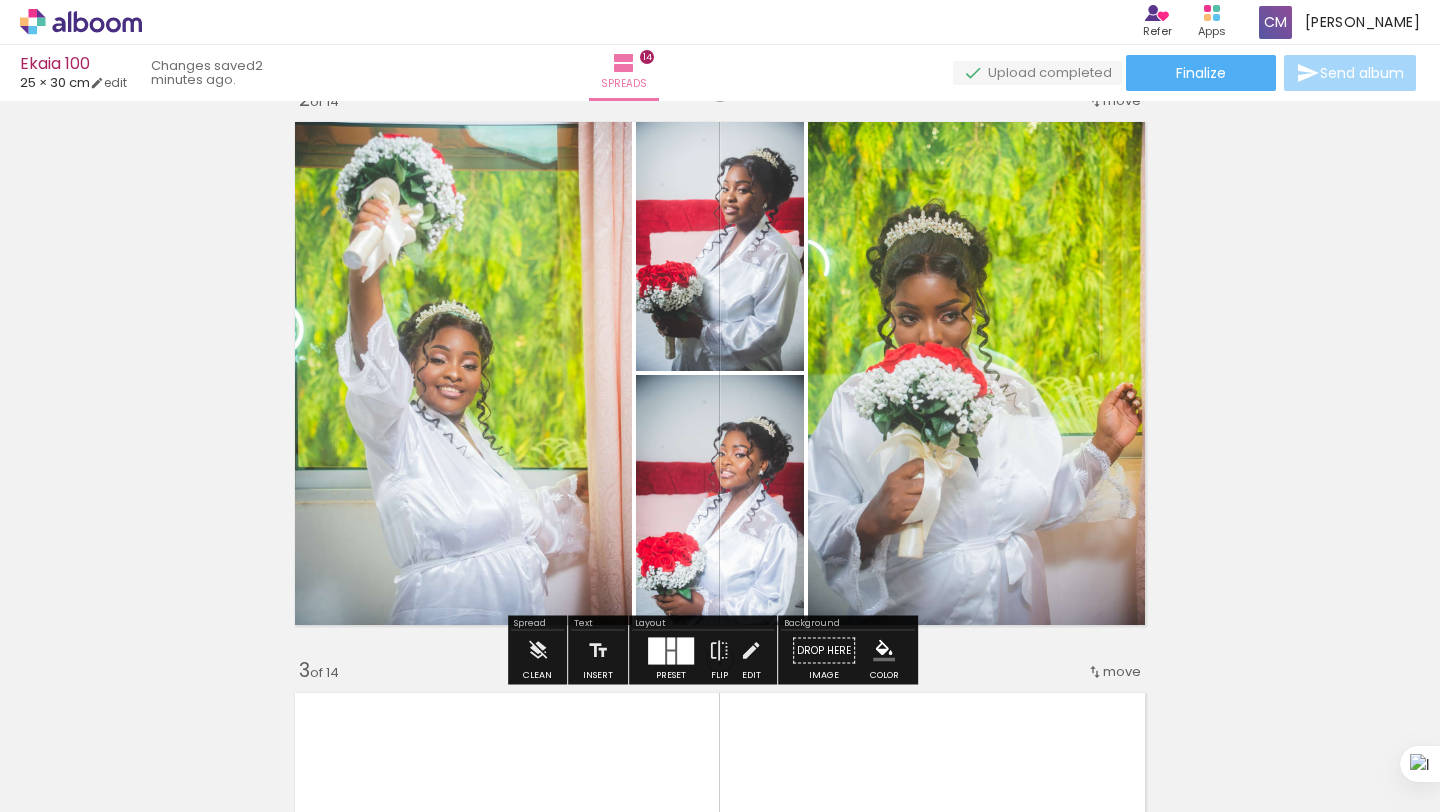 scroll, scrollTop: 618, scrollLeft: 0, axis: vertical 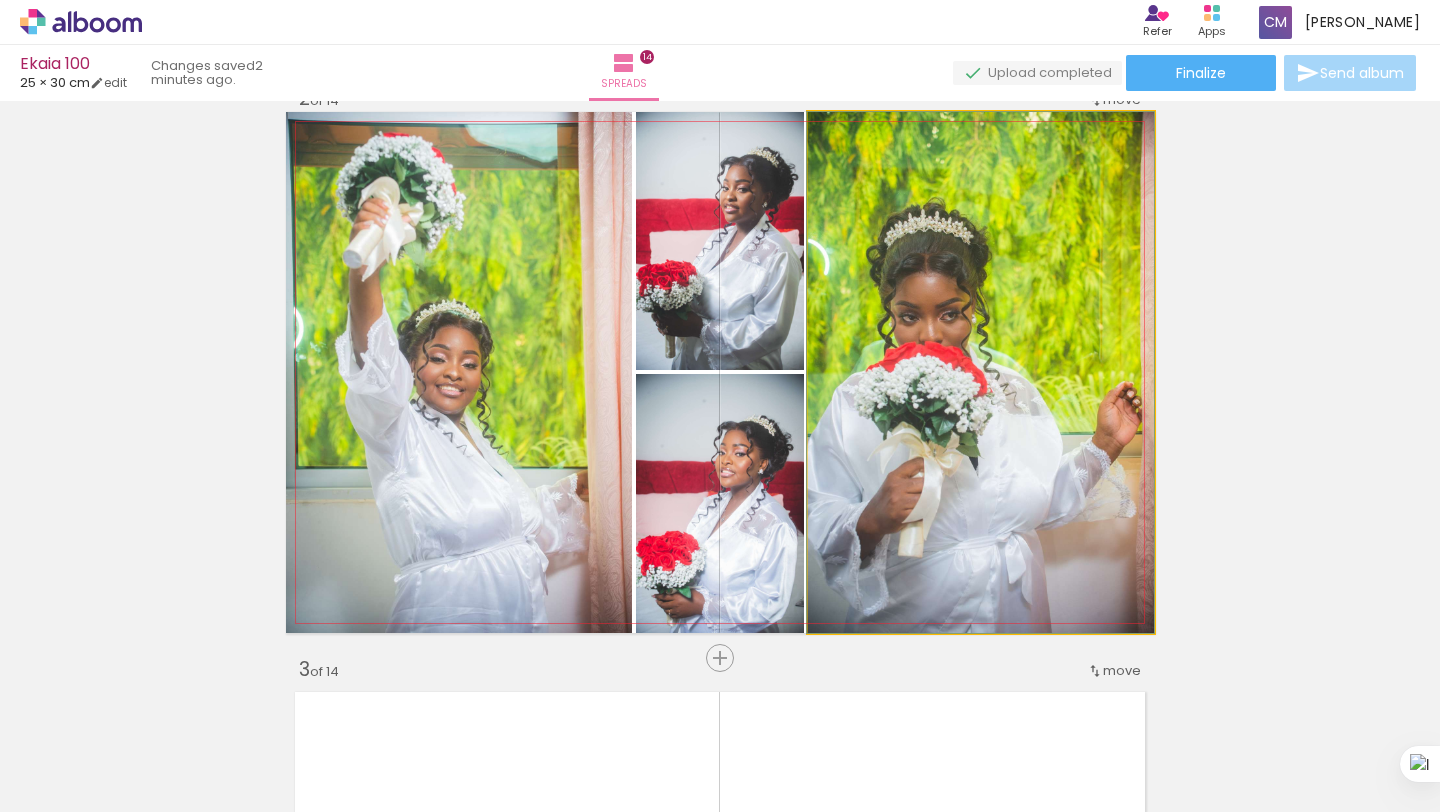 click 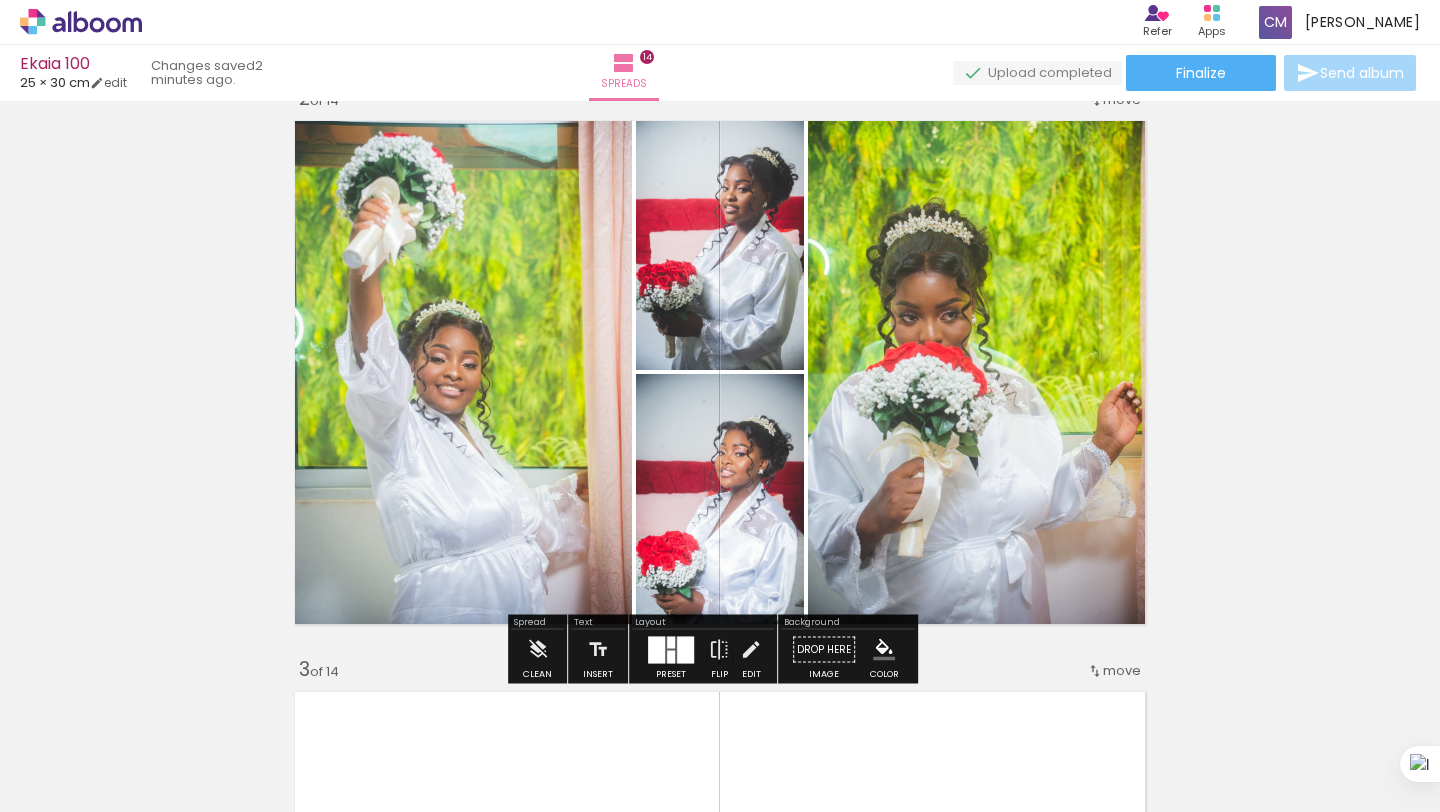 scroll, scrollTop: 627, scrollLeft: 0, axis: vertical 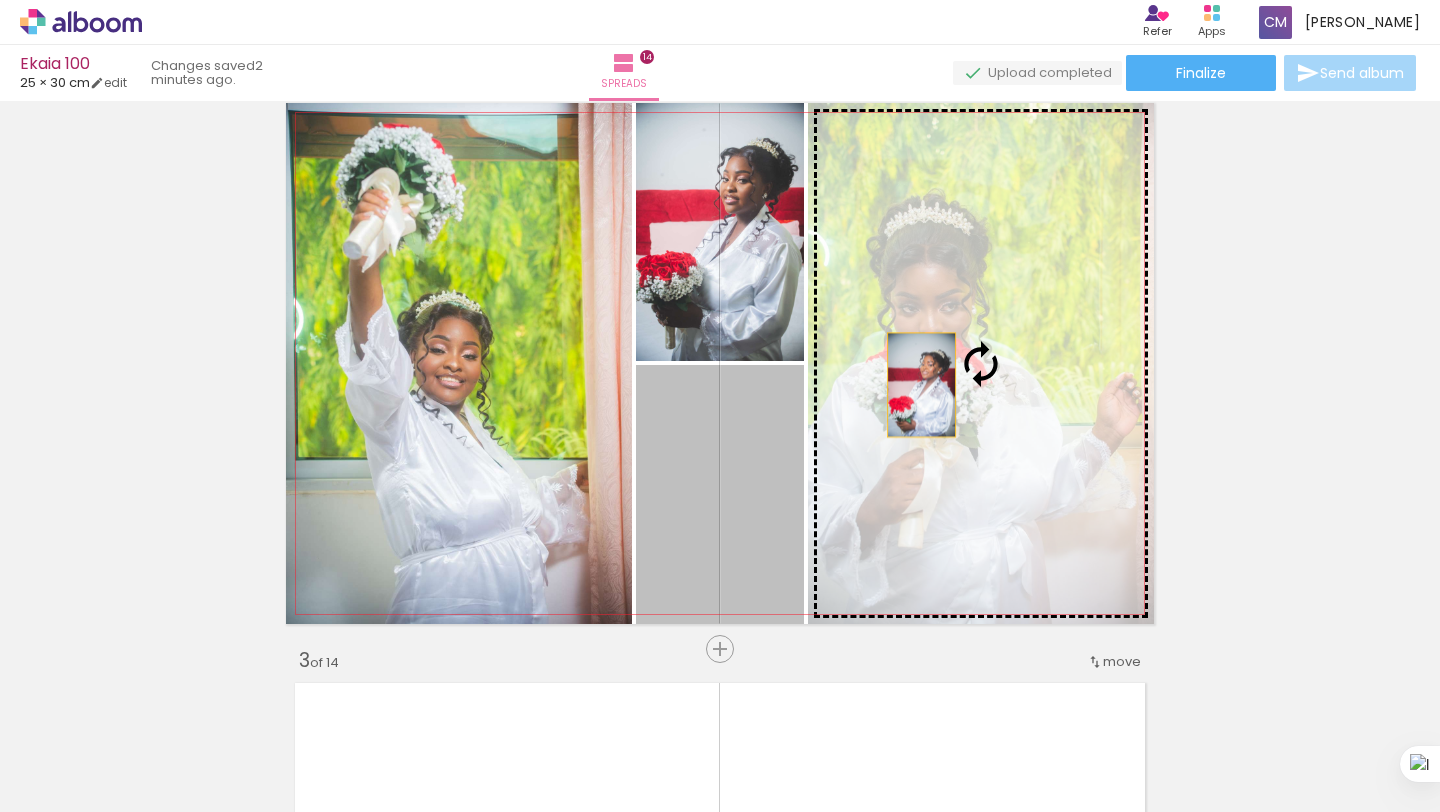 drag, startPoint x: 751, startPoint y: 468, endPoint x: 921, endPoint y: 383, distance: 190.06578 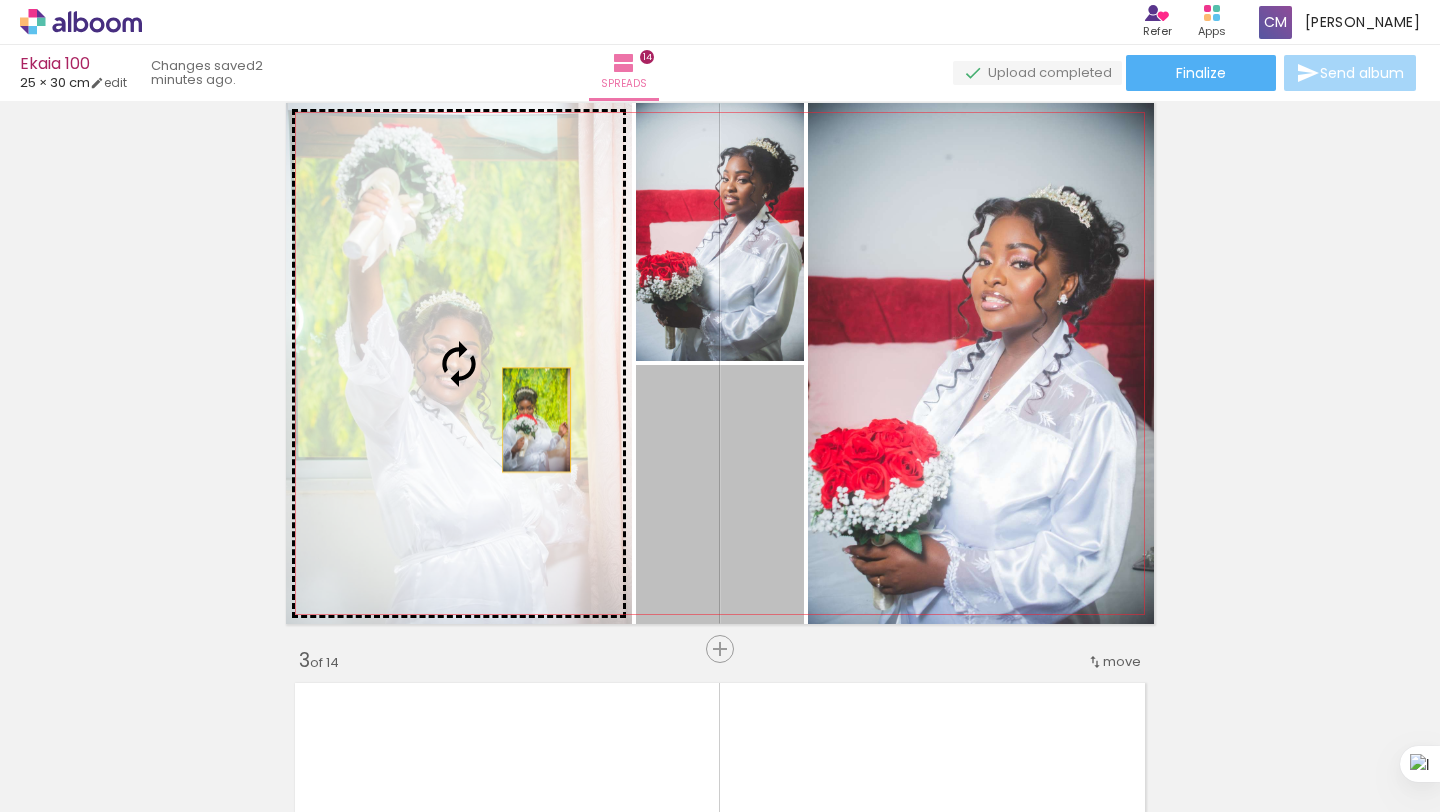 drag, startPoint x: 736, startPoint y: 487, endPoint x: 494, endPoint y: 412, distance: 253.35548 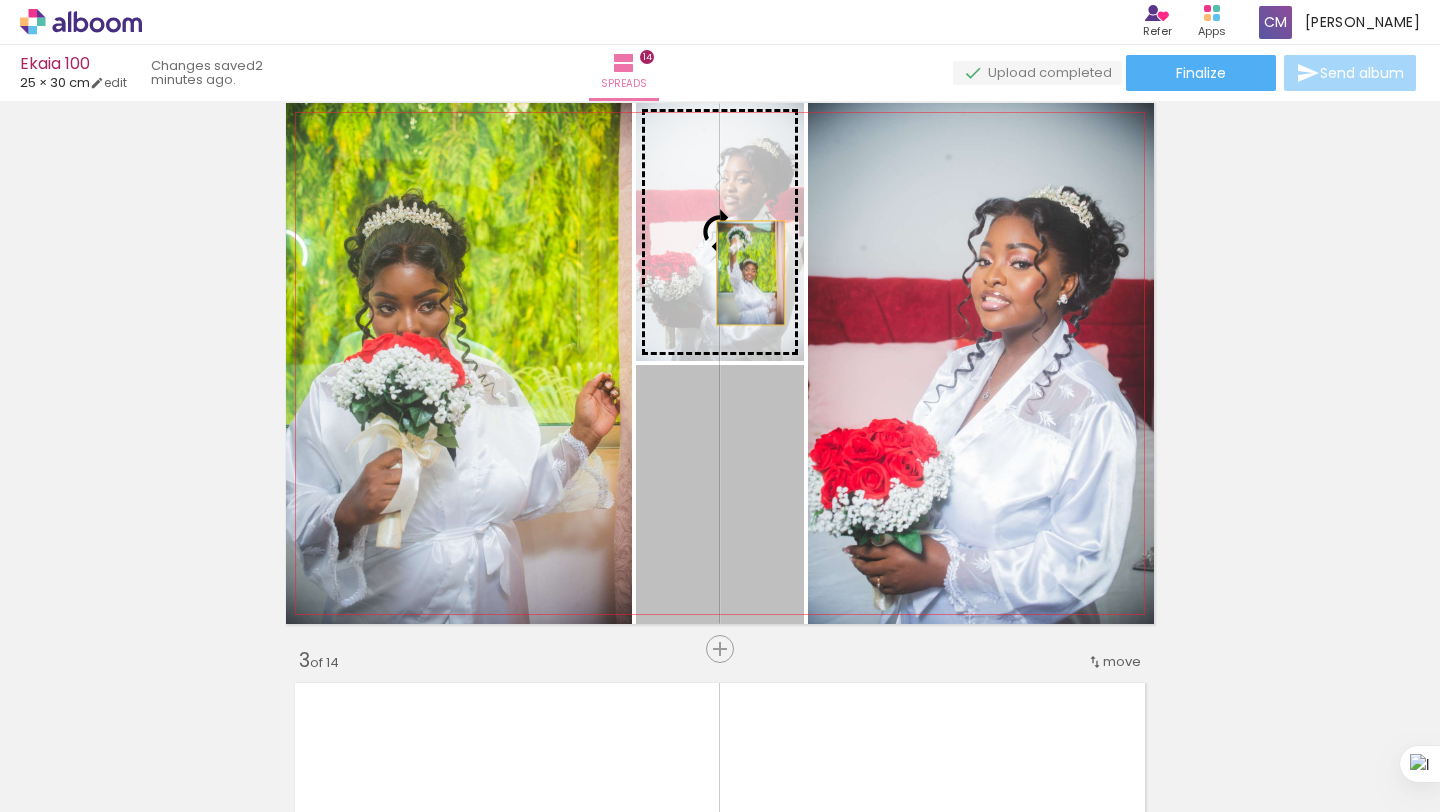 drag, startPoint x: 735, startPoint y: 490, endPoint x: 743, endPoint y: 273, distance: 217.14742 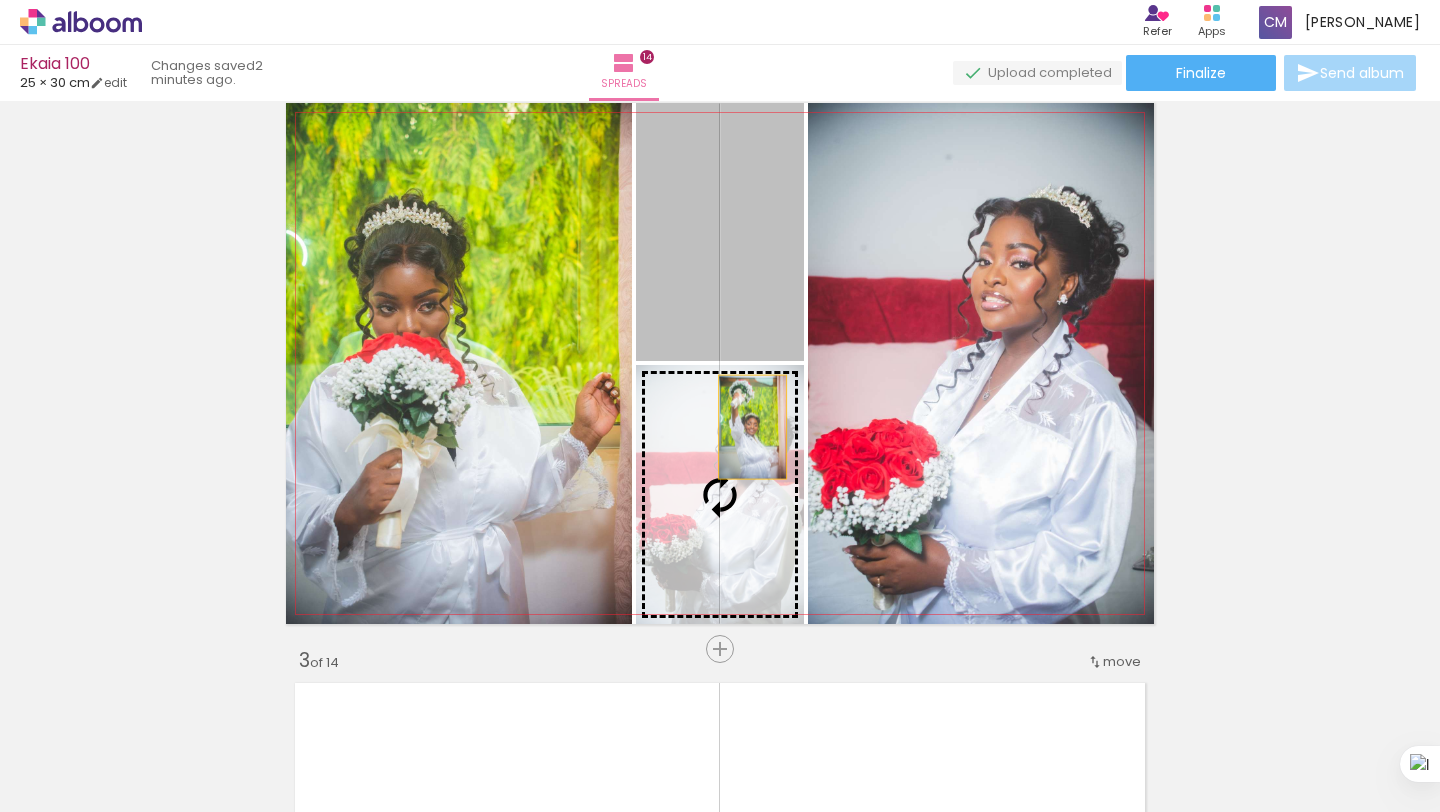 drag, startPoint x: 737, startPoint y: 326, endPoint x: 745, endPoint y: 427, distance: 101.31634 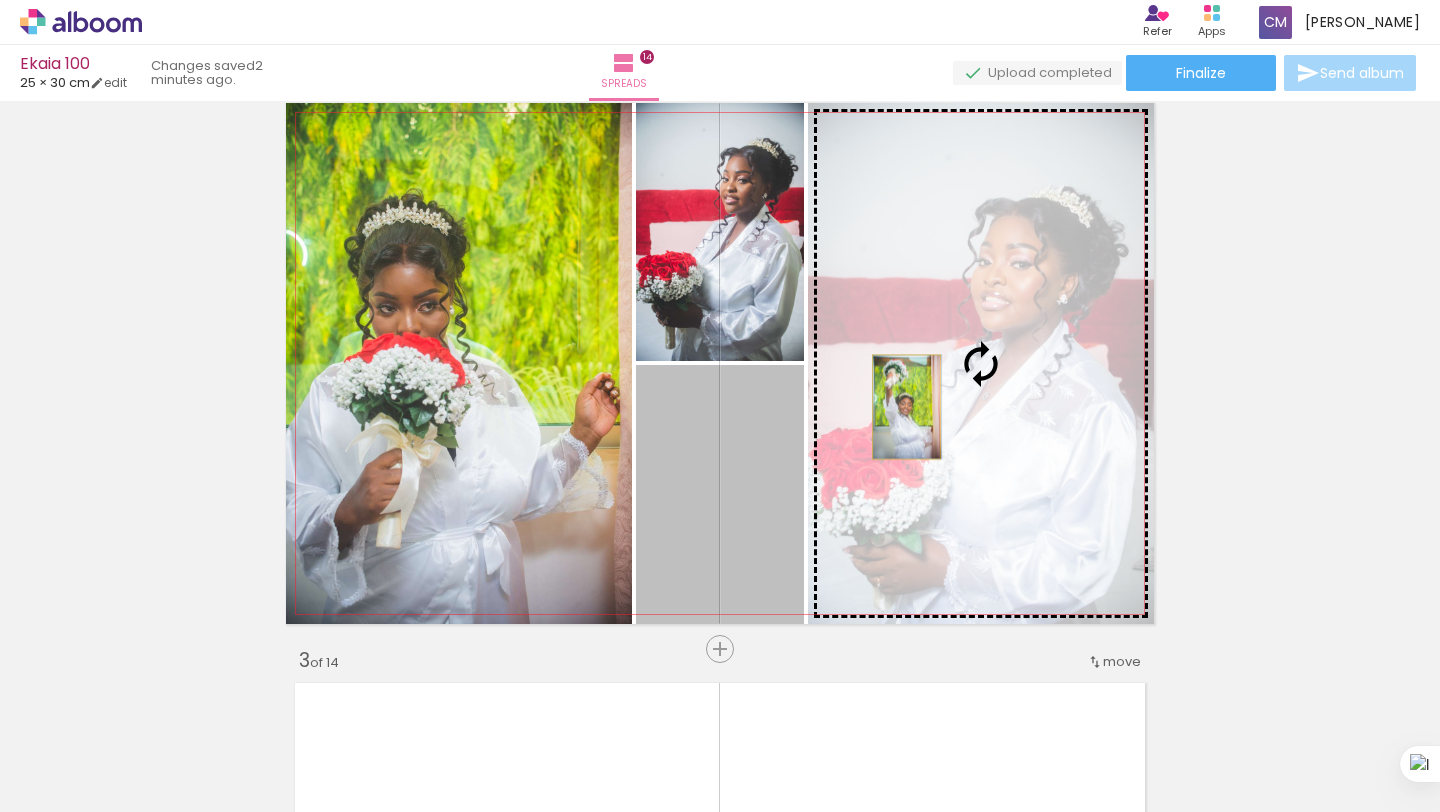 drag, startPoint x: 743, startPoint y: 489, endPoint x: 899, endPoint y: 407, distance: 176.23848 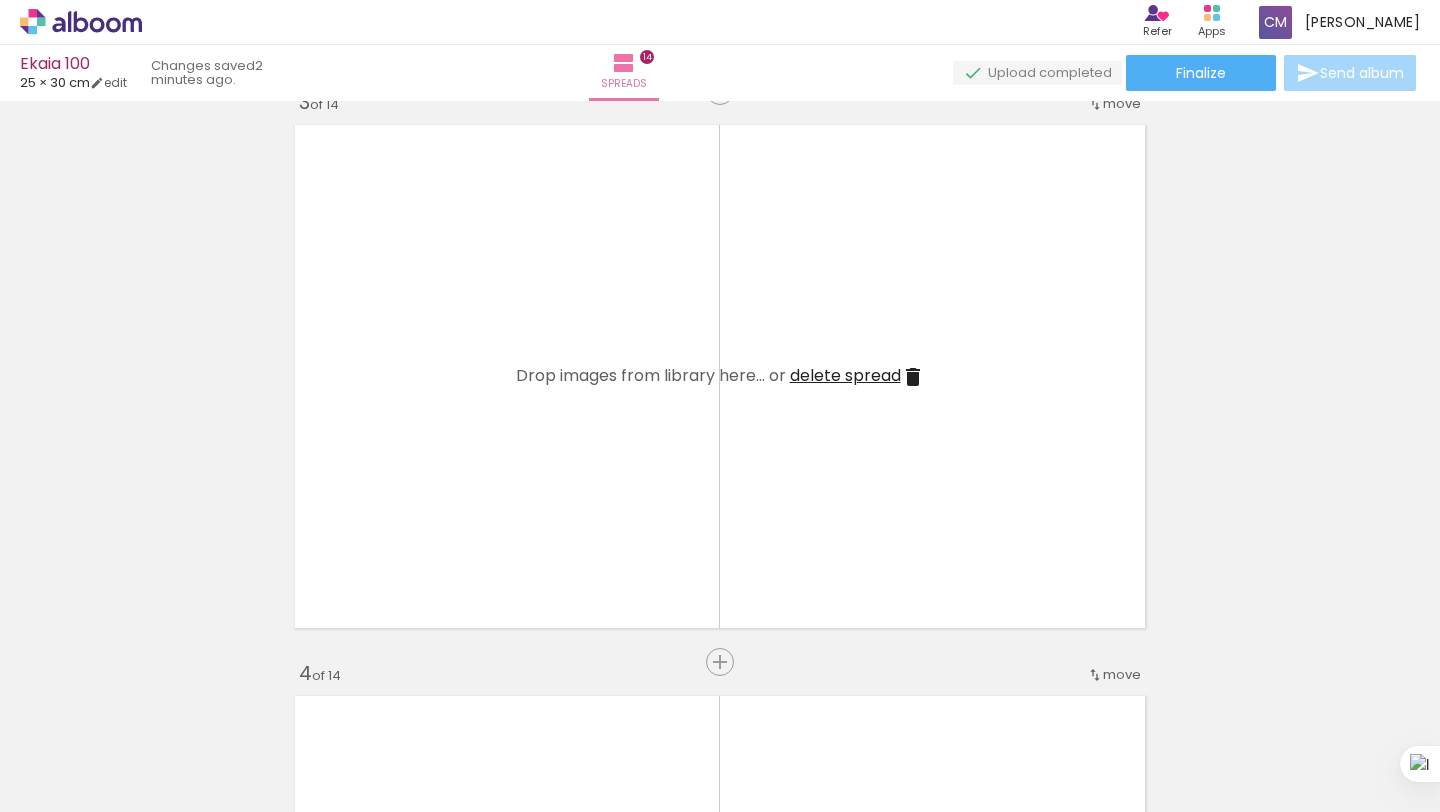 scroll, scrollTop: 1174, scrollLeft: 0, axis: vertical 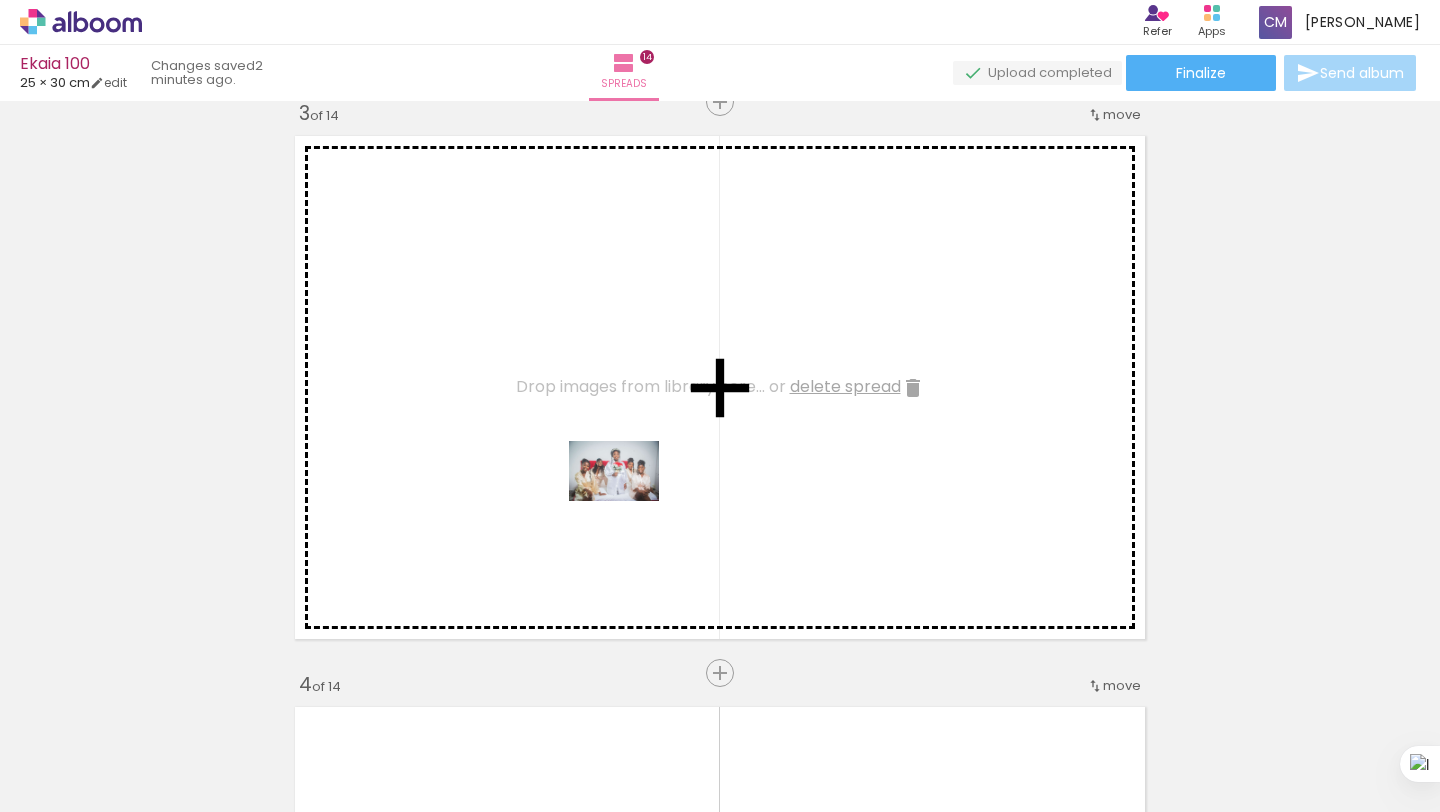 drag, startPoint x: 742, startPoint y: 753, endPoint x: 593, endPoint y: 466, distance: 323.37286 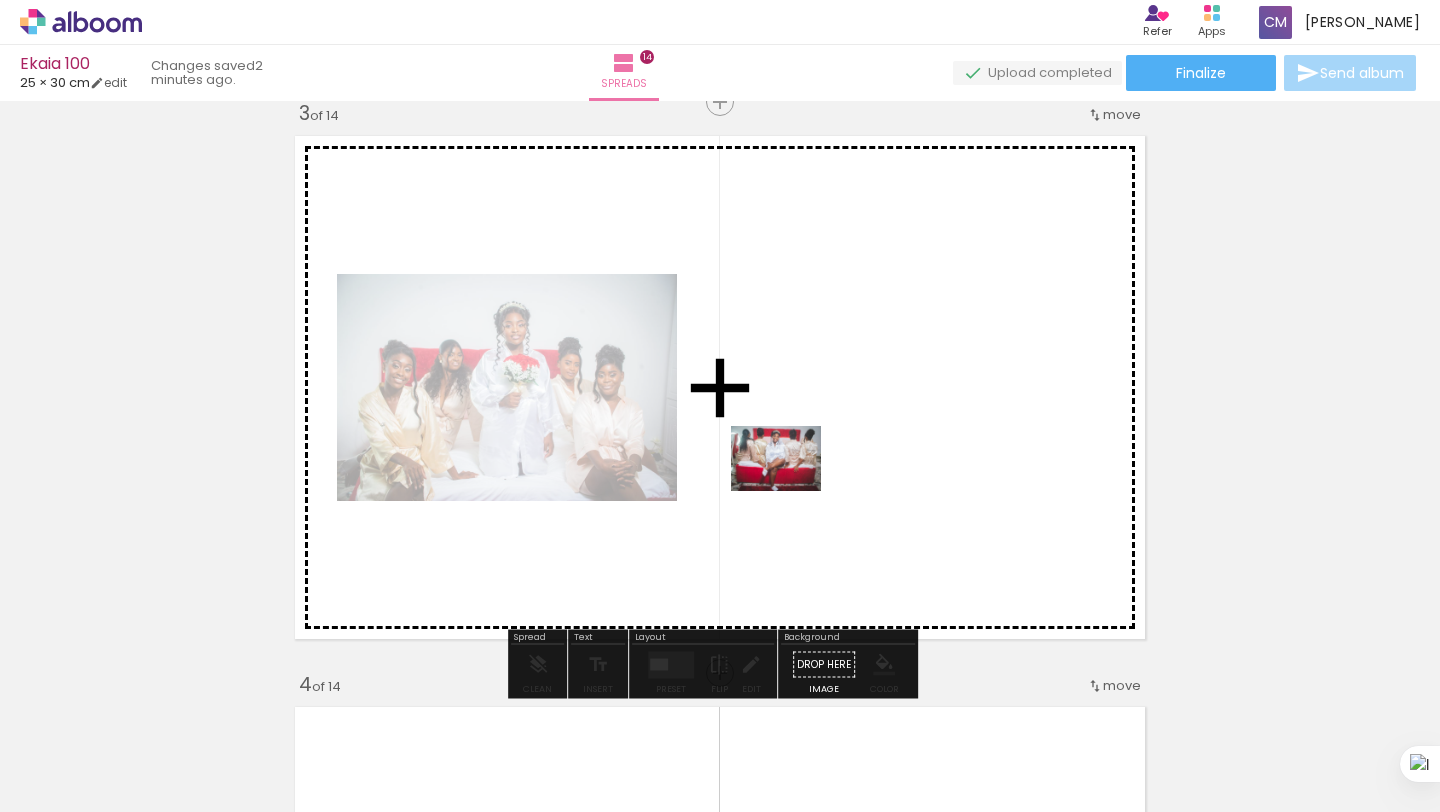 drag, startPoint x: 753, startPoint y: 750, endPoint x: 792, endPoint y: 483, distance: 269.83328 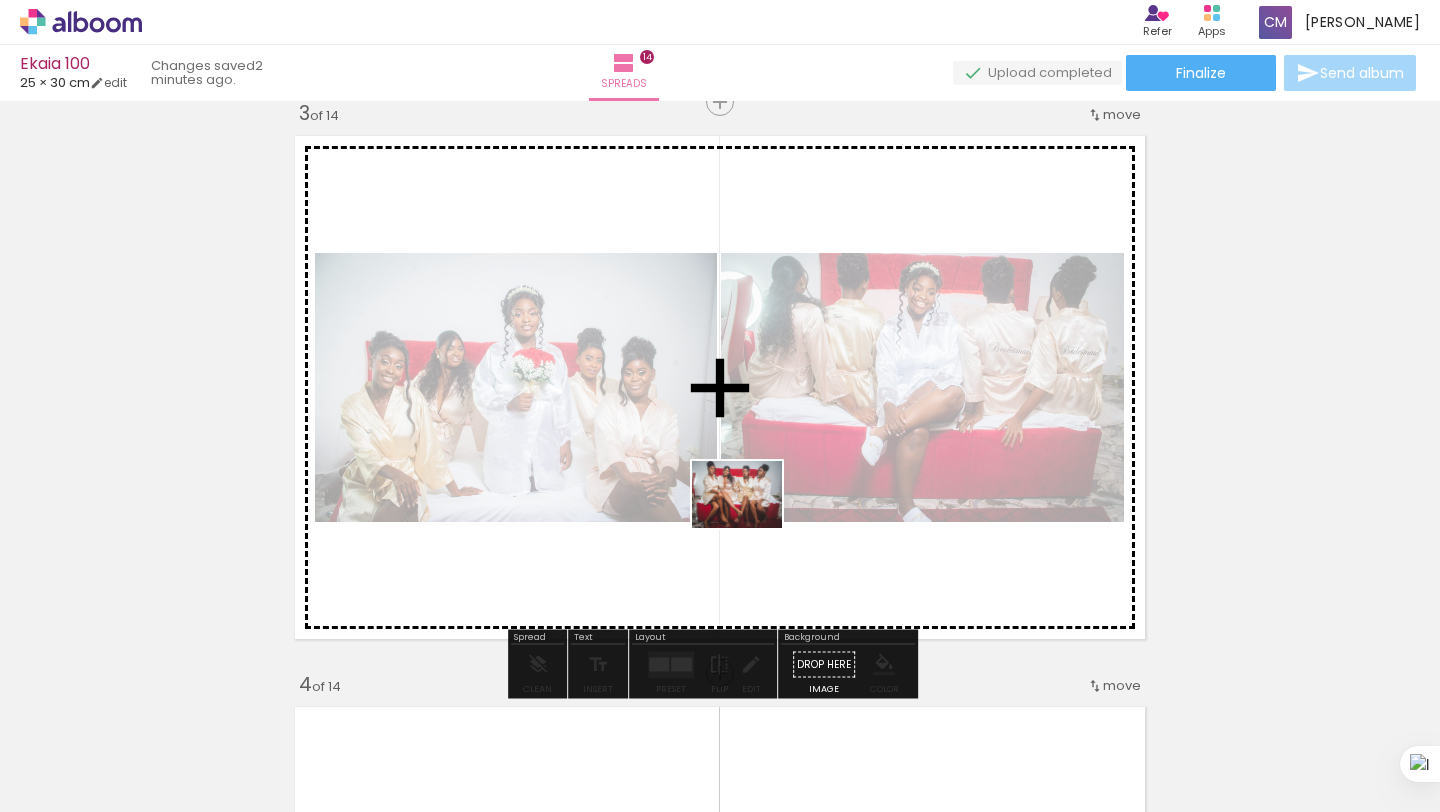 drag, startPoint x: 771, startPoint y: 693, endPoint x: 752, endPoint y: 521, distance: 173.04623 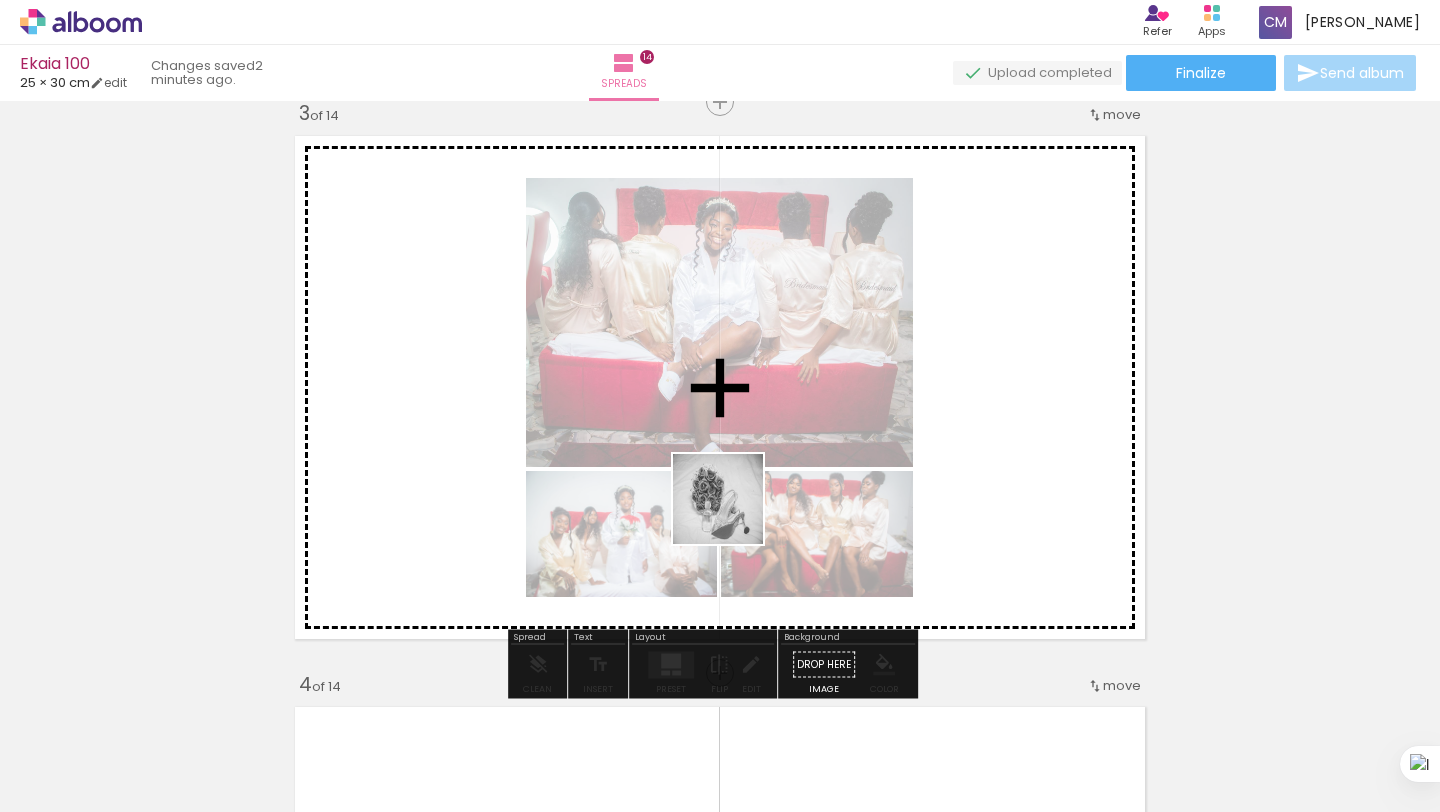 drag, startPoint x: 739, startPoint y: 597, endPoint x: 733, endPoint y: 504, distance: 93.193344 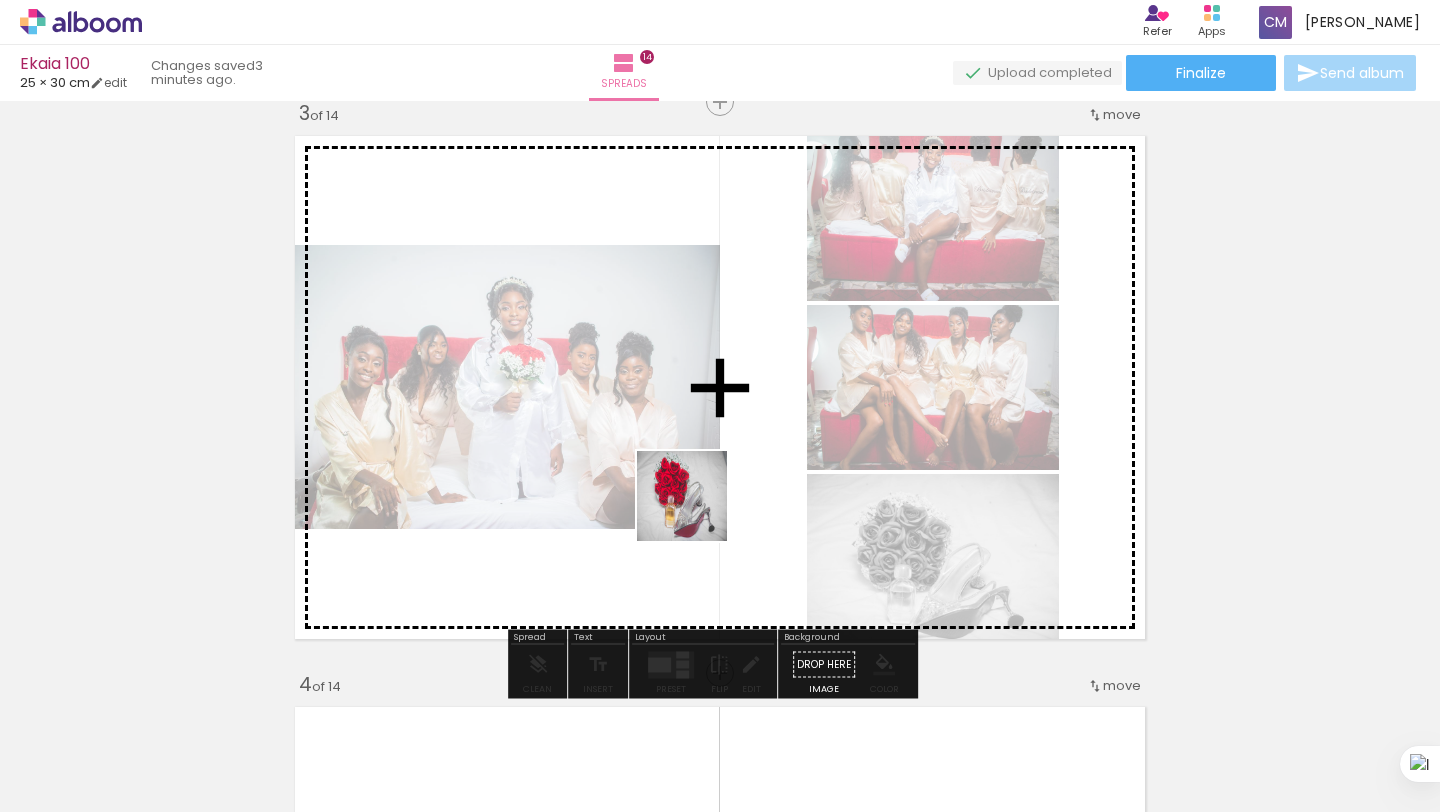 drag, startPoint x: 775, startPoint y: 731, endPoint x: 696, endPoint y: 510, distance: 234.69554 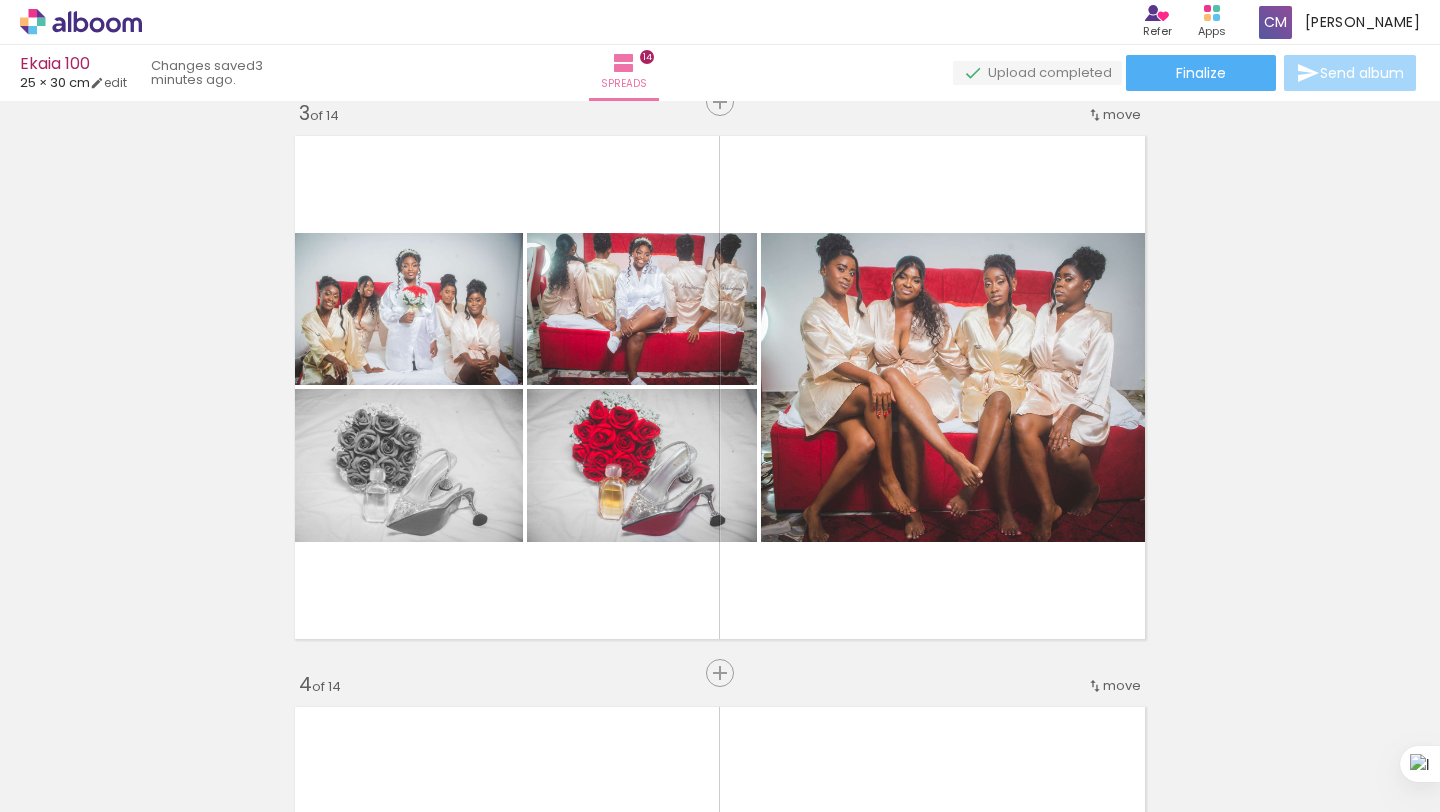scroll, scrollTop: 0, scrollLeft: 13484, axis: horizontal 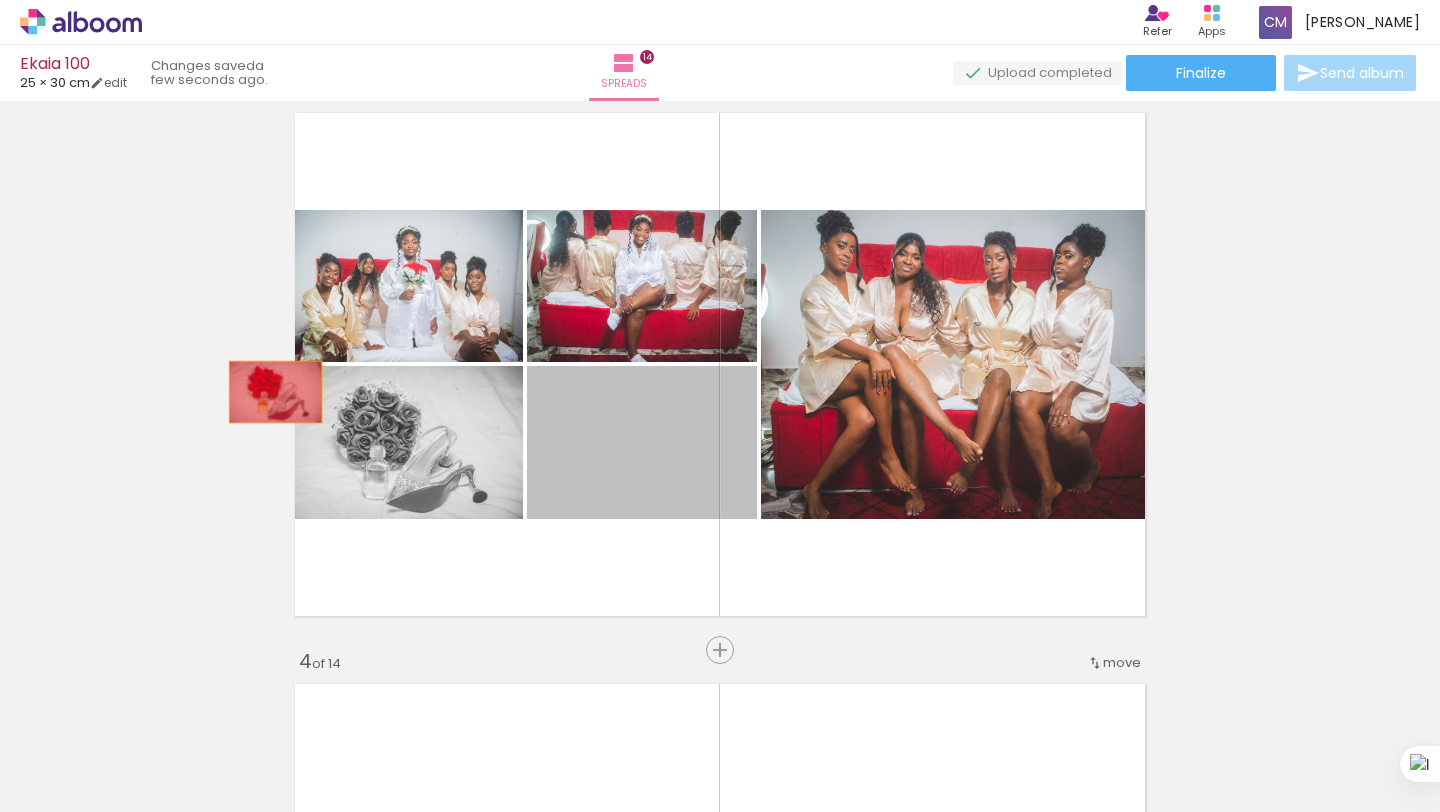 drag, startPoint x: 649, startPoint y: 434, endPoint x: 399, endPoint y: 399, distance: 252.43811 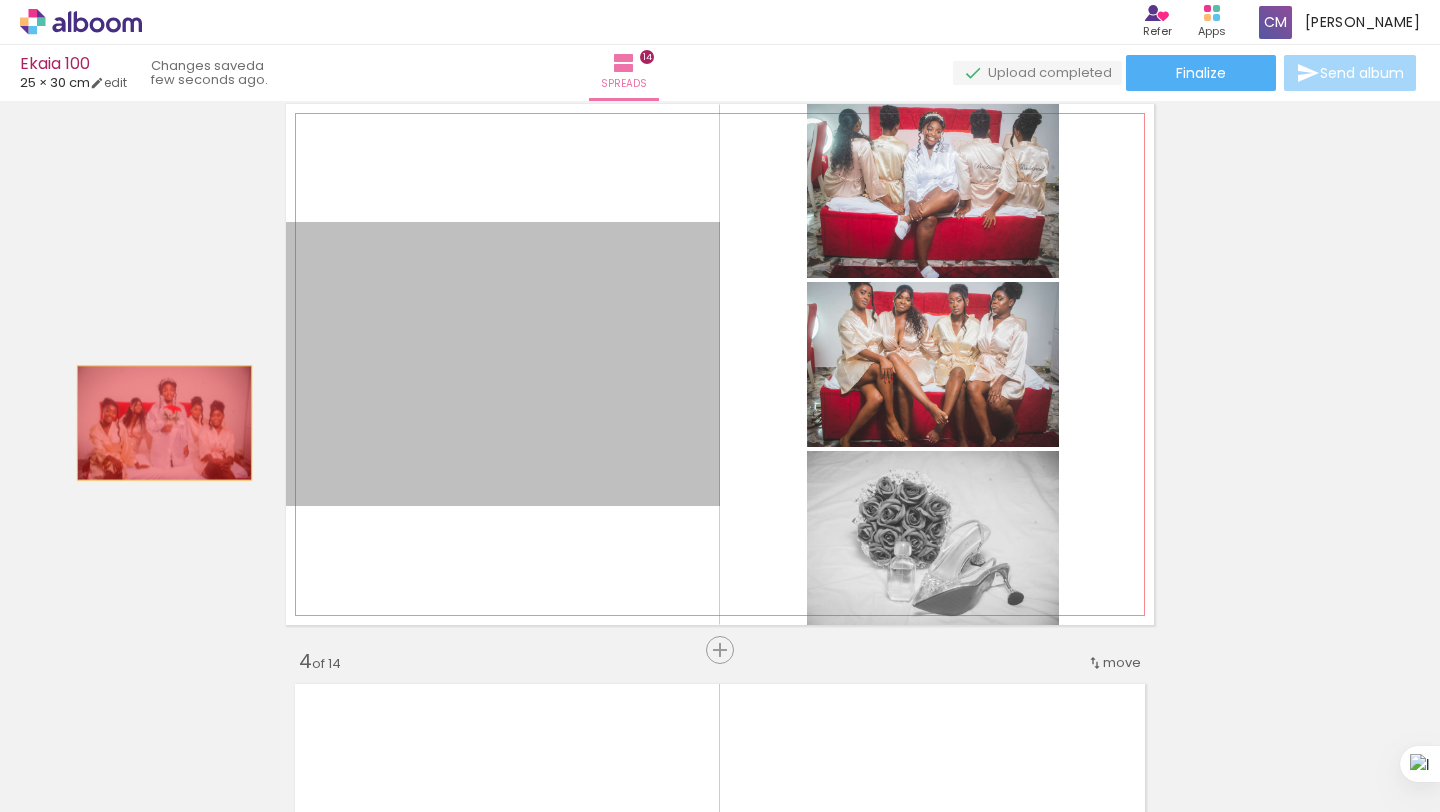 drag, startPoint x: 468, startPoint y: 457, endPoint x: 645, endPoint y: 415, distance: 181.91481 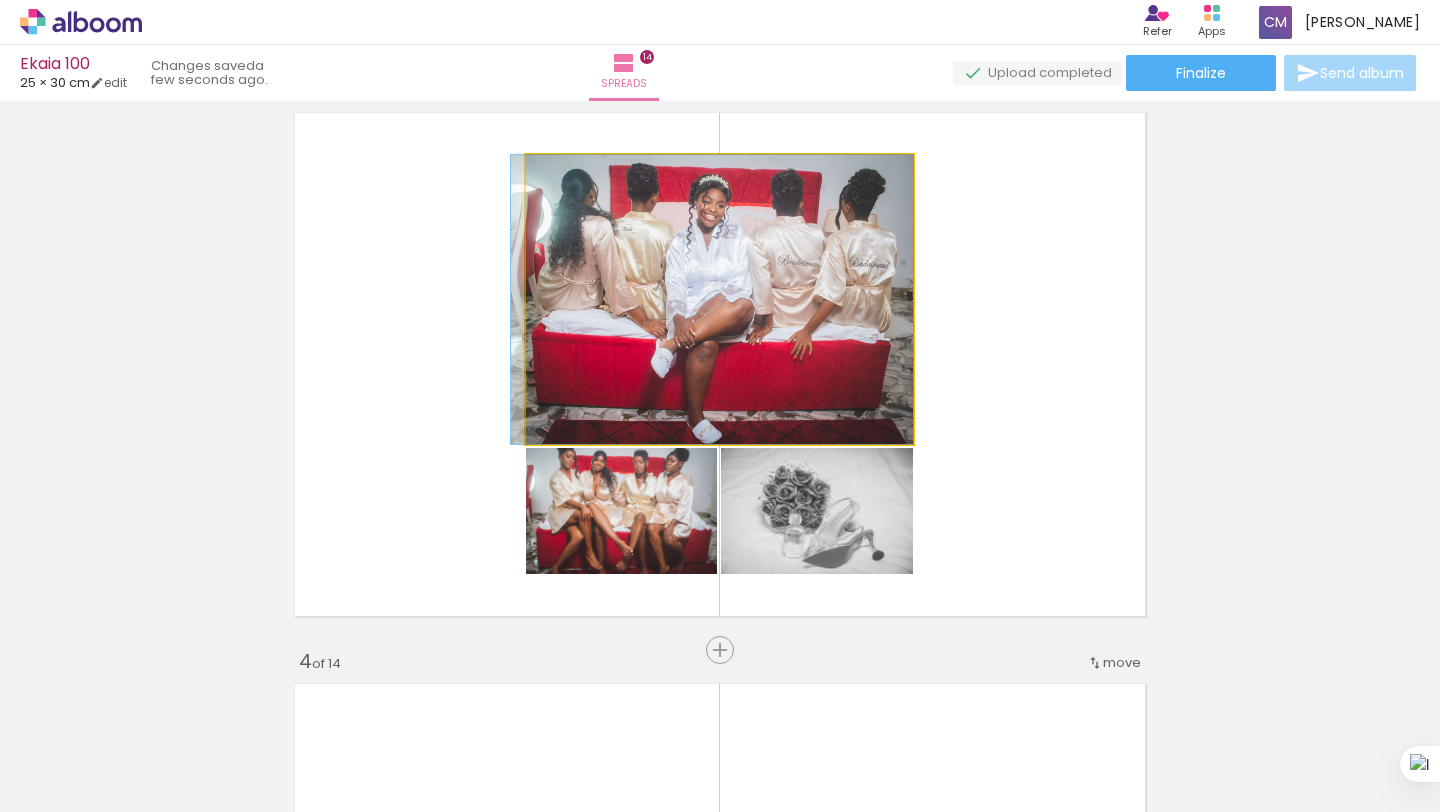 drag, startPoint x: 559, startPoint y: 415, endPoint x: 526, endPoint y: 396, distance: 38.078865 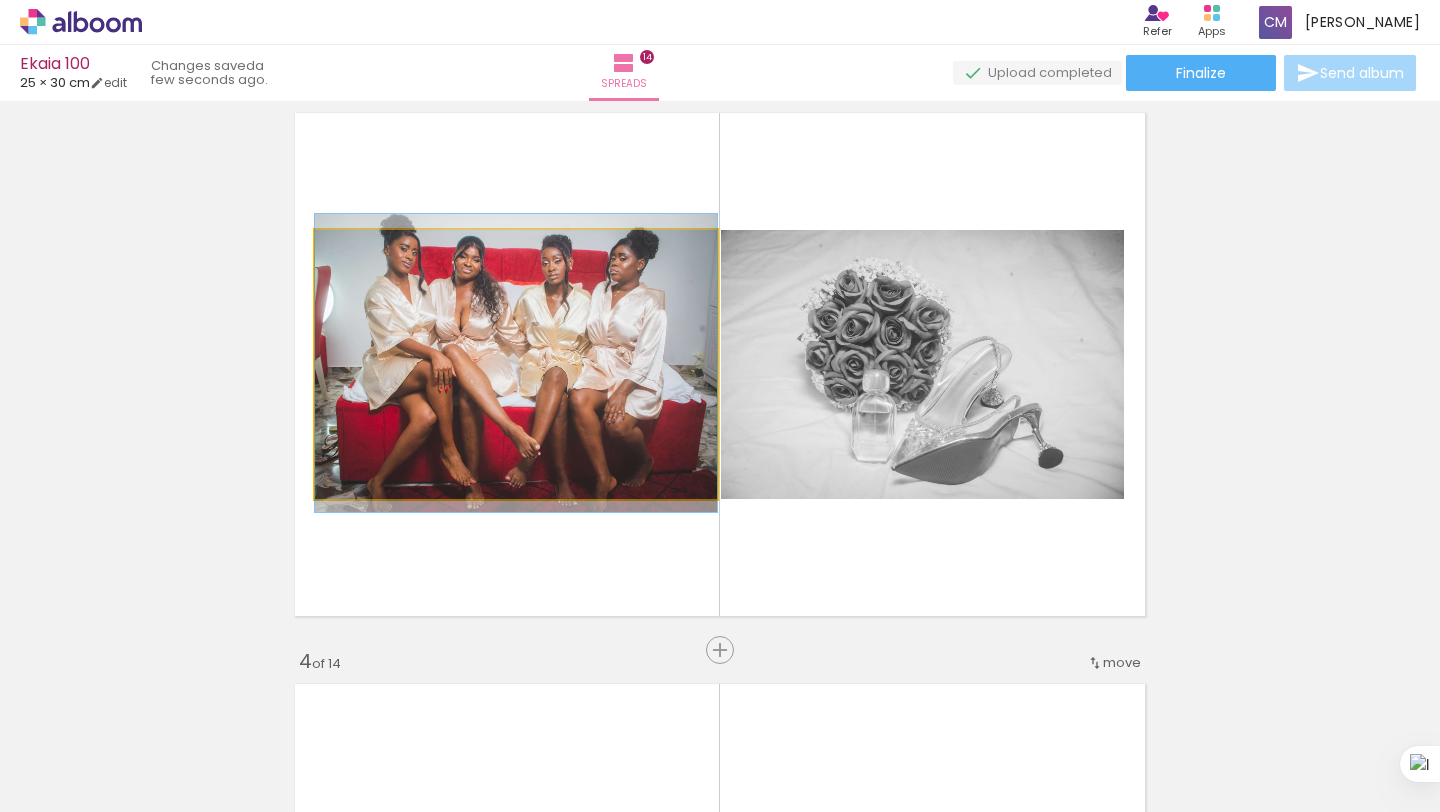 drag, startPoint x: 590, startPoint y: 413, endPoint x: 425, endPoint y: 384, distance: 167.5291 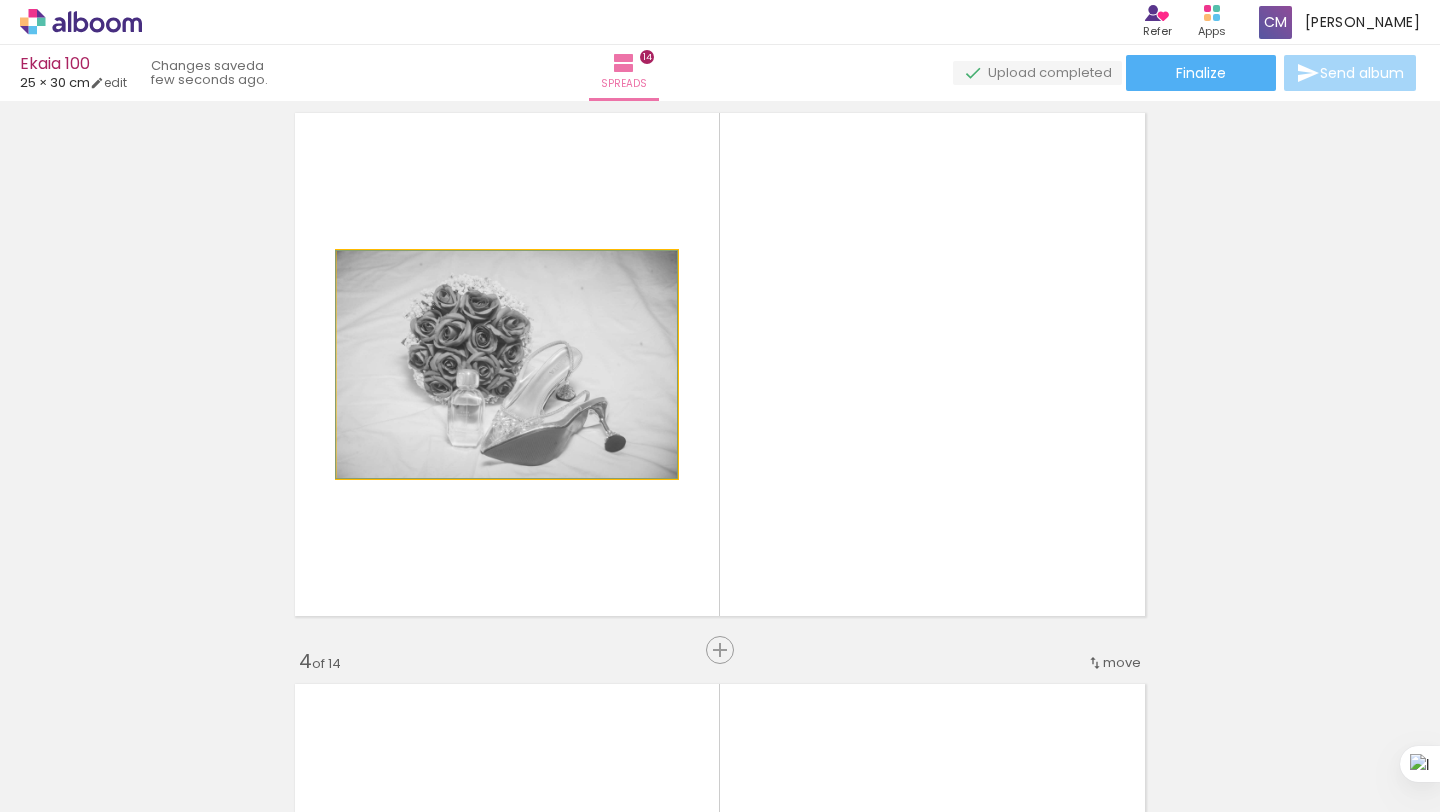 drag, startPoint x: 574, startPoint y: 400, endPoint x: 144, endPoint y: 387, distance: 430.19647 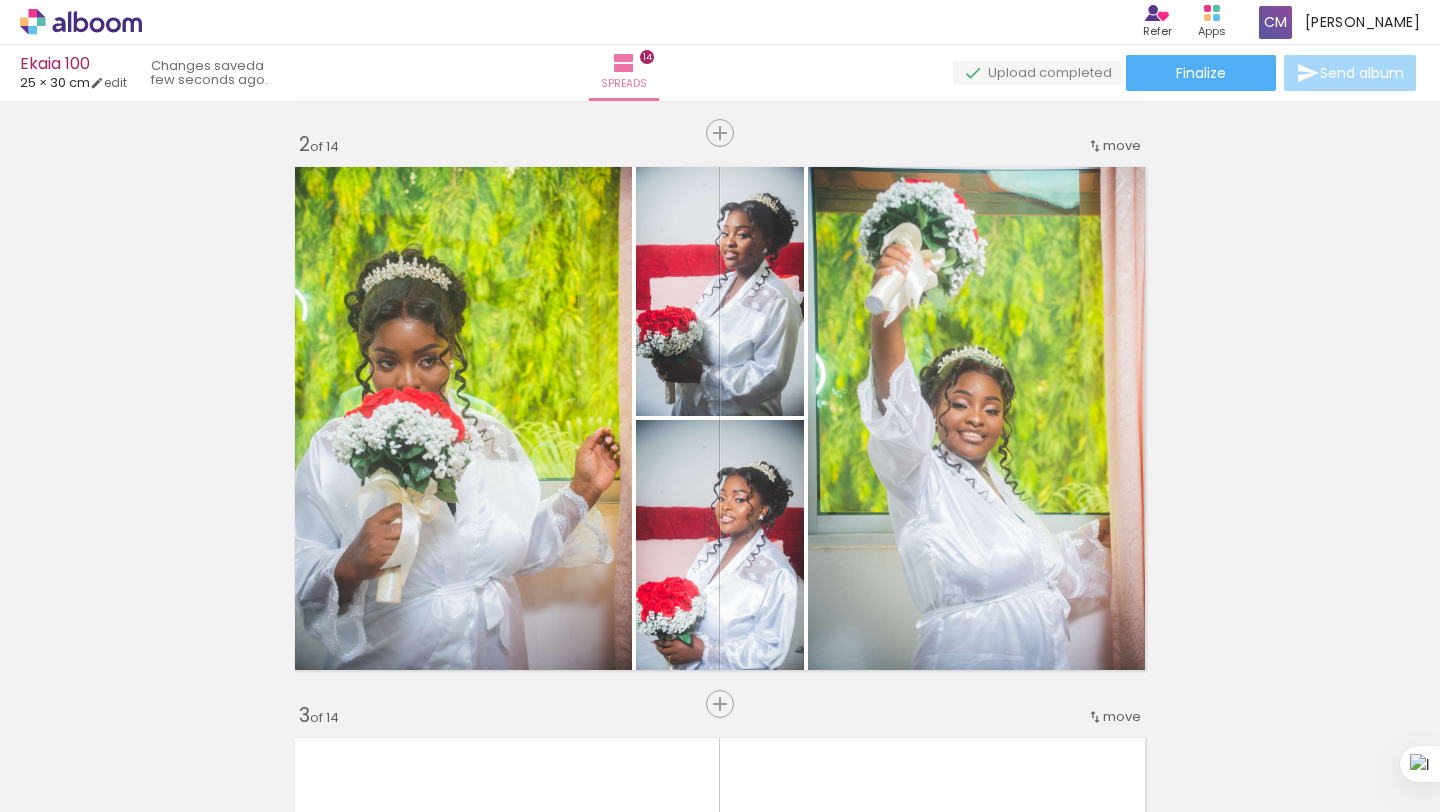scroll, scrollTop: 575, scrollLeft: 0, axis: vertical 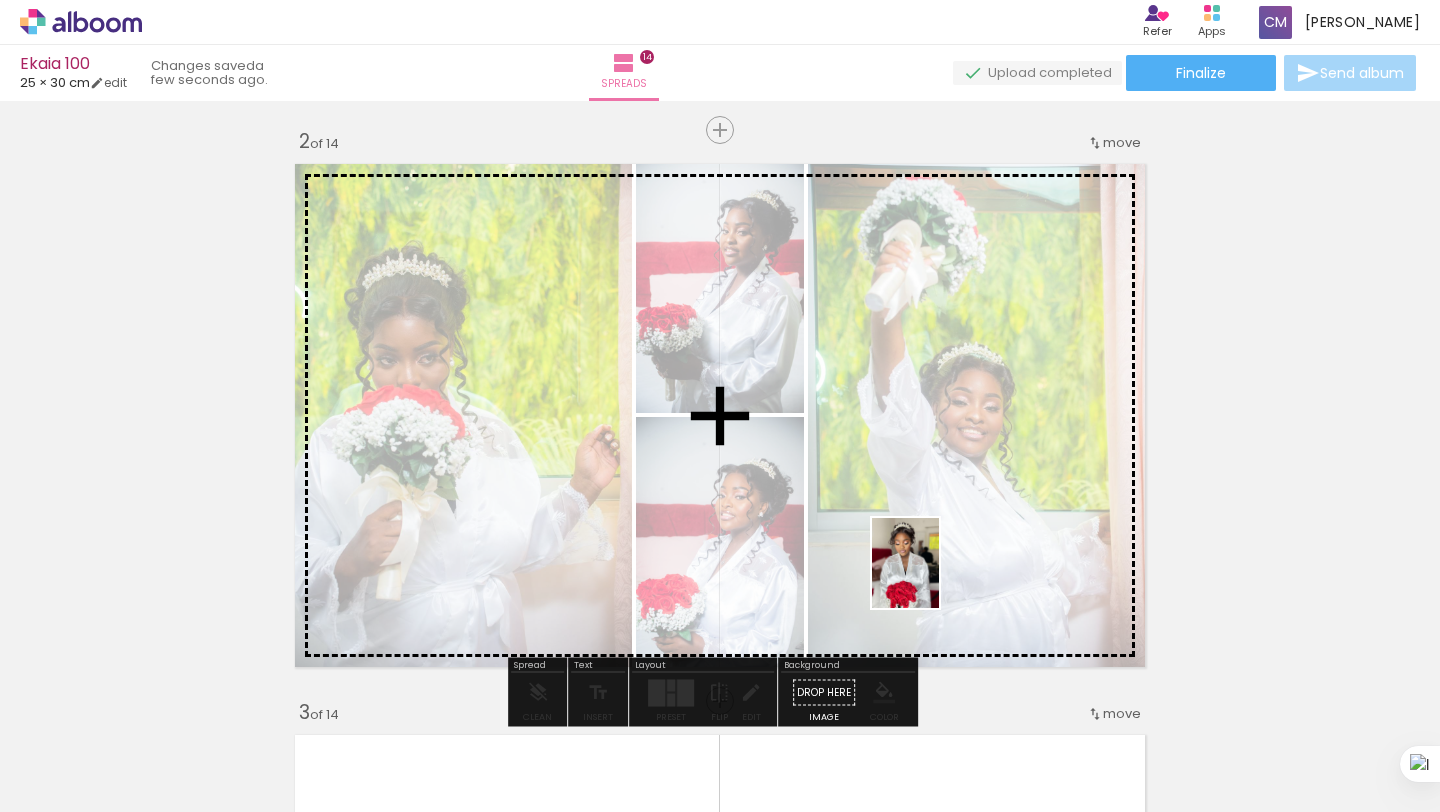 drag, startPoint x: 936, startPoint y: 752, endPoint x: 932, endPoint y: 578, distance: 174.04597 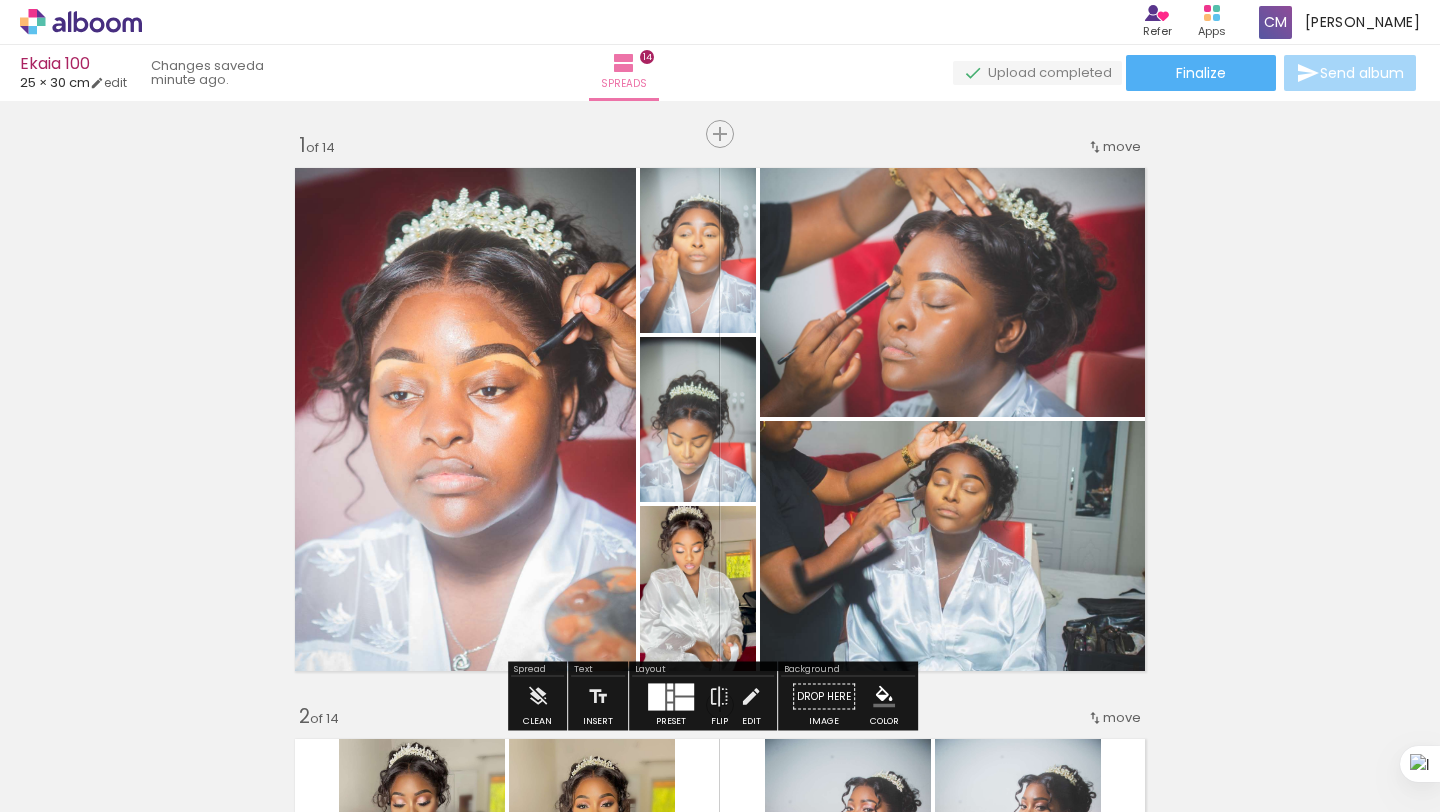 scroll, scrollTop: 0, scrollLeft: 0, axis: both 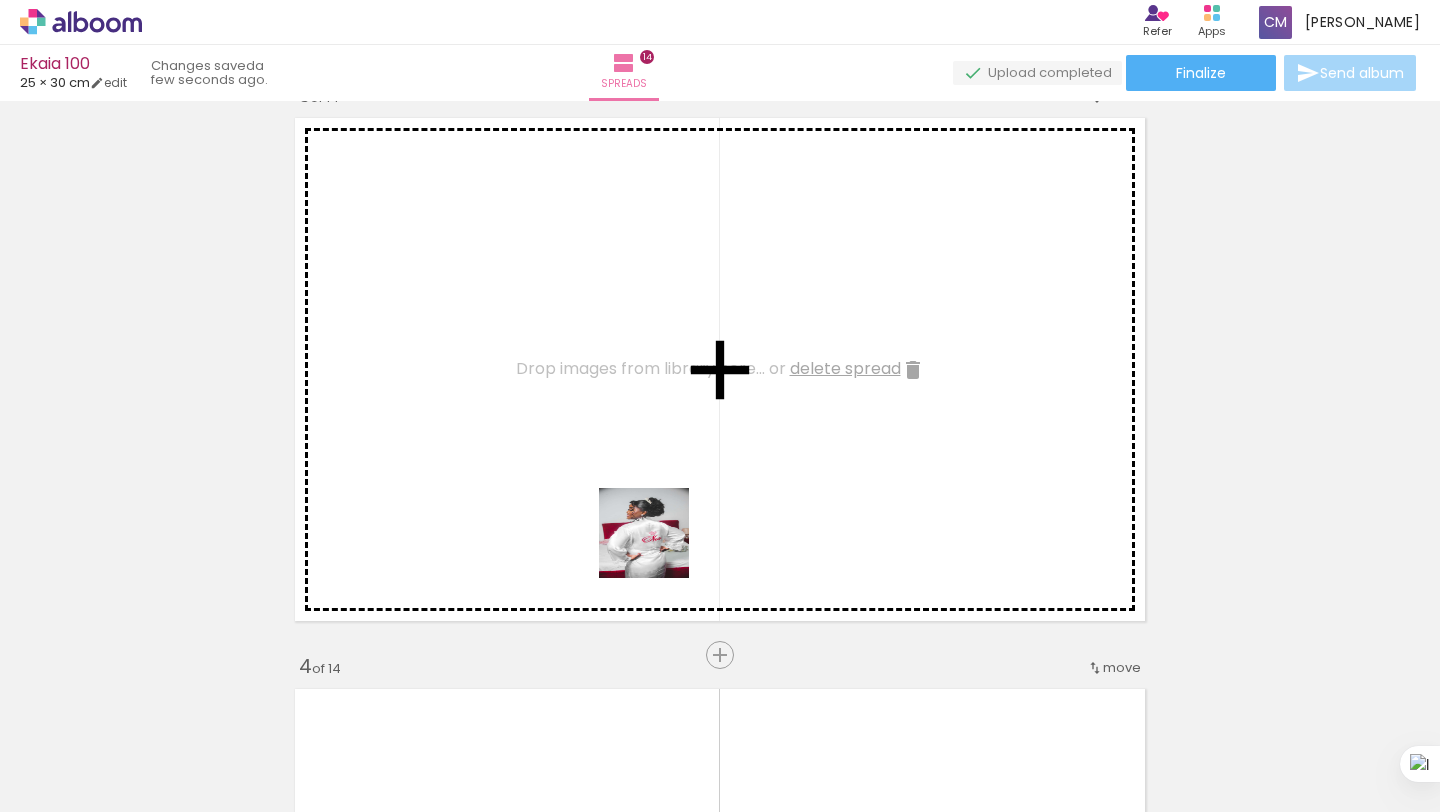drag, startPoint x: 1016, startPoint y: 757, endPoint x: 916, endPoint y: 628, distance: 163.2207 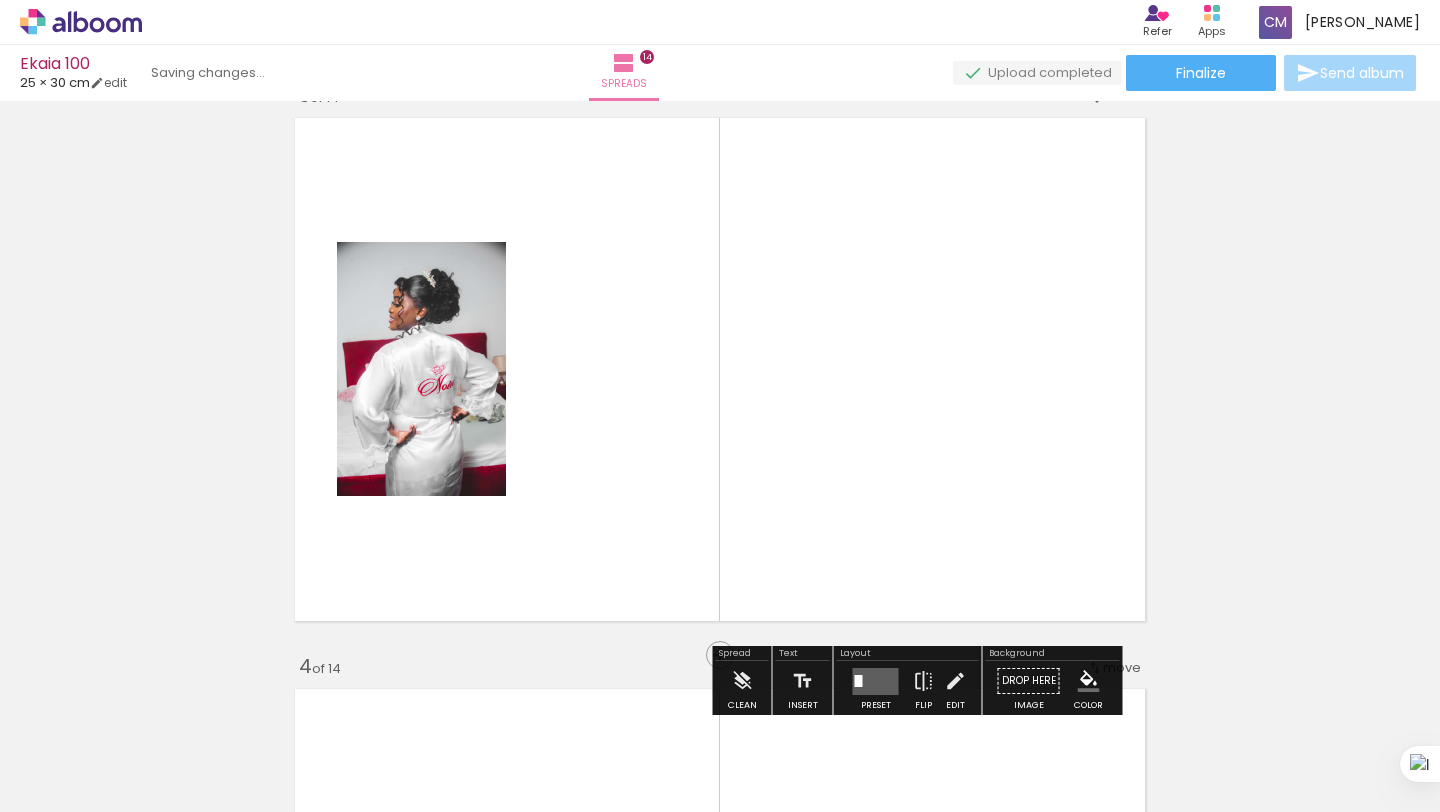scroll, scrollTop: 0, scrollLeft: 13850, axis: horizontal 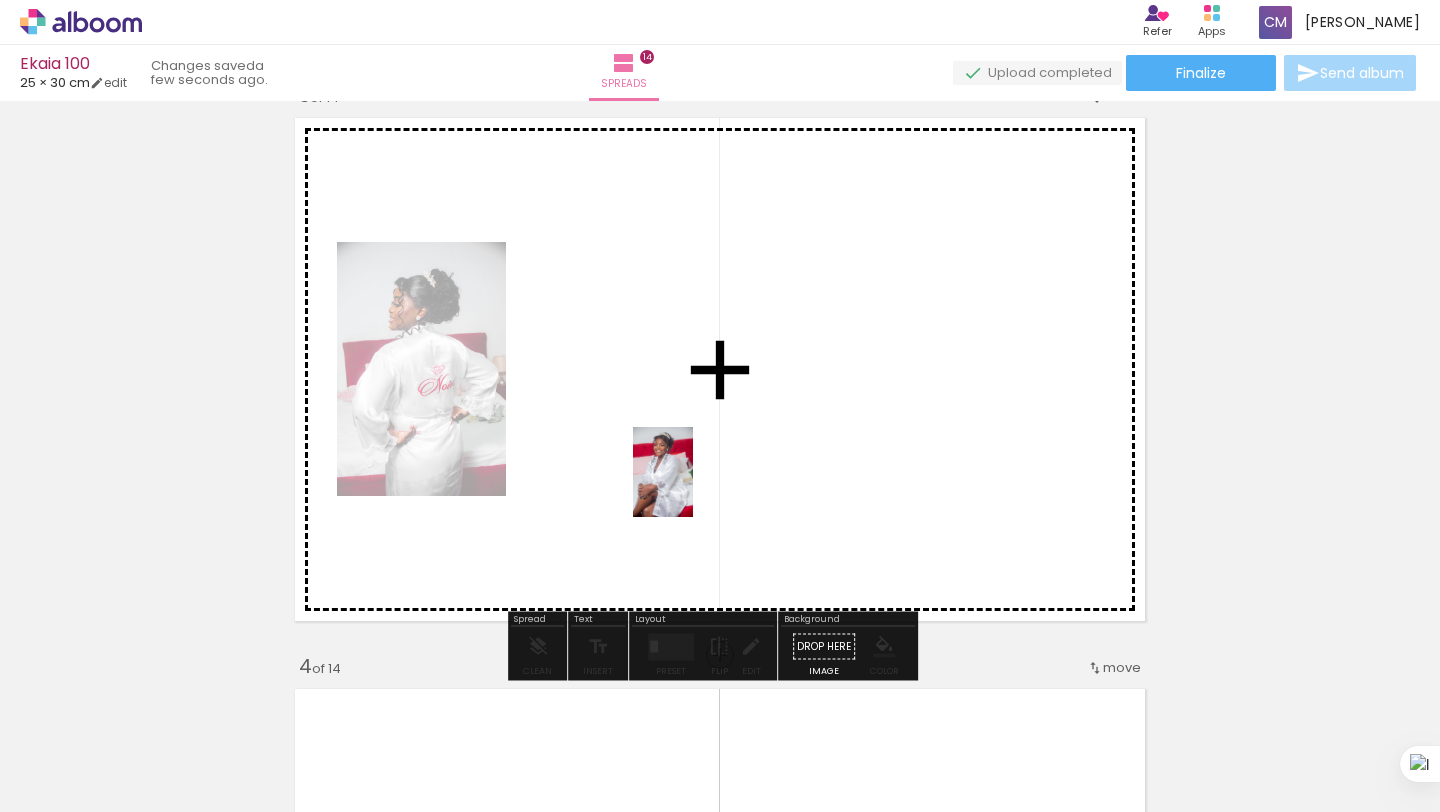 drag, startPoint x: 1129, startPoint y: 746, endPoint x: 693, endPoint y: 487, distance: 507.12622 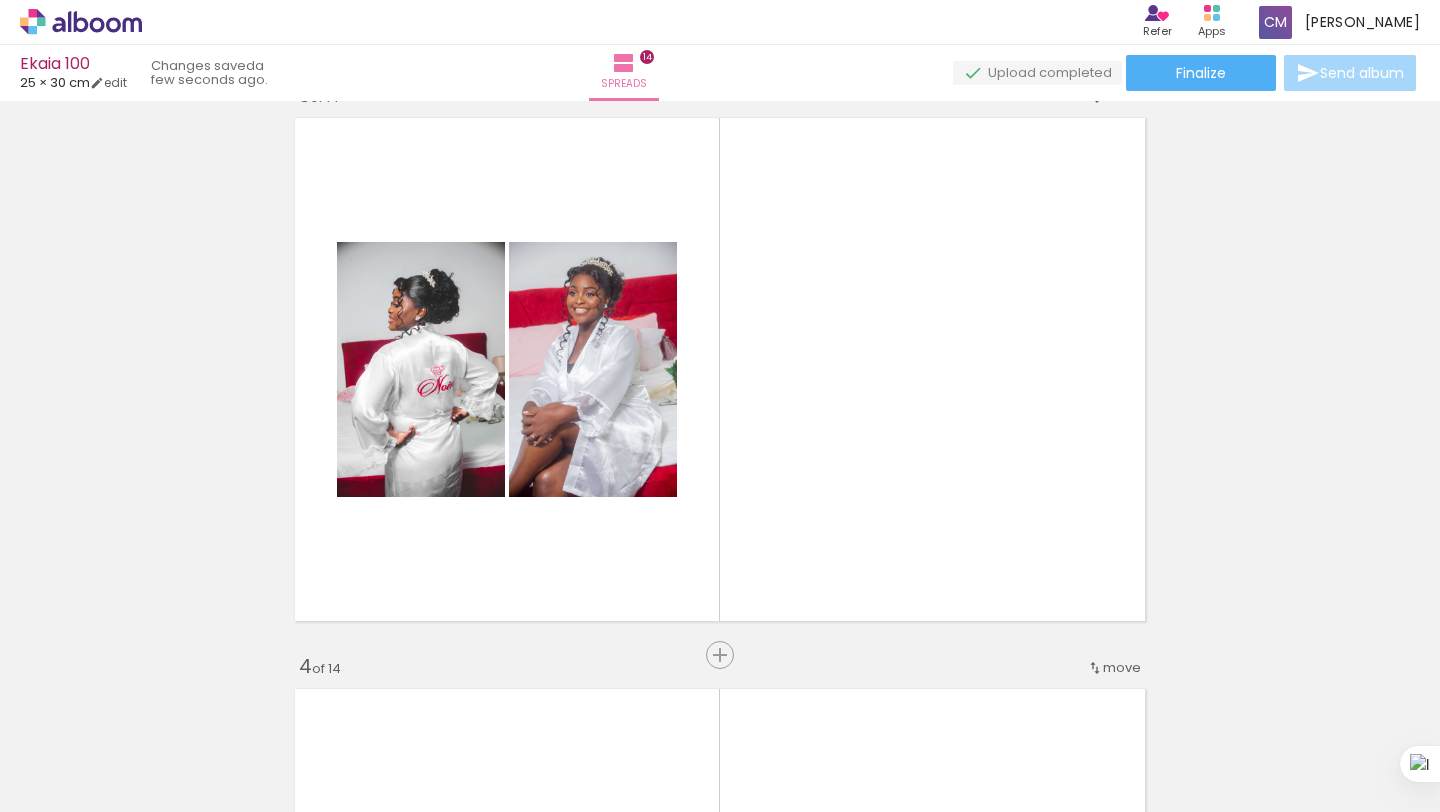 scroll, scrollTop: 0, scrollLeft: 13738, axis: horizontal 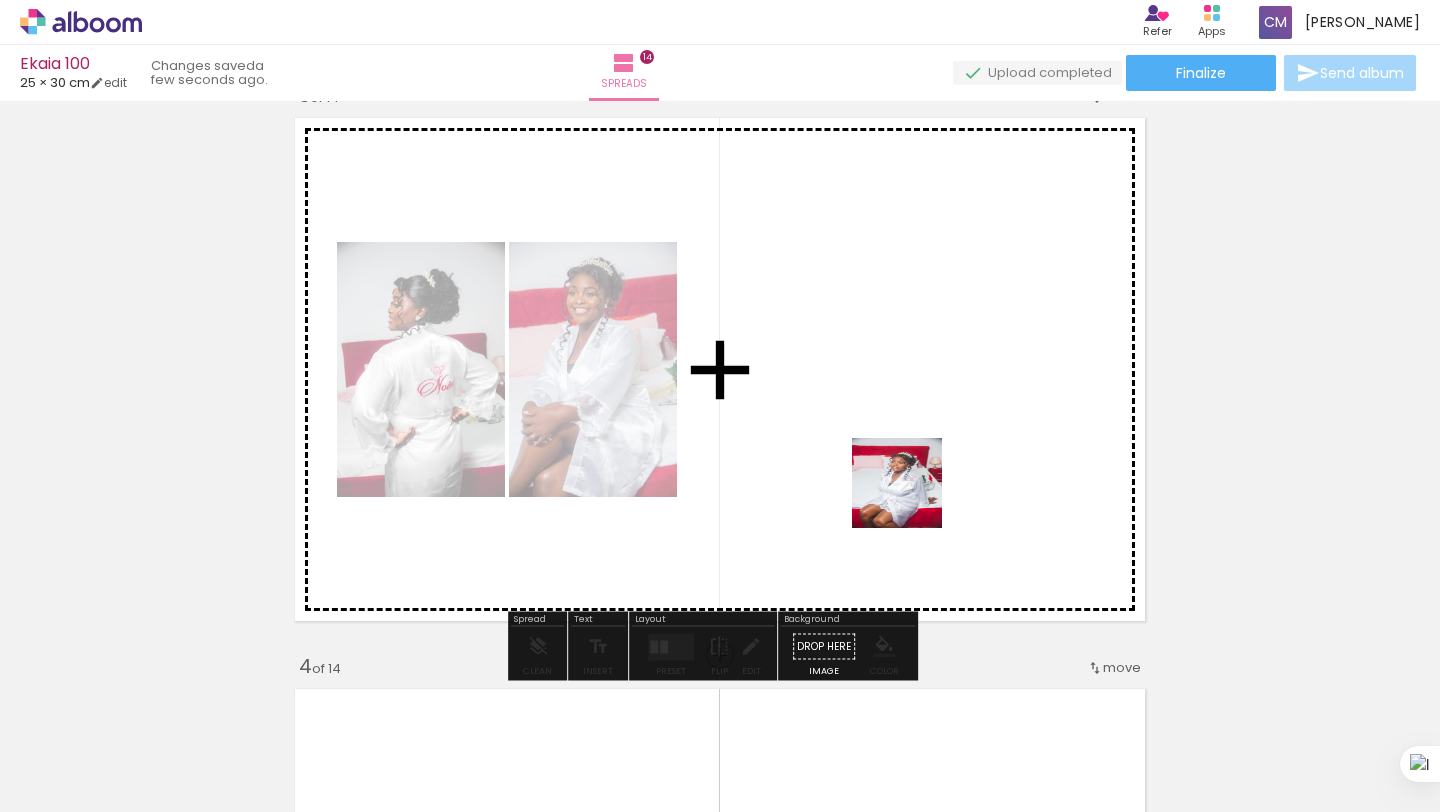 drag, startPoint x: 958, startPoint y: 541, endPoint x: 862, endPoint y: 434, distance: 143.75327 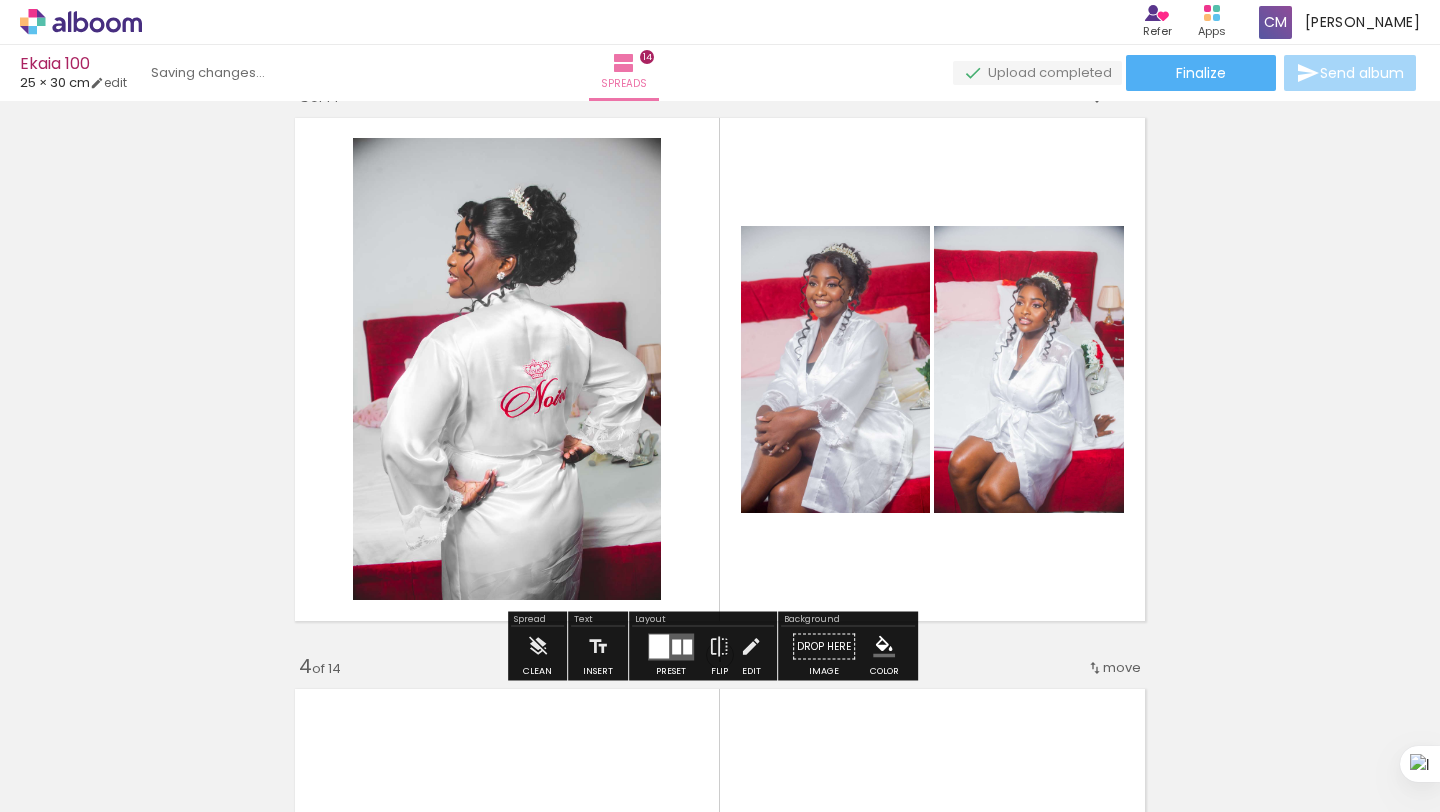 scroll, scrollTop: 0, scrollLeft: 13626, axis: horizontal 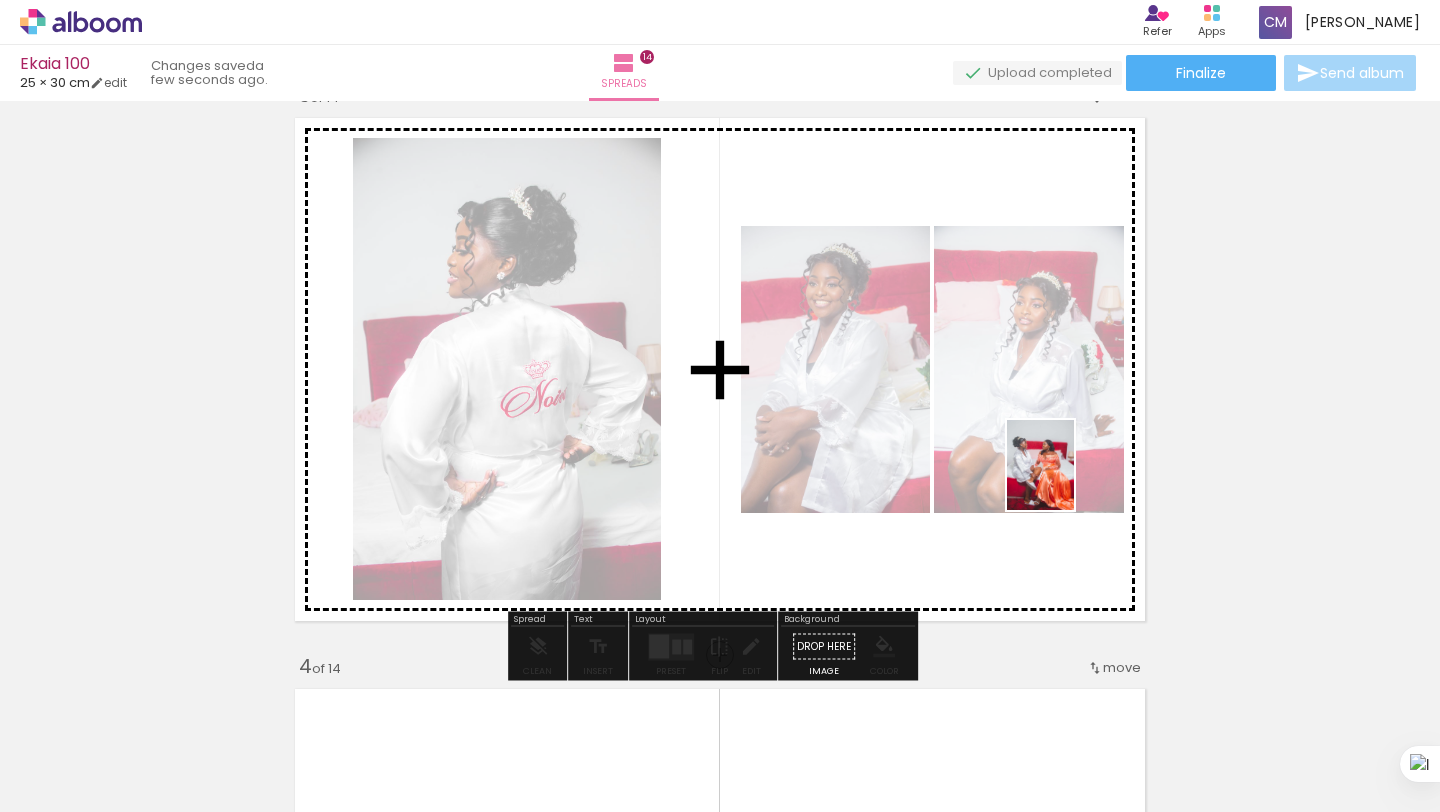 drag, startPoint x: 1366, startPoint y: 739, endPoint x: 931, endPoint y: 501, distance: 495.8518 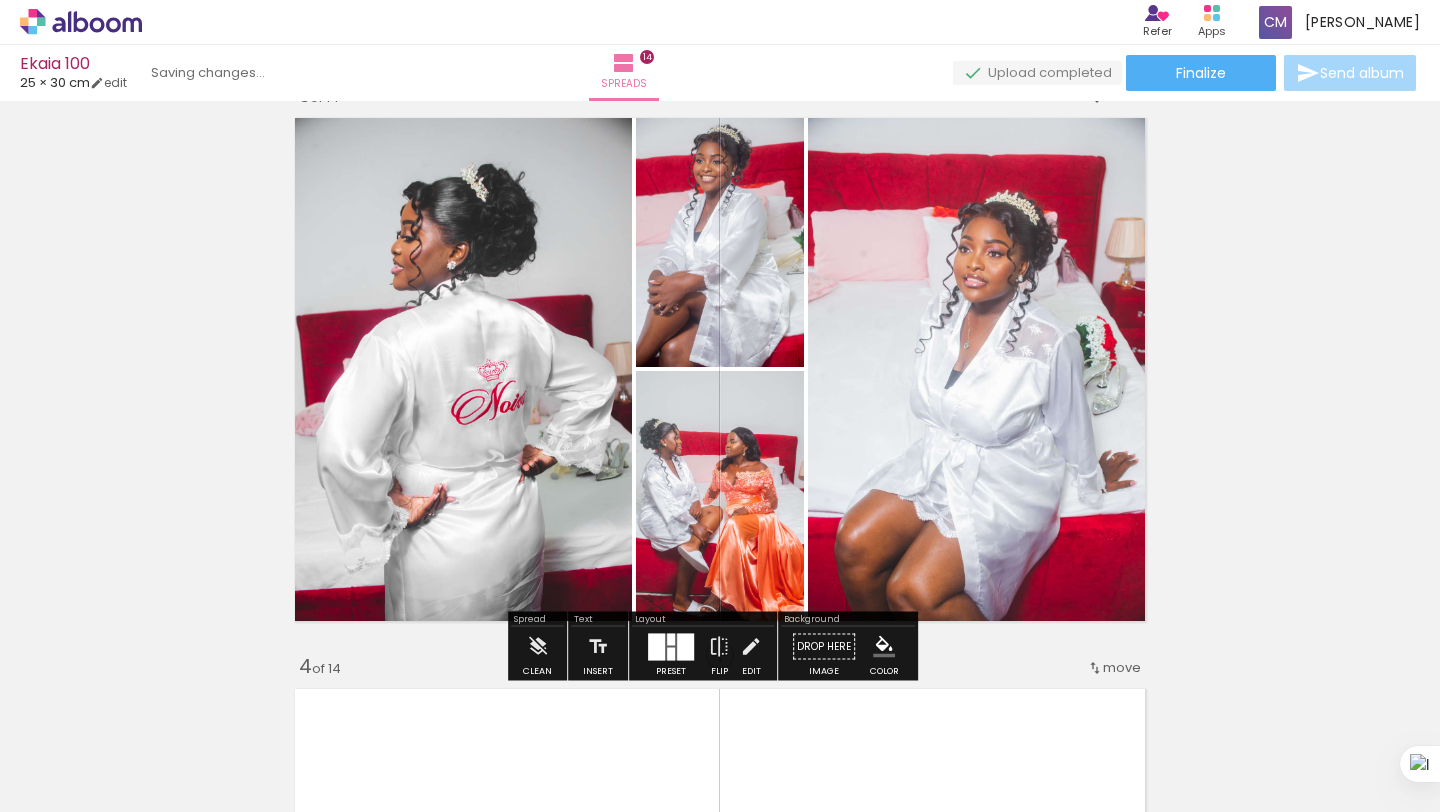 scroll, scrollTop: 0, scrollLeft: 13514, axis: horizontal 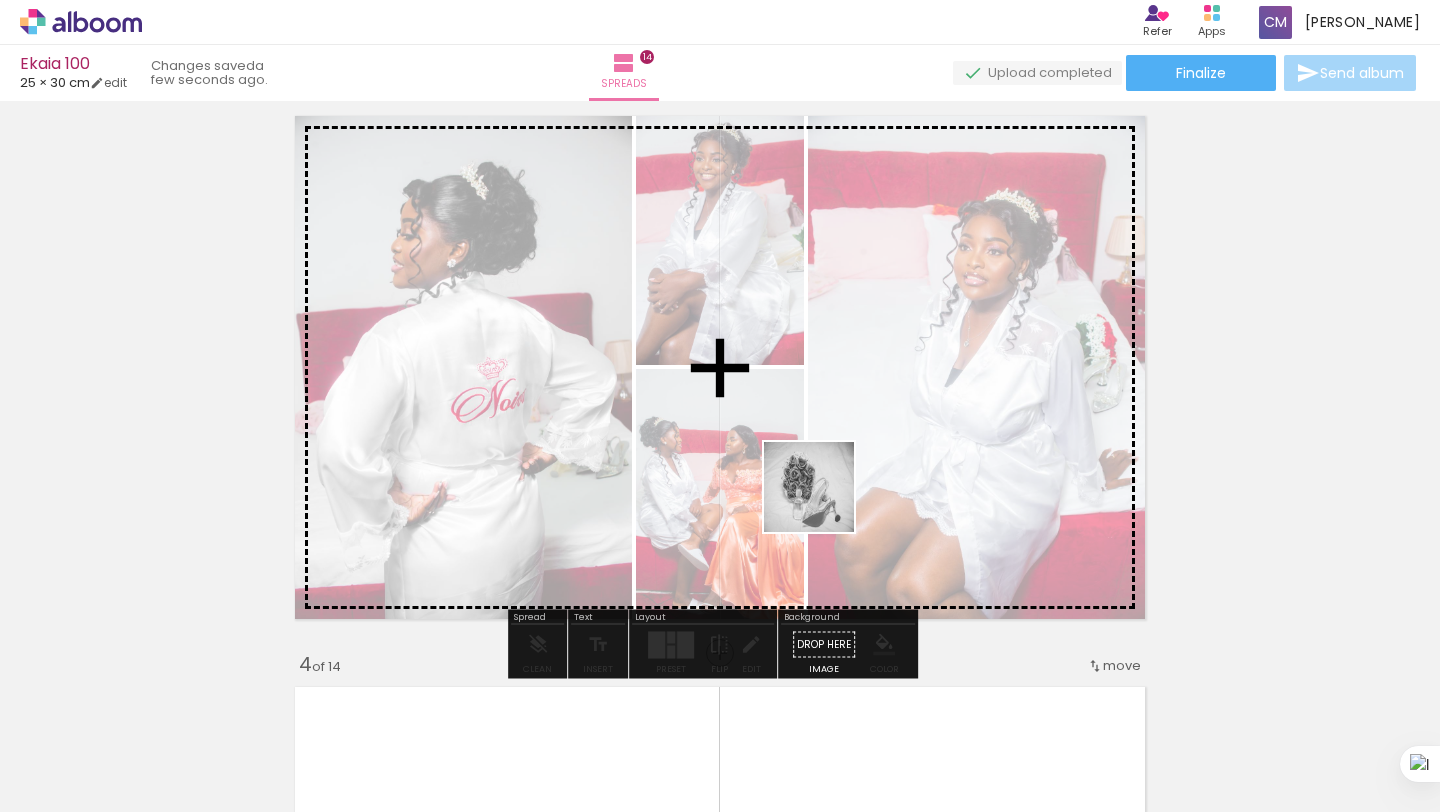 drag, startPoint x: 954, startPoint y: 731, endPoint x: 812, endPoint y: 466, distance: 300.64764 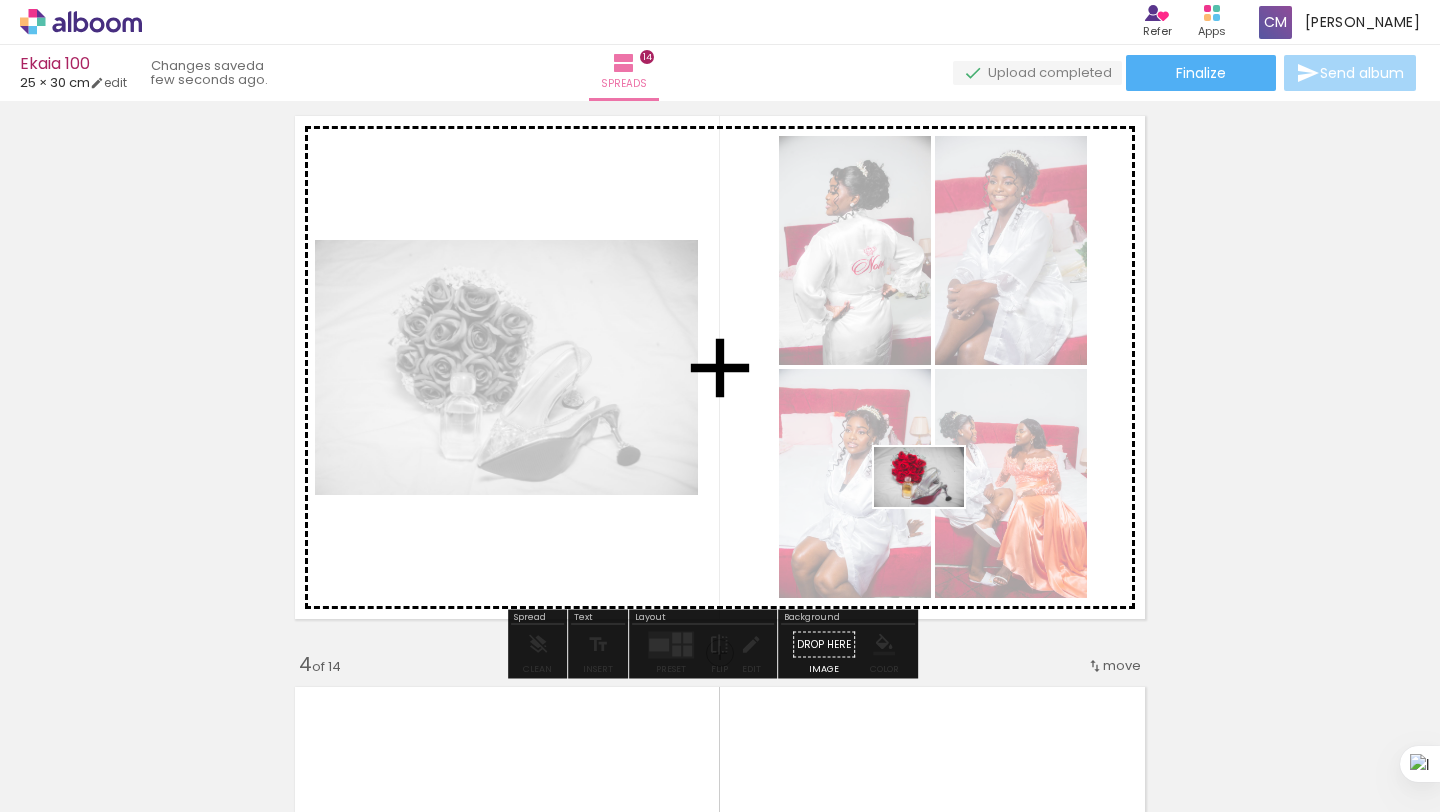 drag, startPoint x: 992, startPoint y: 734, endPoint x: 914, endPoint y: 440, distance: 304.171 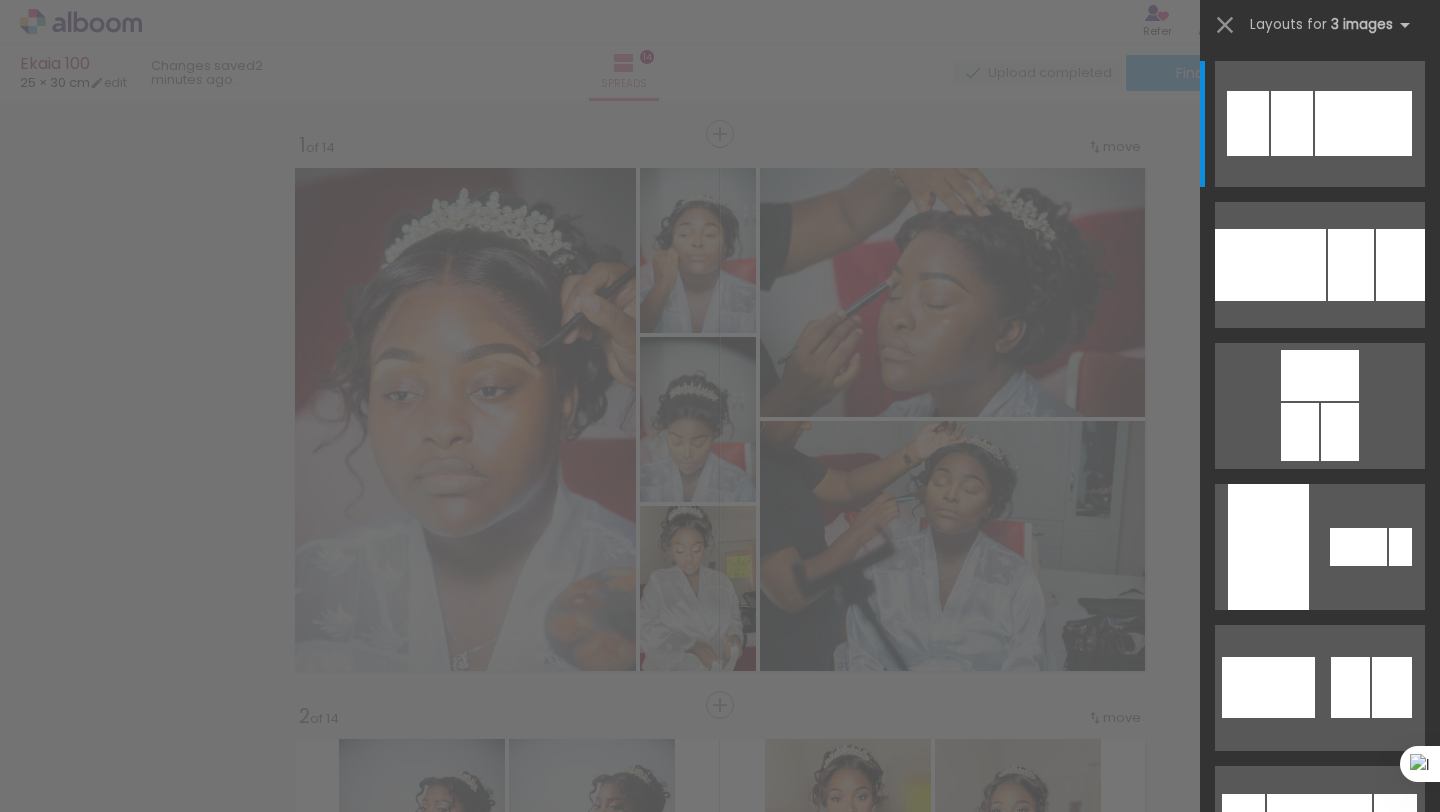 scroll, scrollTop: 0, scrollLeft: 0, axis: both 